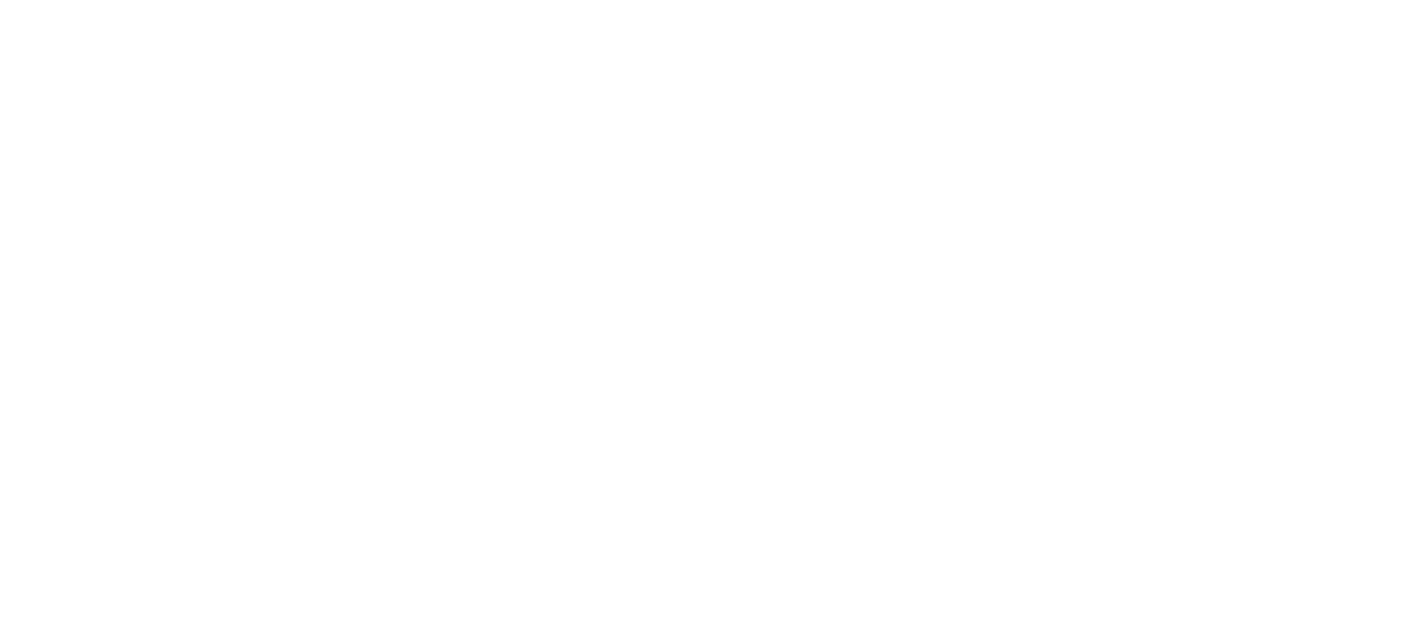 scroll, scrollTop: 0, scrollLeft: 0, axis: both 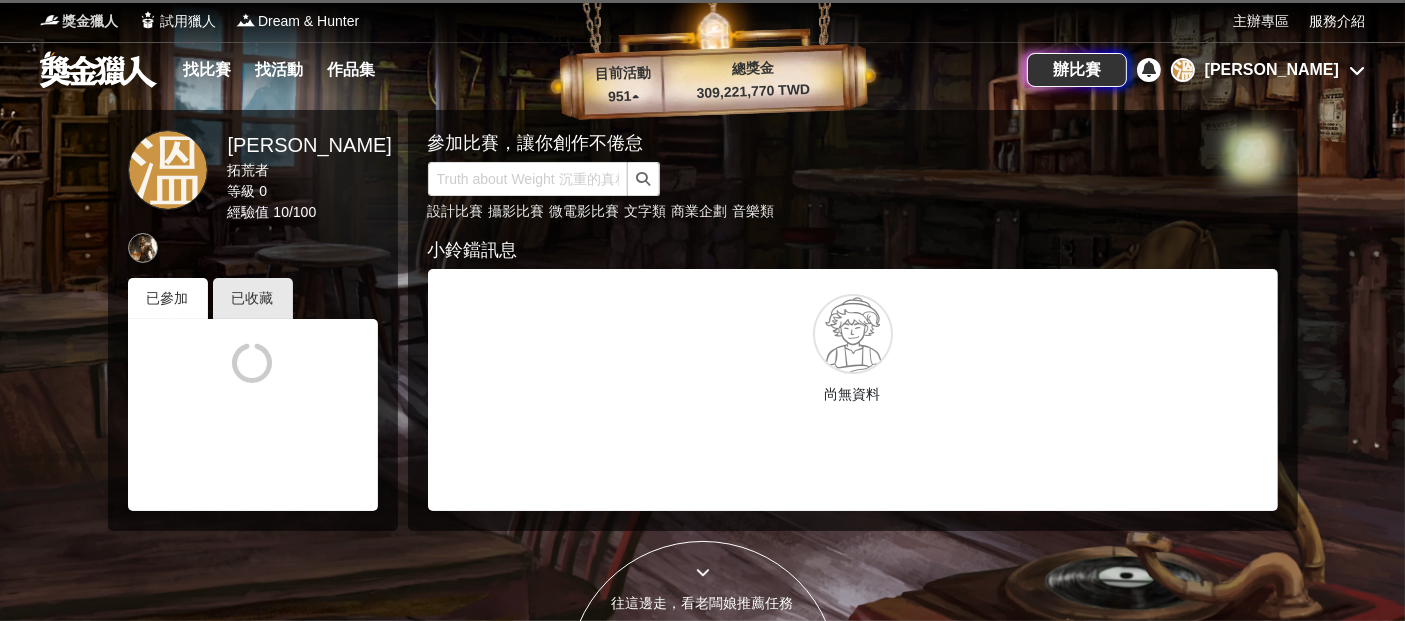 click on "獎金獵人" at bounding box center [90, 21] 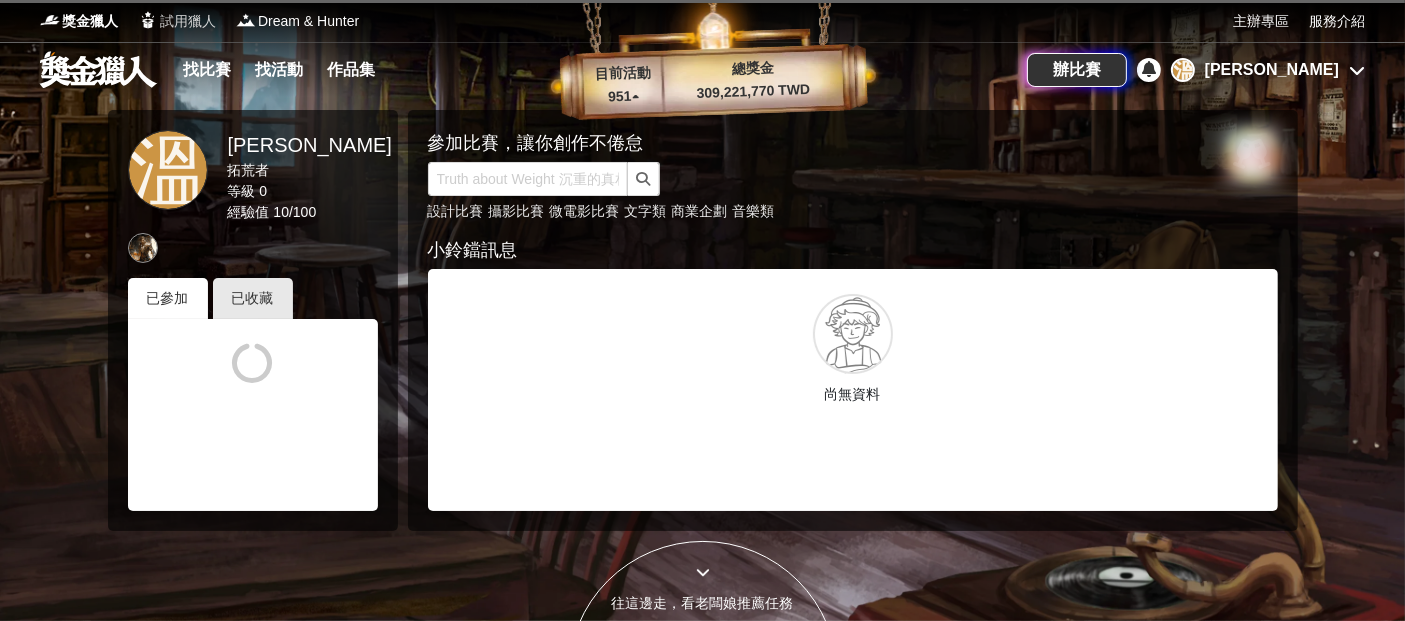 click on "試用獵人" at bounding box center (188, 21) 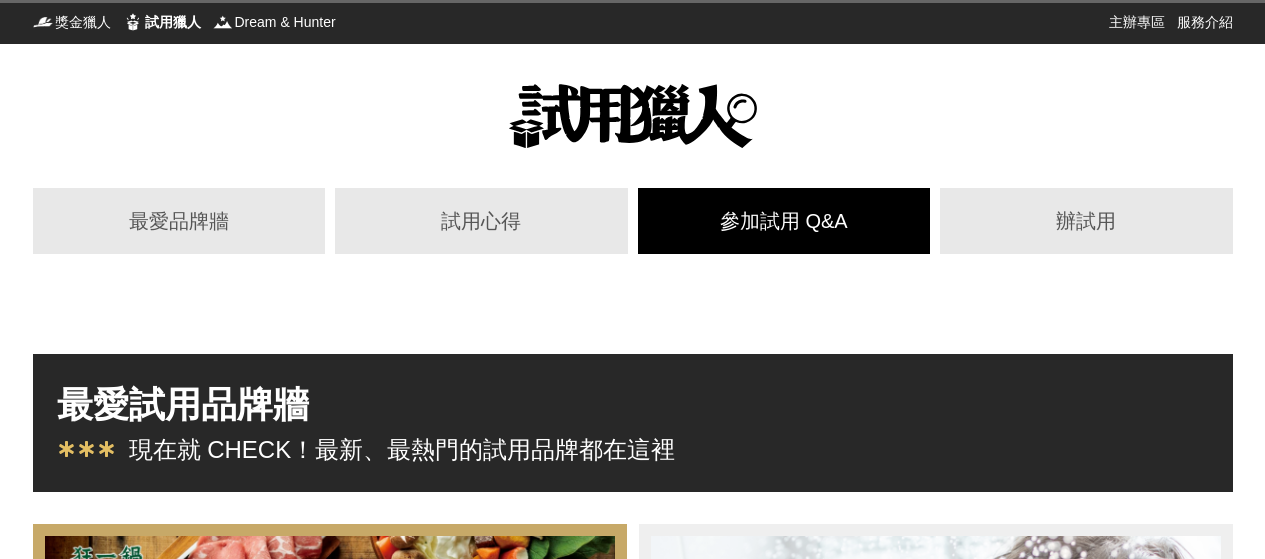 scroll, scrollTop: 400, scrollLeft: 0, axis: vertical 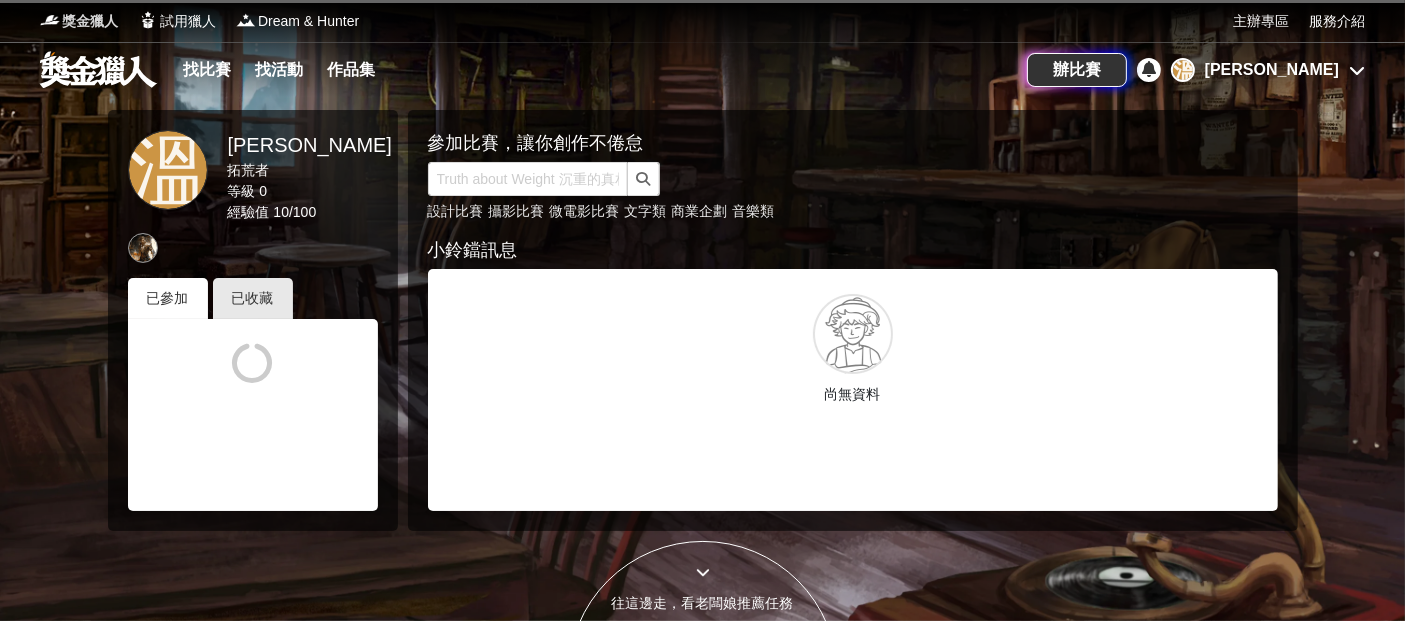 click on "獎金獵人" at bounding box center (90, 21) 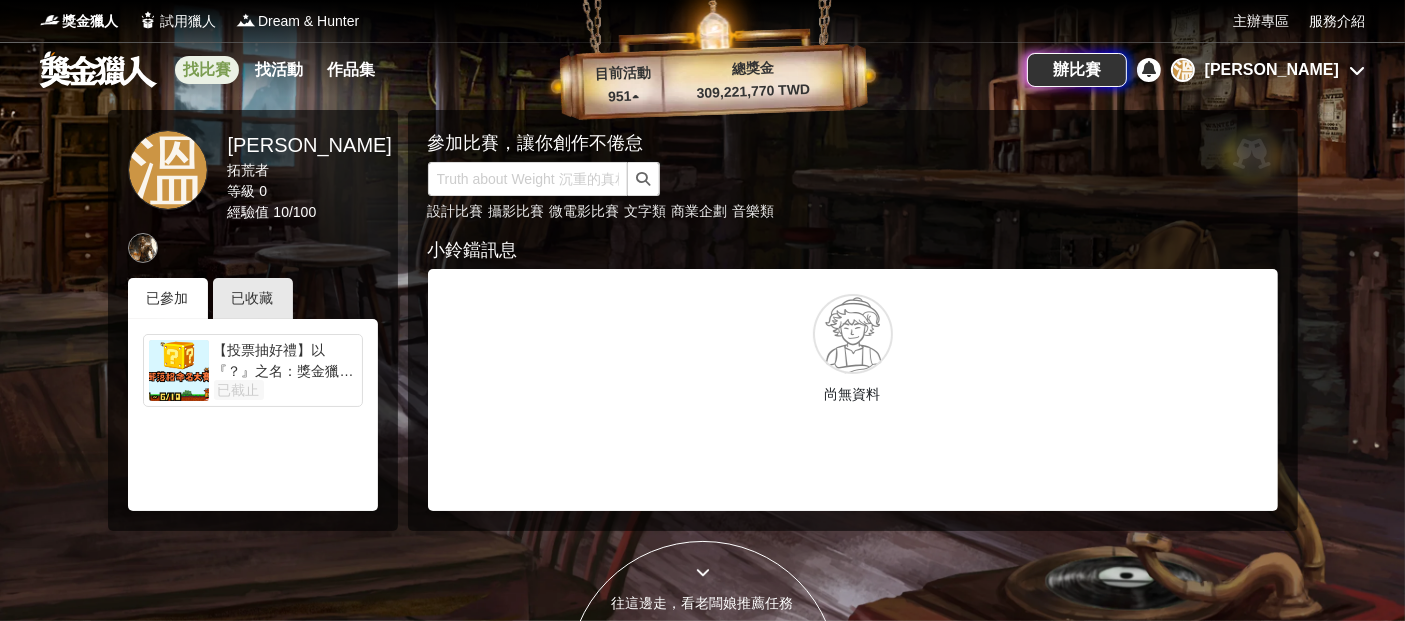 click on "找比賽" at bounding box center (207, 70) 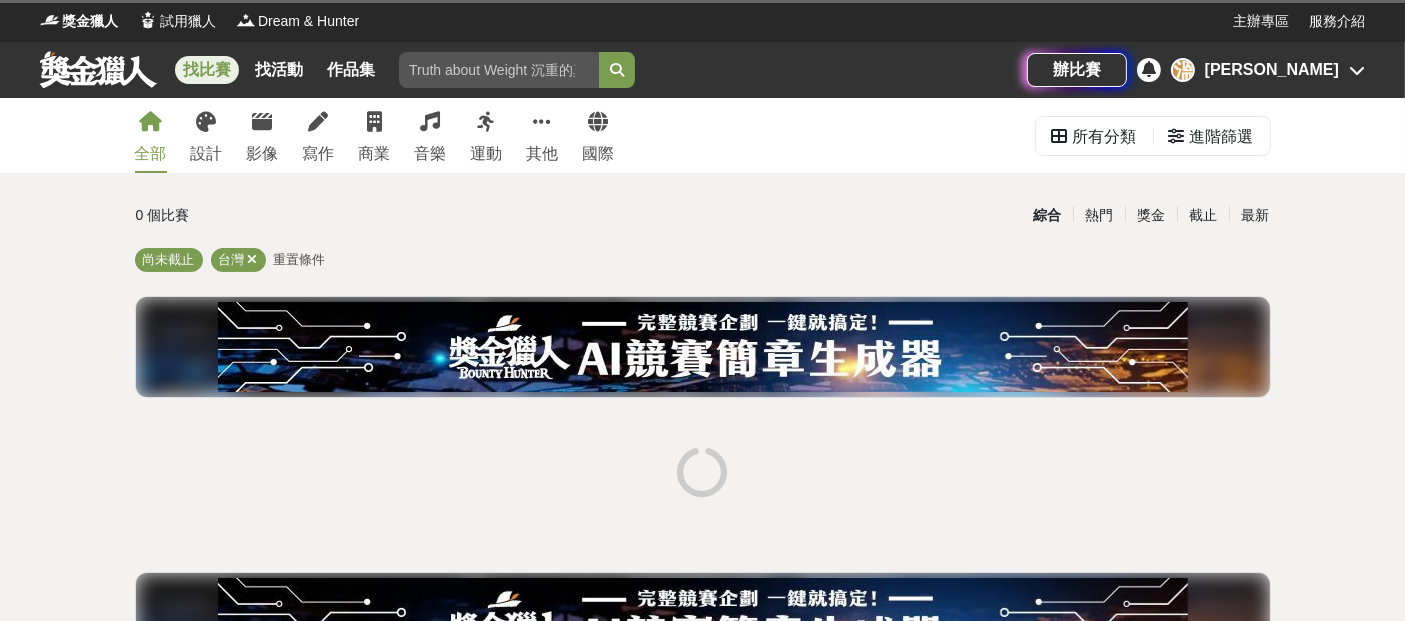 click on "全部 設計 影像 寫作 商業 音樂 運動 其他 國際 所有分類 進階篩選 0   個比賽 綜合 熱門 獎金 截止 最新 尚未截止 台灣 重置條件" at bounding box center (702, 430) 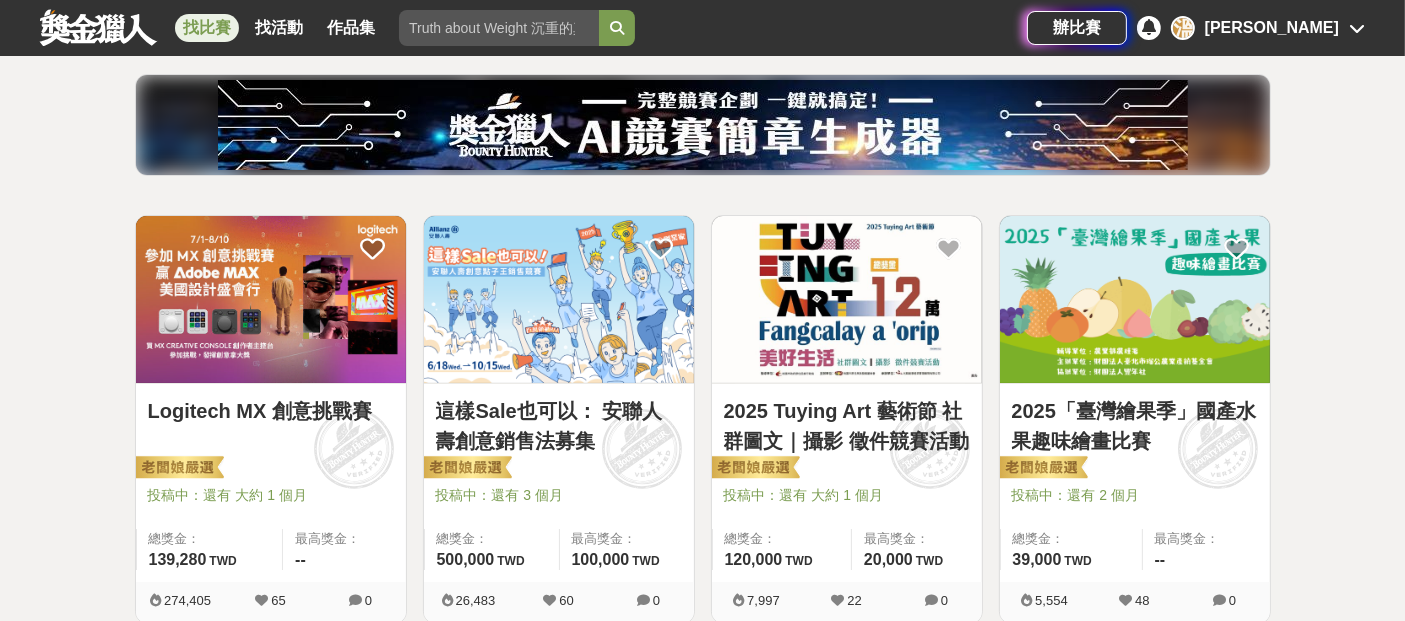 scroll, scrollTop: 0, scrollLeft: 0, axis: both 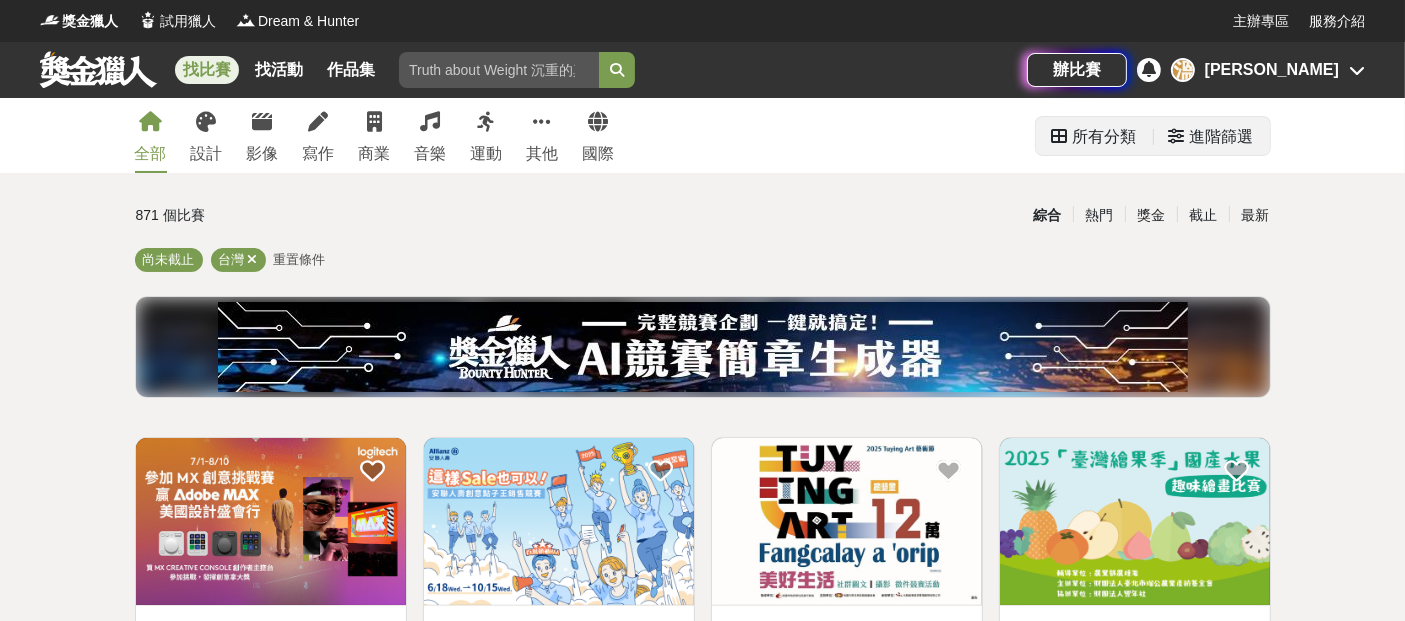 click on "所有分類" at bounding box center [1105, 137] 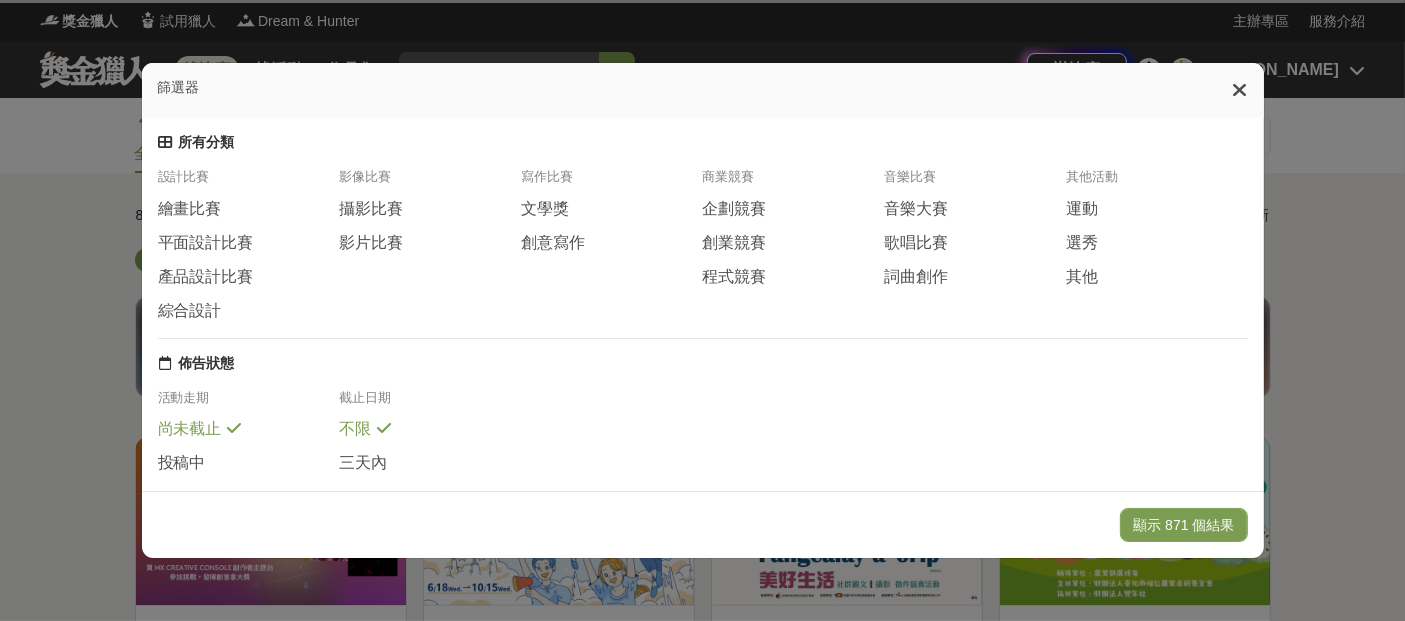 click at bounding box center [1240, 90] 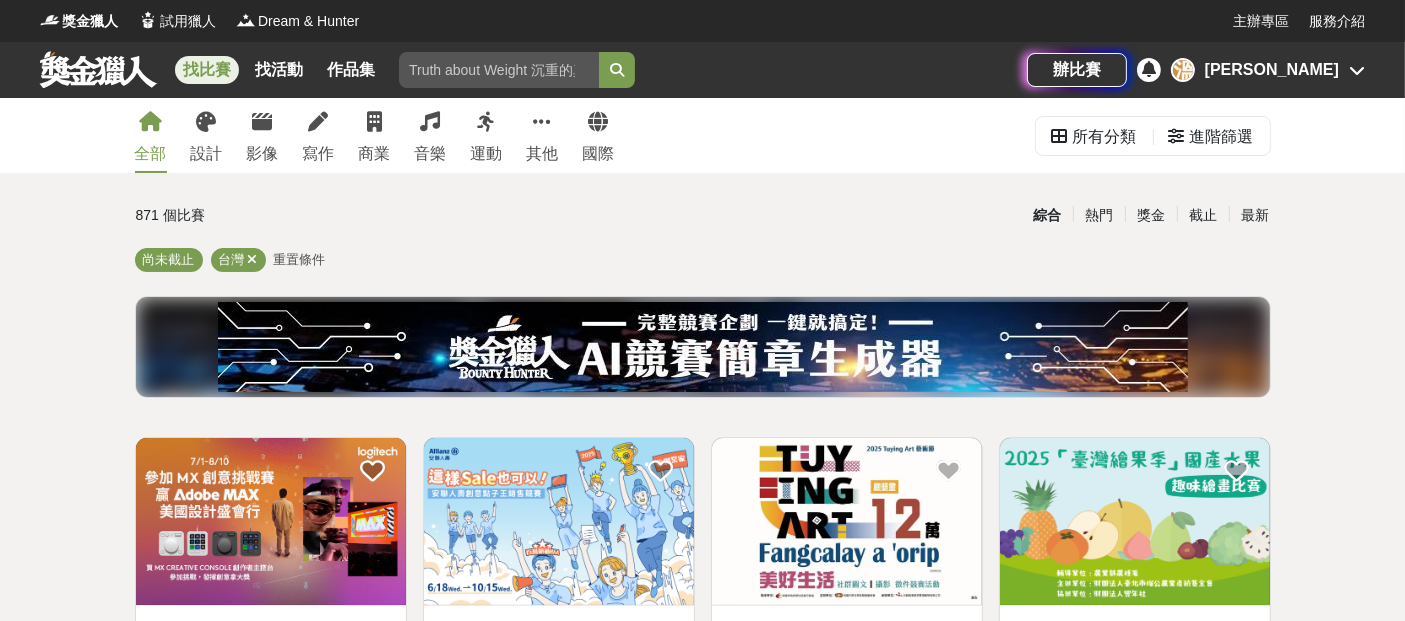 click on "所有分類 進階篩選" at bounding box center (1153, 135) 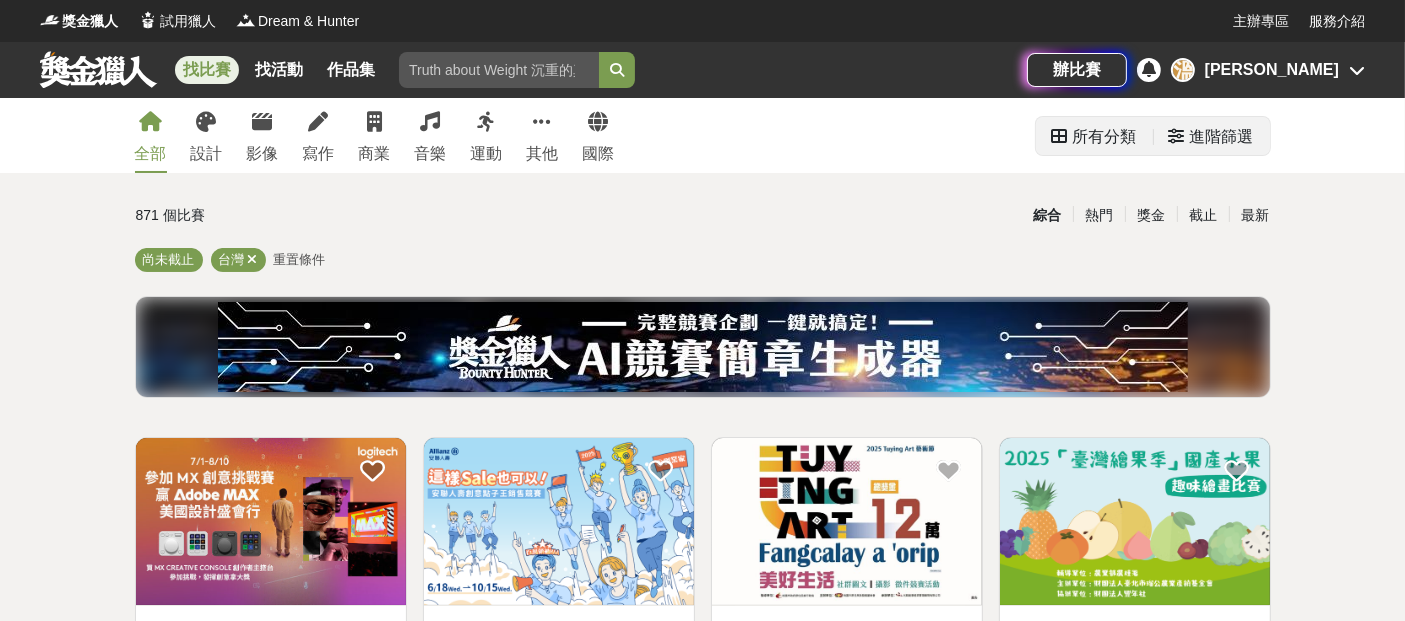 click on "進階篩選" at bounding box center (1222, 137) 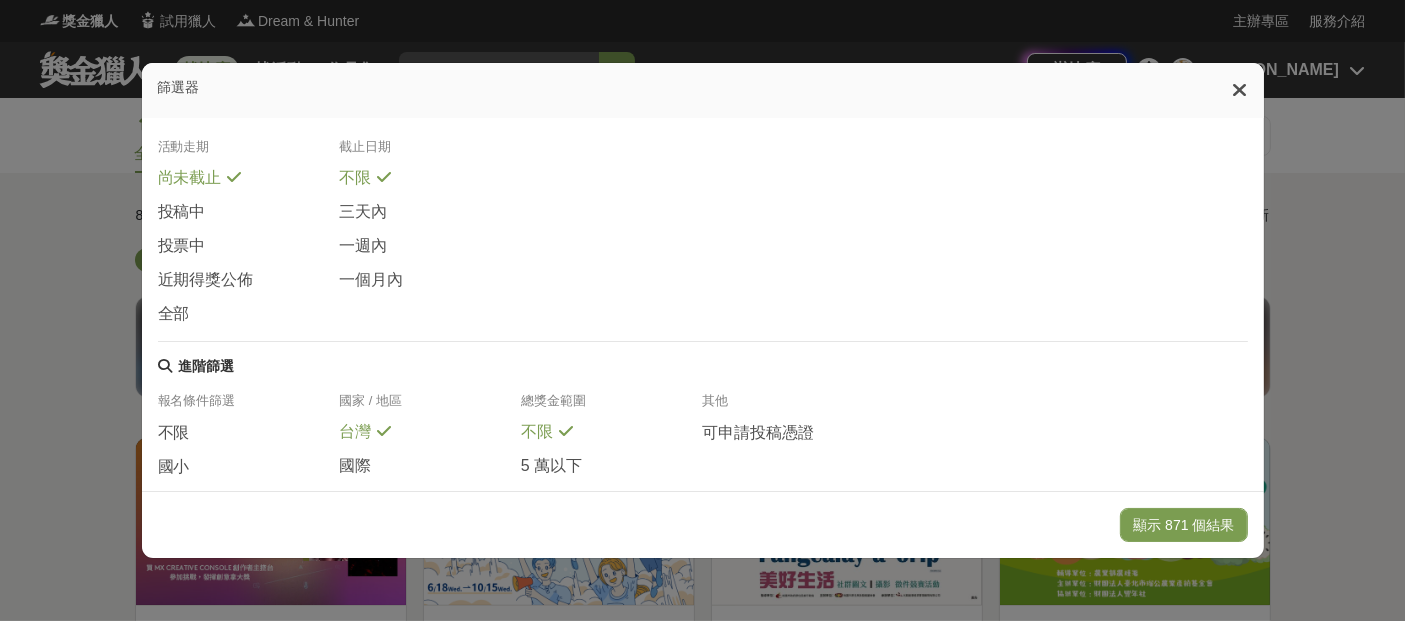scroll, scrollTop: 420, scrollLeft: 0, axis: vertical 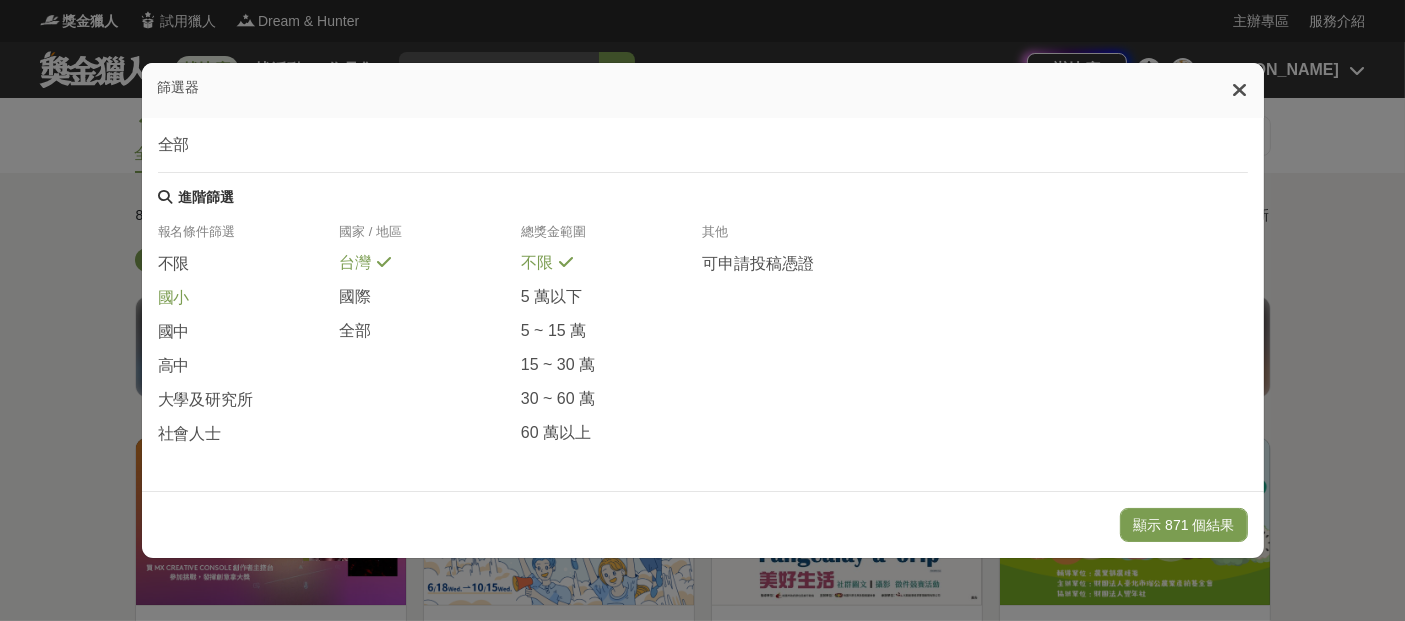 click on "國小" at bounding box center (174, 298) 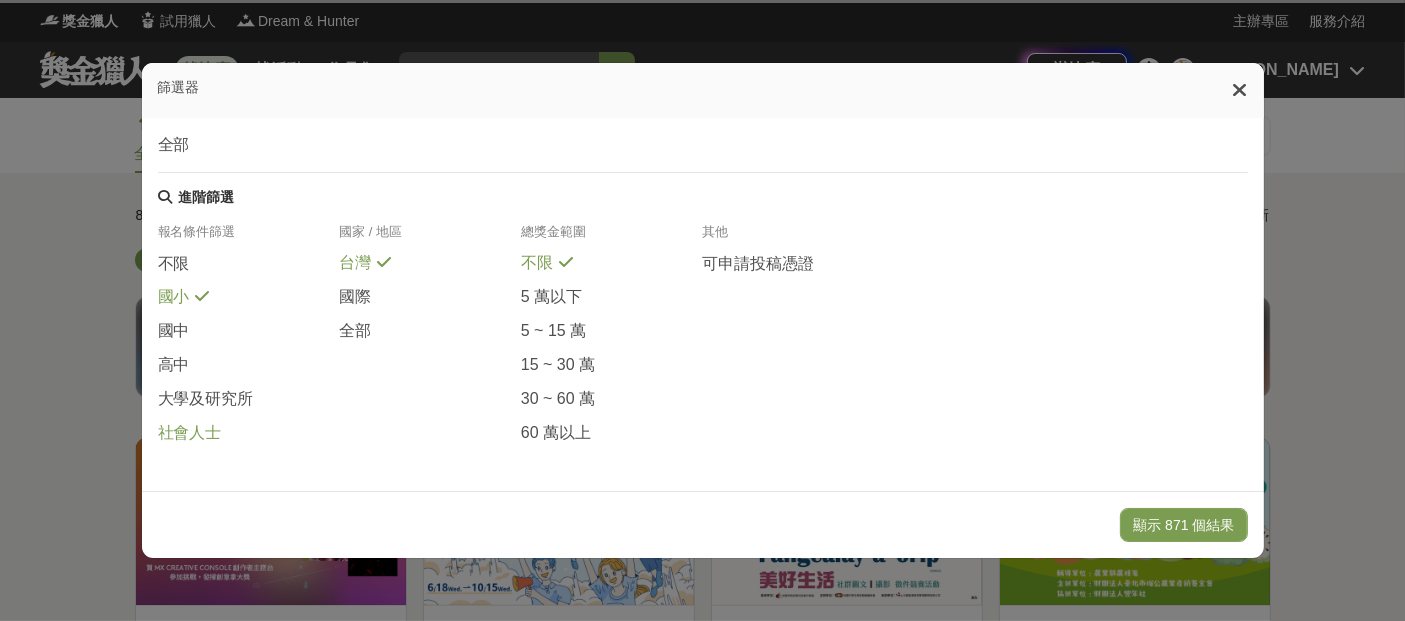 click on "社會人士" at bounding box center [190, 433] 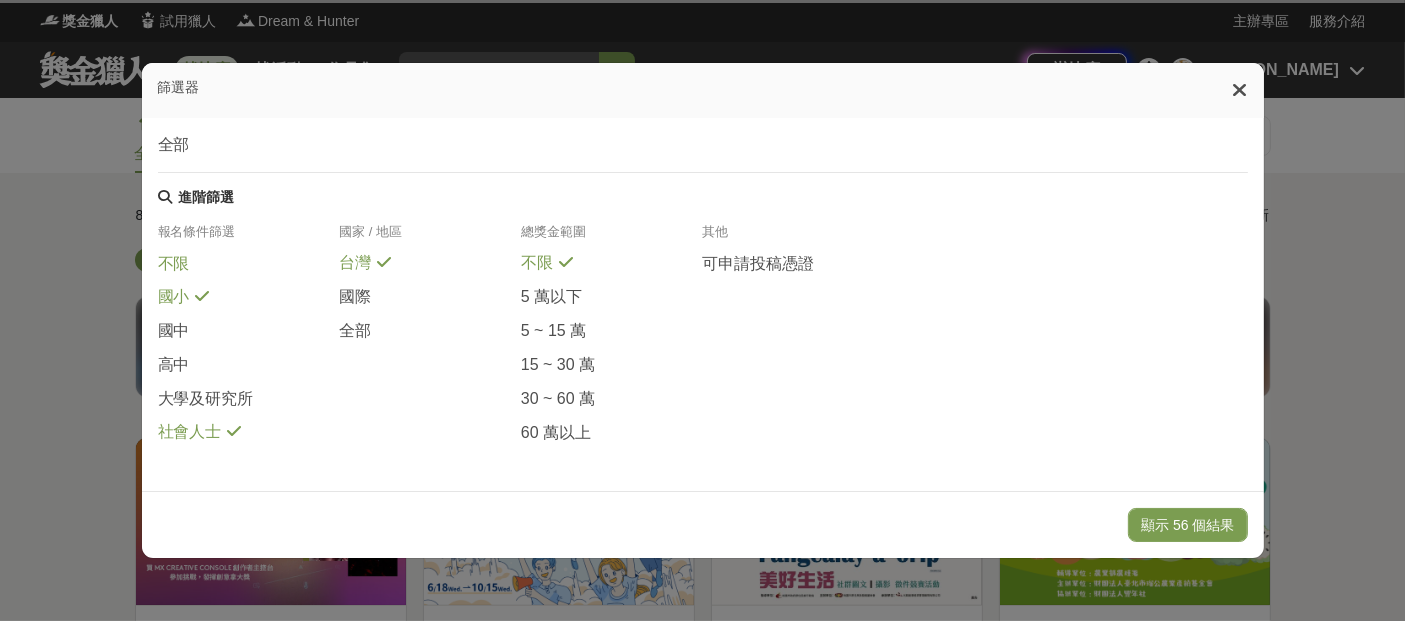 click on "不限" at bounding box center (249, 270) 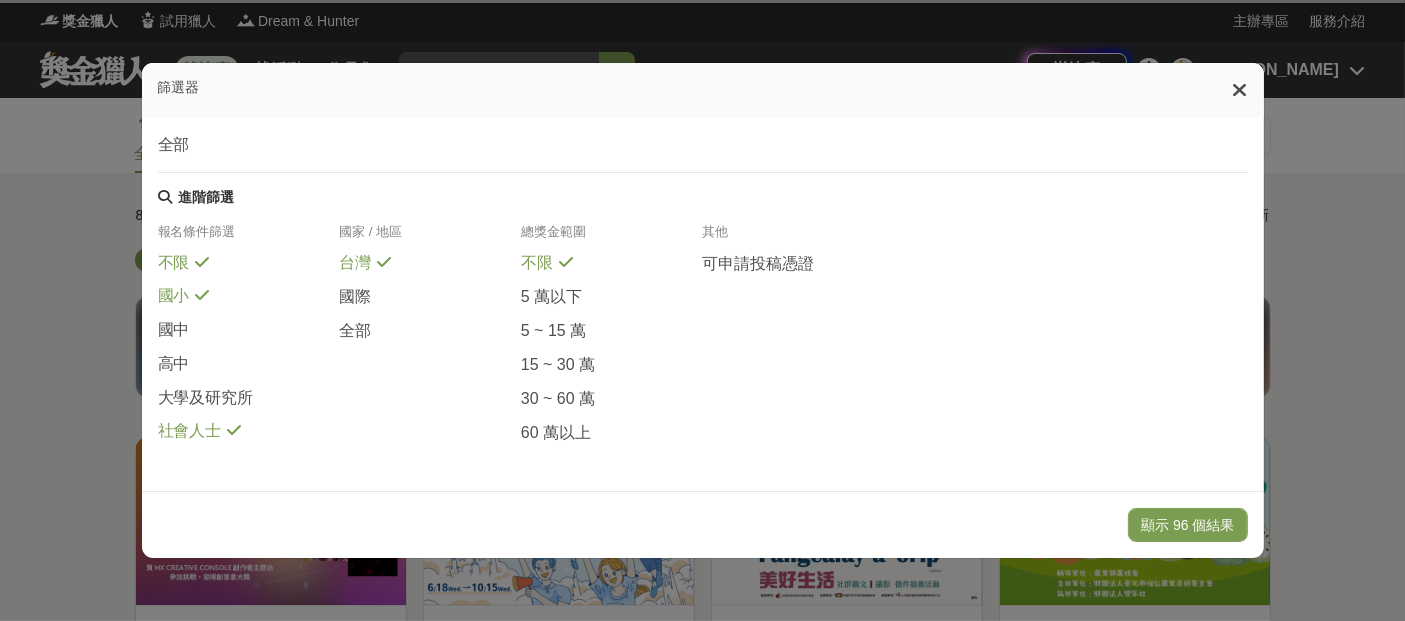 click on "顯示 96 個結果" at bounding box center [1187, 525] 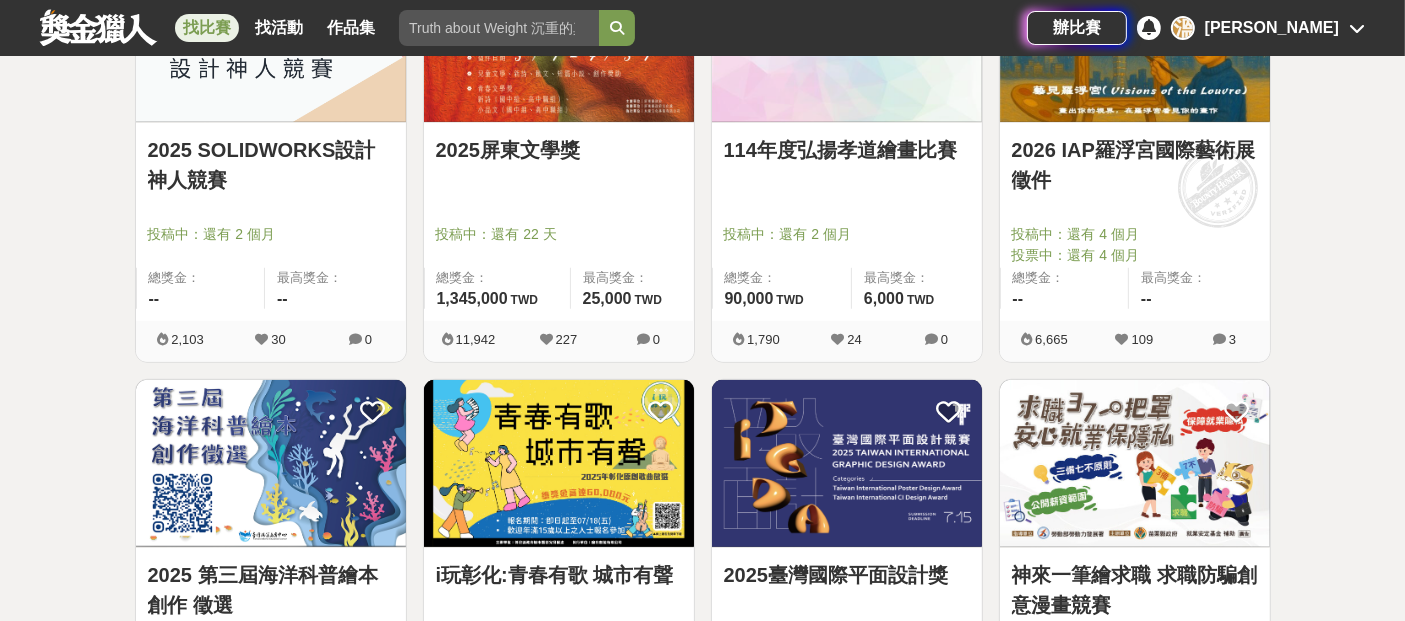 scroll, scrollTop: 1333, scrollLeft: 0, axis: vertical 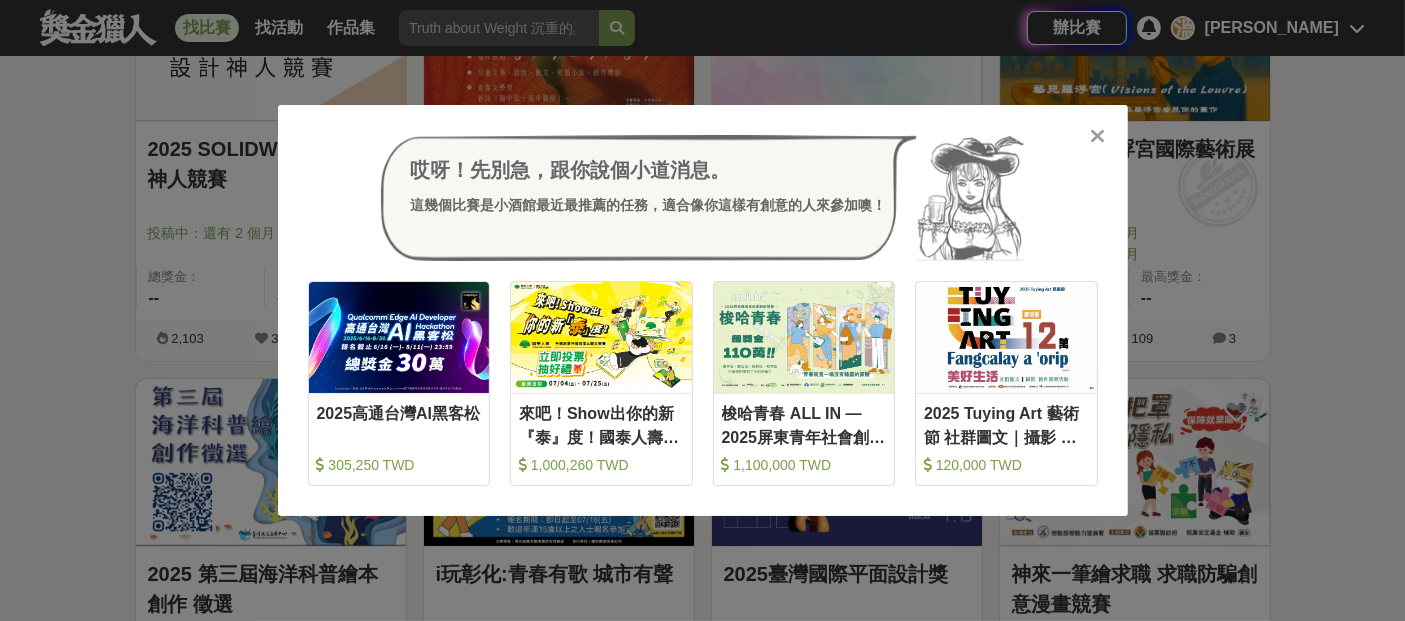click at bounding box center [1097, 136] 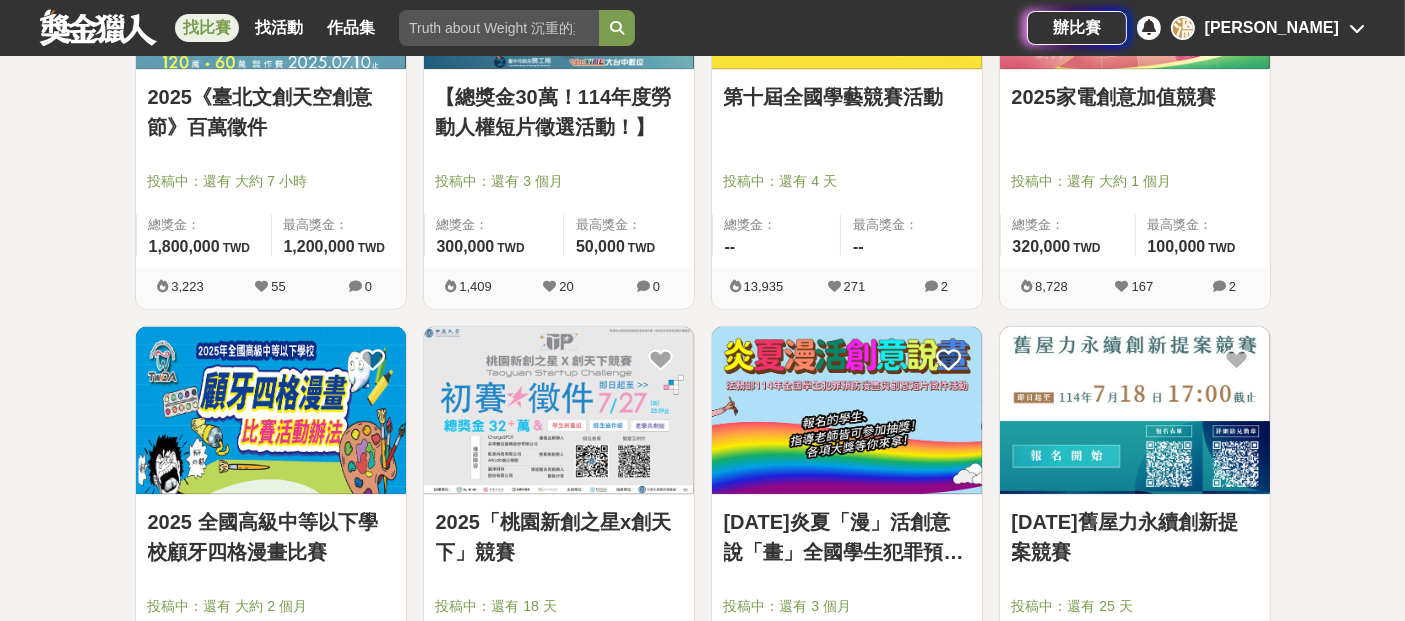 scroll, scrollTop: 2333, scrollLeft: 0, axis: vertical 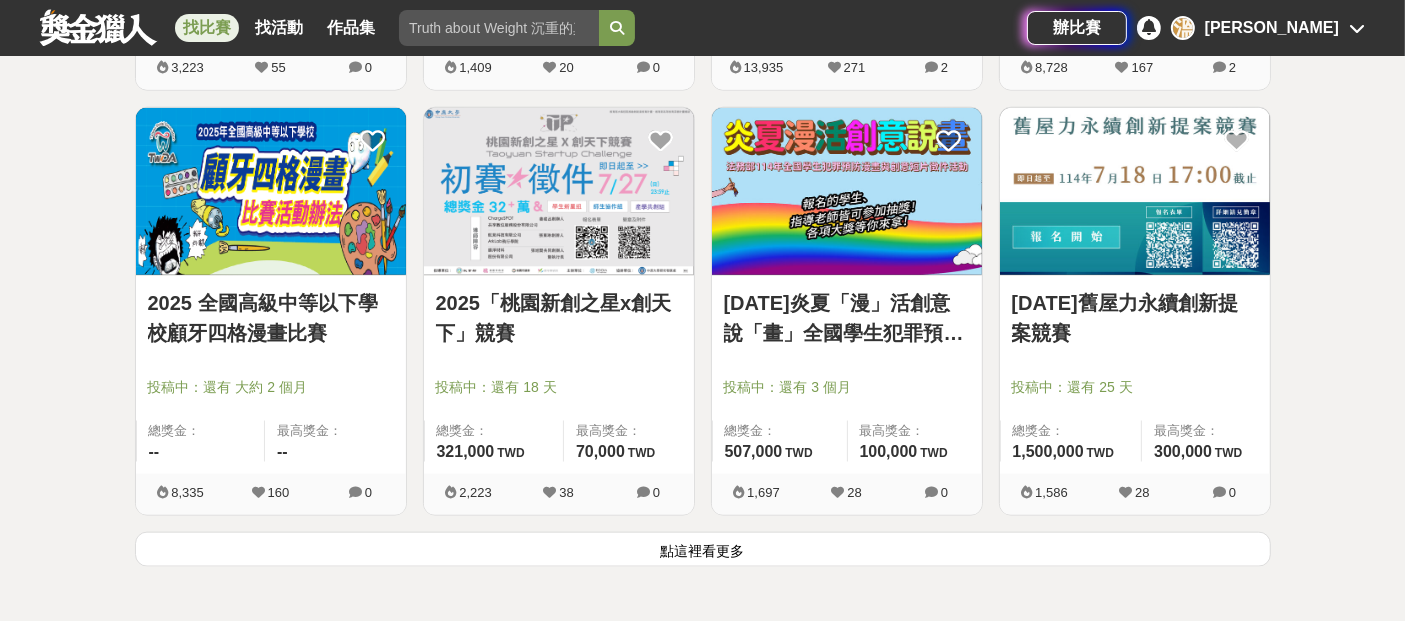 click on "點這裡看更多" at bounding box center [703, 549] 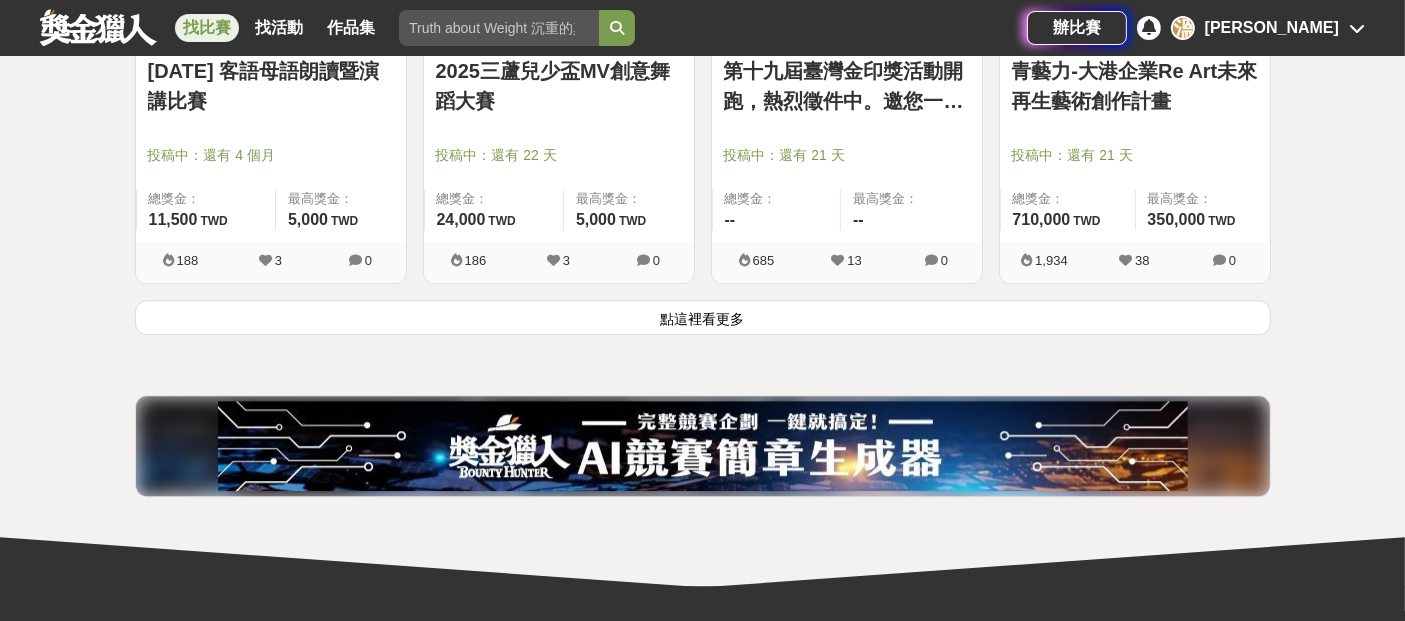 scroll, scrollTop: 5342, scrollLeft: 0, axis: vertical 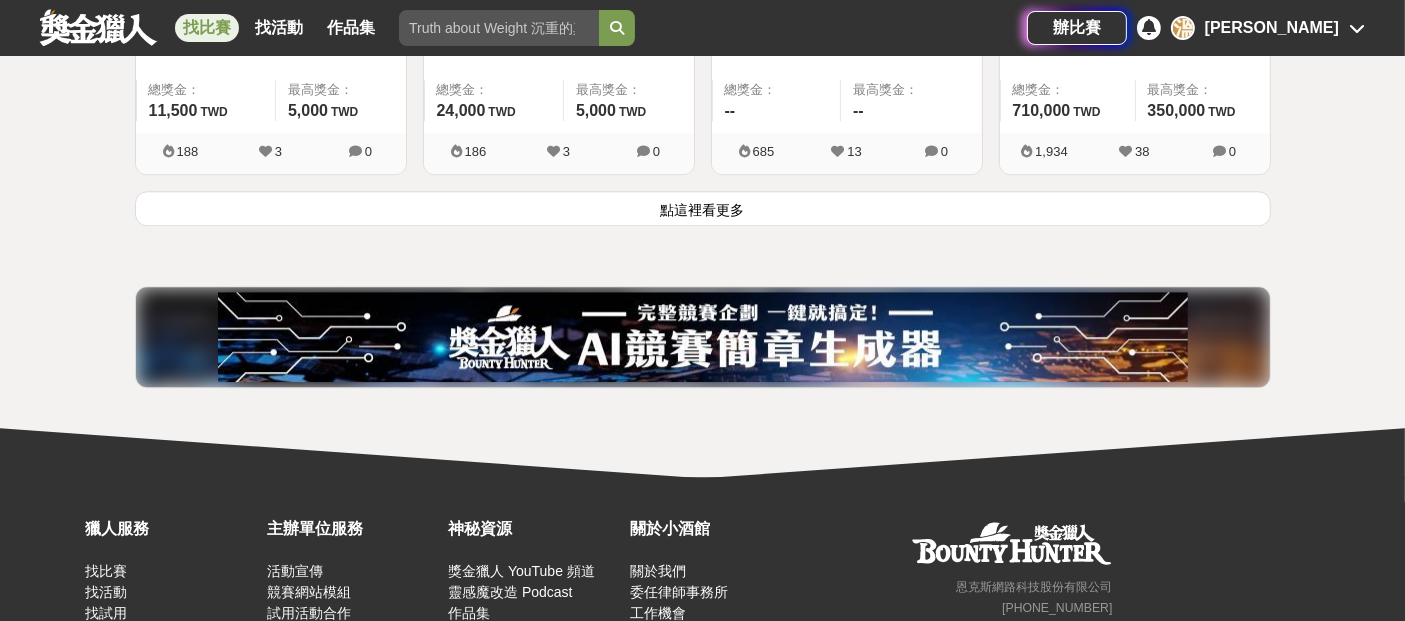click on "點這裡看更多" at bounding box center [703, 208] 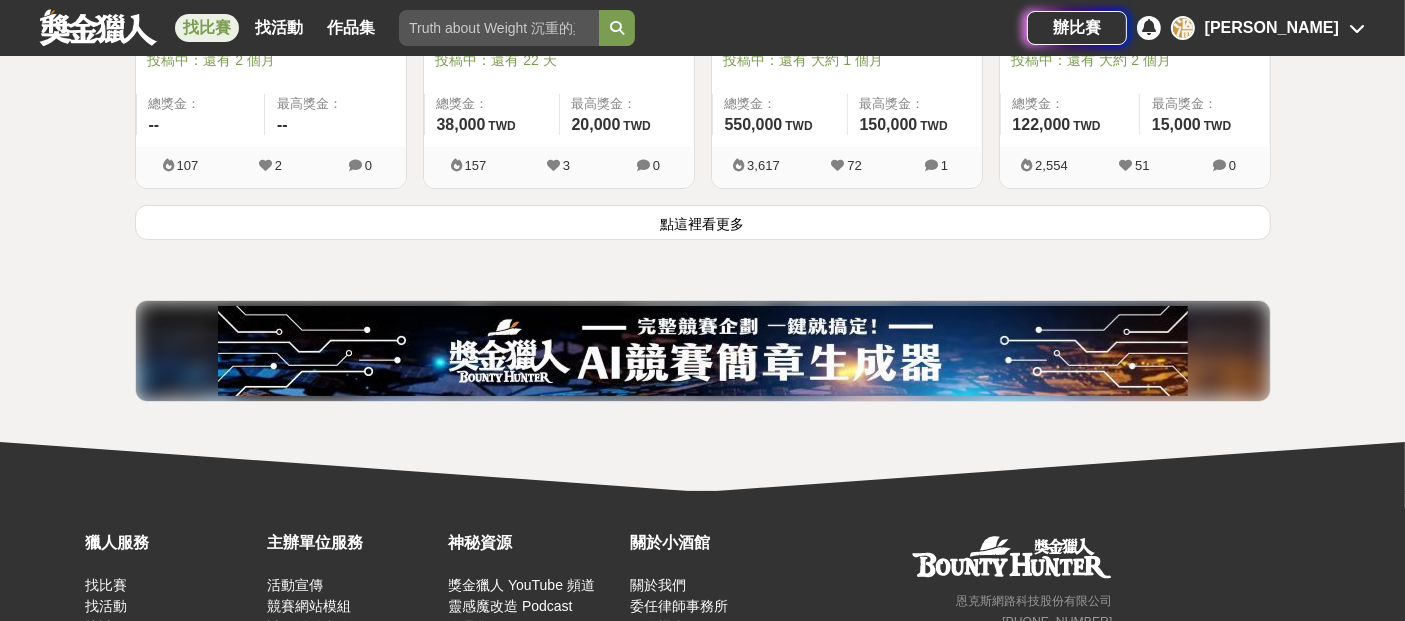 scroll, scrollTop: 7920, scrollLeft: 0, axis: vertical 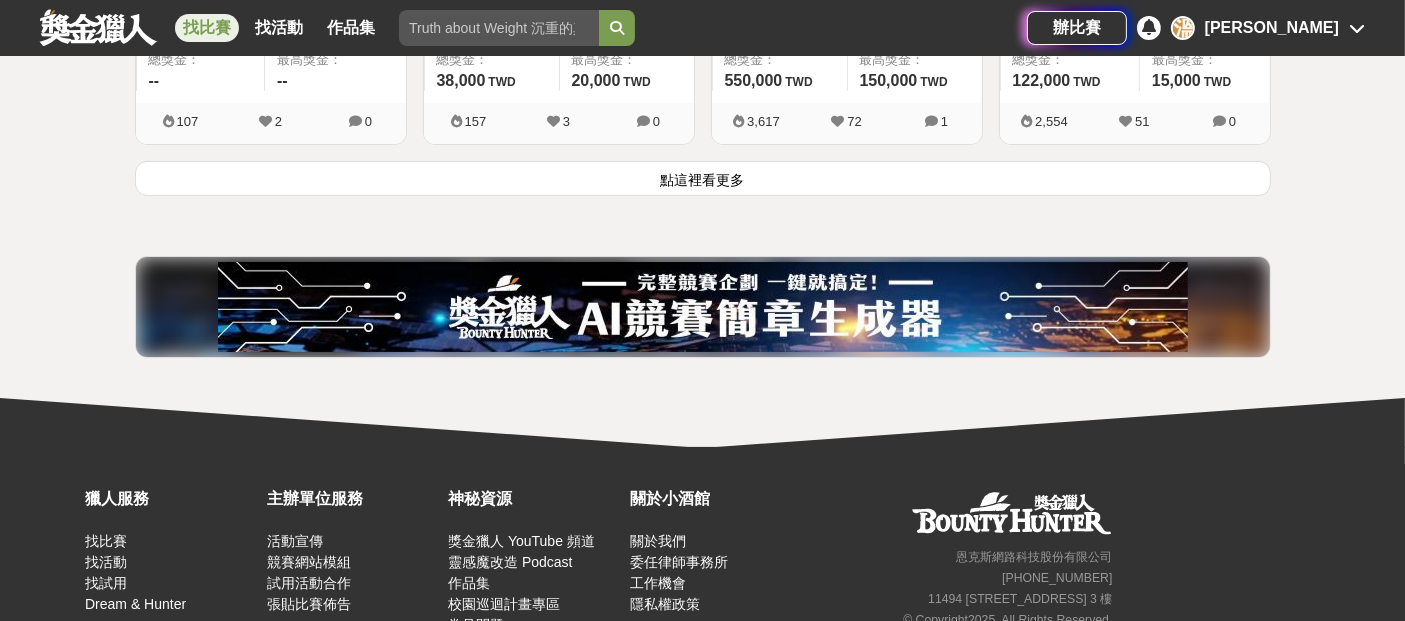 click on "96   個比賽 綜合 熱門 獎金 截止 最新 尚未截止 社會人士 國小 台灣 重置條件 Logitech MX 創意挑戰賽 投稿中：還有 大約 1 個月 總獎金： 139,280 139,280 TWD 最高獎金： -- 274,405 65 0 梭哈青春 ALL IN —2025屏東青年社會創新競賽 投稿中：還有 3 個月 總獎金： 1,100,000 110 萬 TWD 最高獎金： 50,000 TWD 1,655 26 0 2025高通台灣AI黑客松 投稿中：還有 大約 1 個月 總獎金： 305,250 305,250 TWD 最高獎金： 150,000 TWD 3,063 49 0 2025「小夢想．大志氣」追夢計畫 投稿中：還有 2 個月 總獎金： 6,600,000 660 萬 TWD 最高獎金： 1,500,000 TWD 11,269 76 4 【徵件中】蔬菜狂想─2025農友基金會繪畫徵選比賽 投稿中：還有 21 天 總獎金： 80,000 80,000 TWD 最高獎金： 8,000 TWD 20,375 333 3 第四屆飛鷹地產 我是小小藝術家 繪畫比賽徵件 投稿中：還有 大約 2 個月 總獎金： 24,196 24,196 TWD 最高獎金： 1,800 TWD 3,872 36 2 總獎金： -- -- 0" at bounding box center [703, -3675] 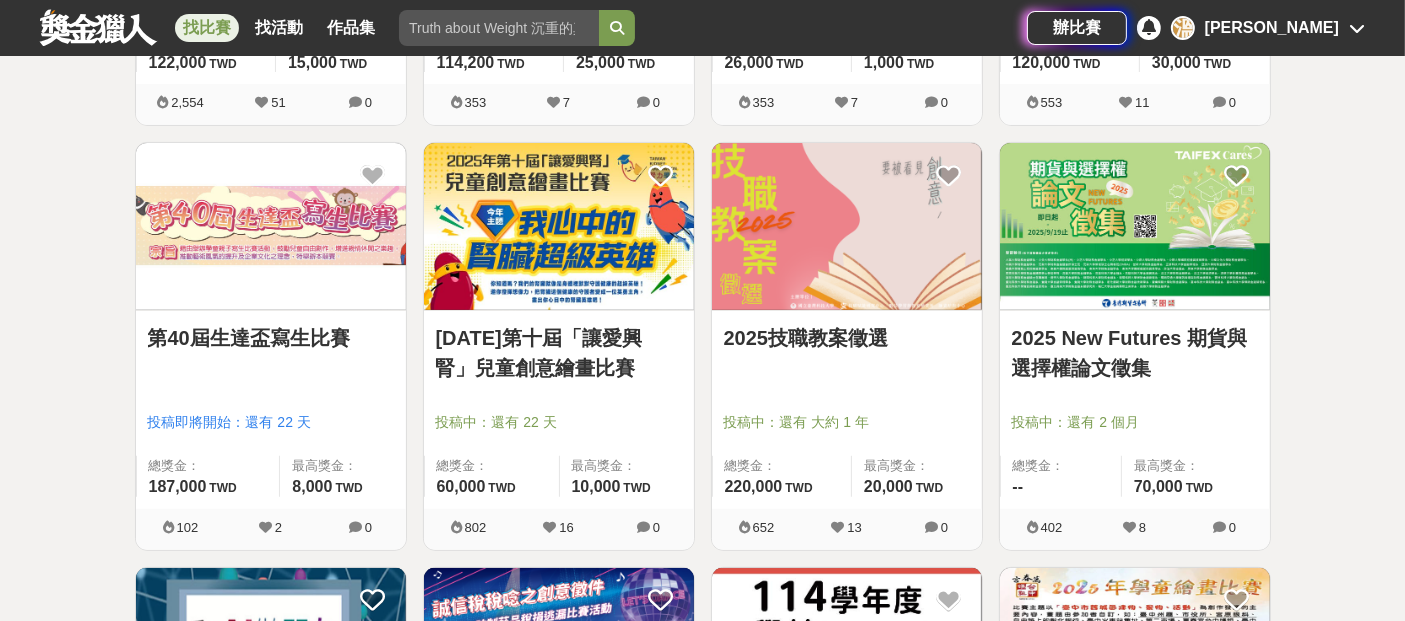 scroll, scrollTop: 8365, scrollLeft: 0, axis: vertical 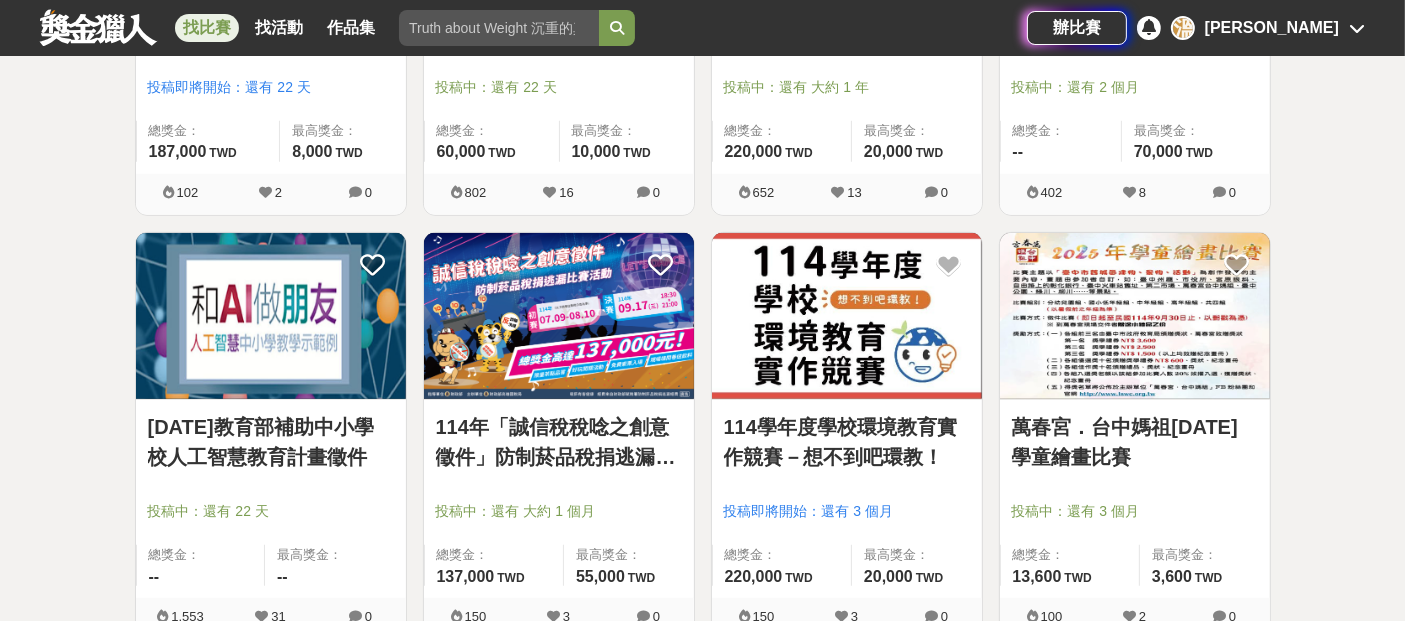 drag, startPoint x: 1031, startPoint y: 313, endPoint x: 1355, endPoint y: 364, distance: 327.98932 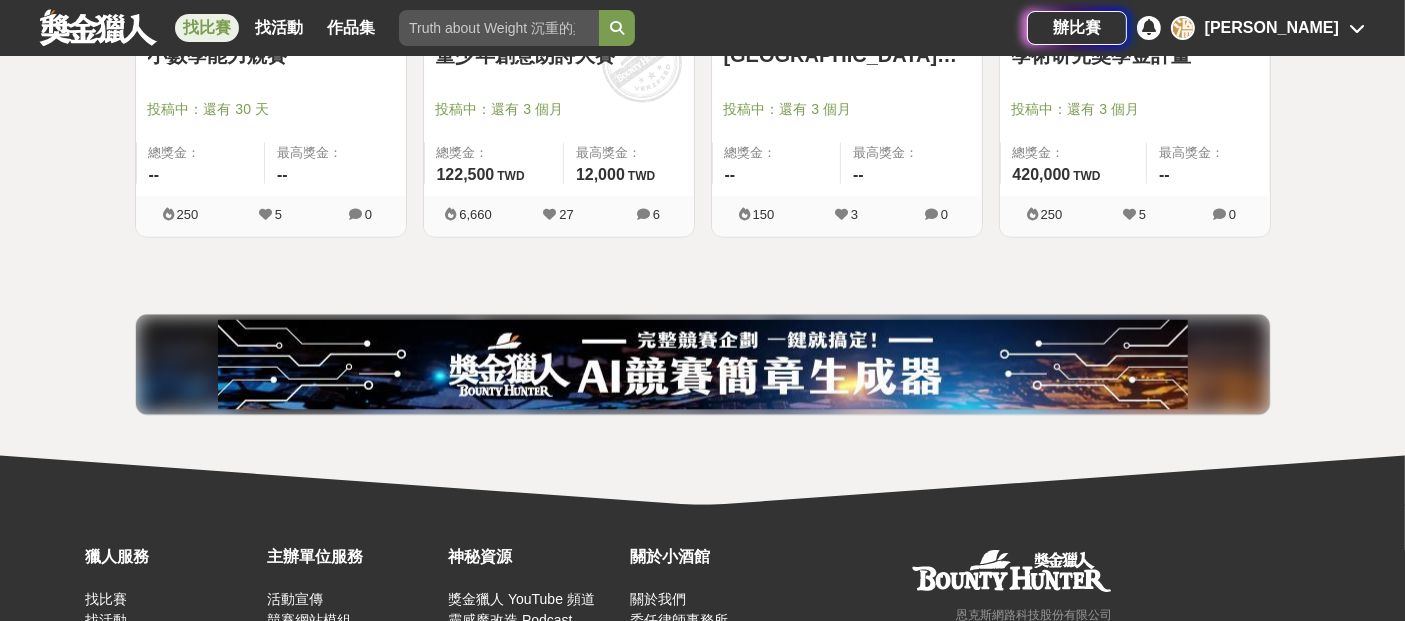scroll, scrollTop: 10191, scrollLeft: 0, axis: vertical 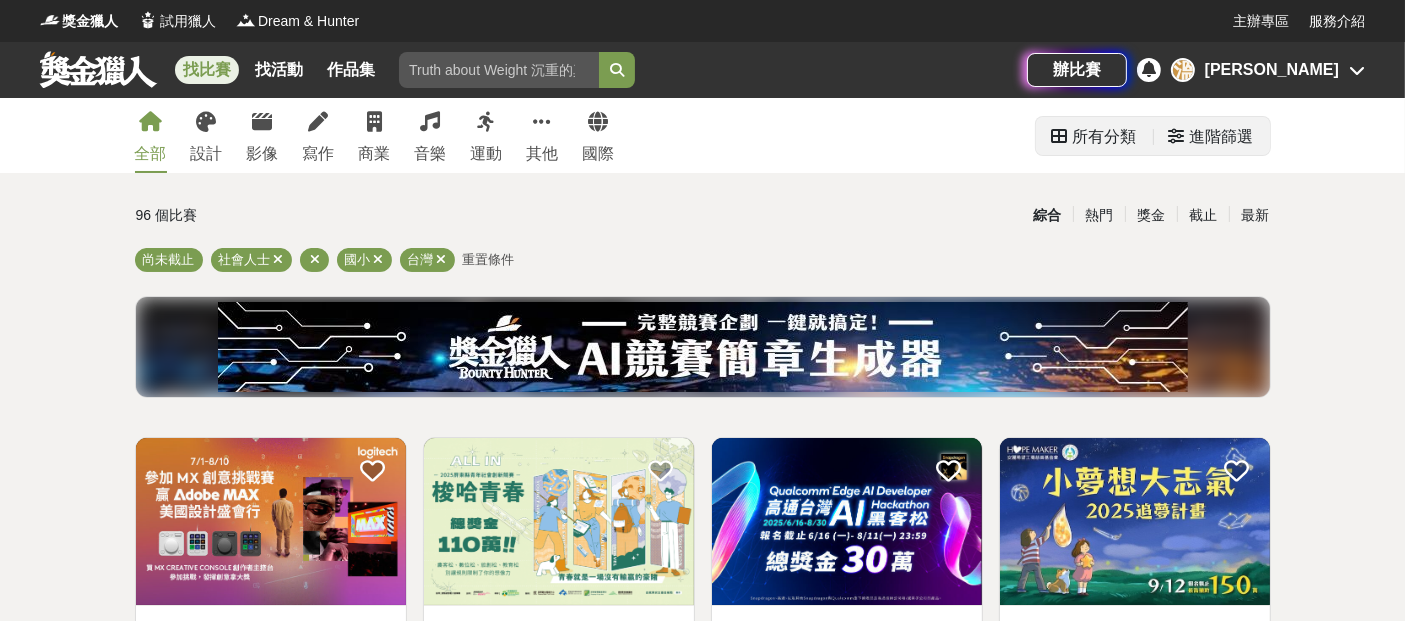 click on "進階篩選" at bounding box center (1222, 137) 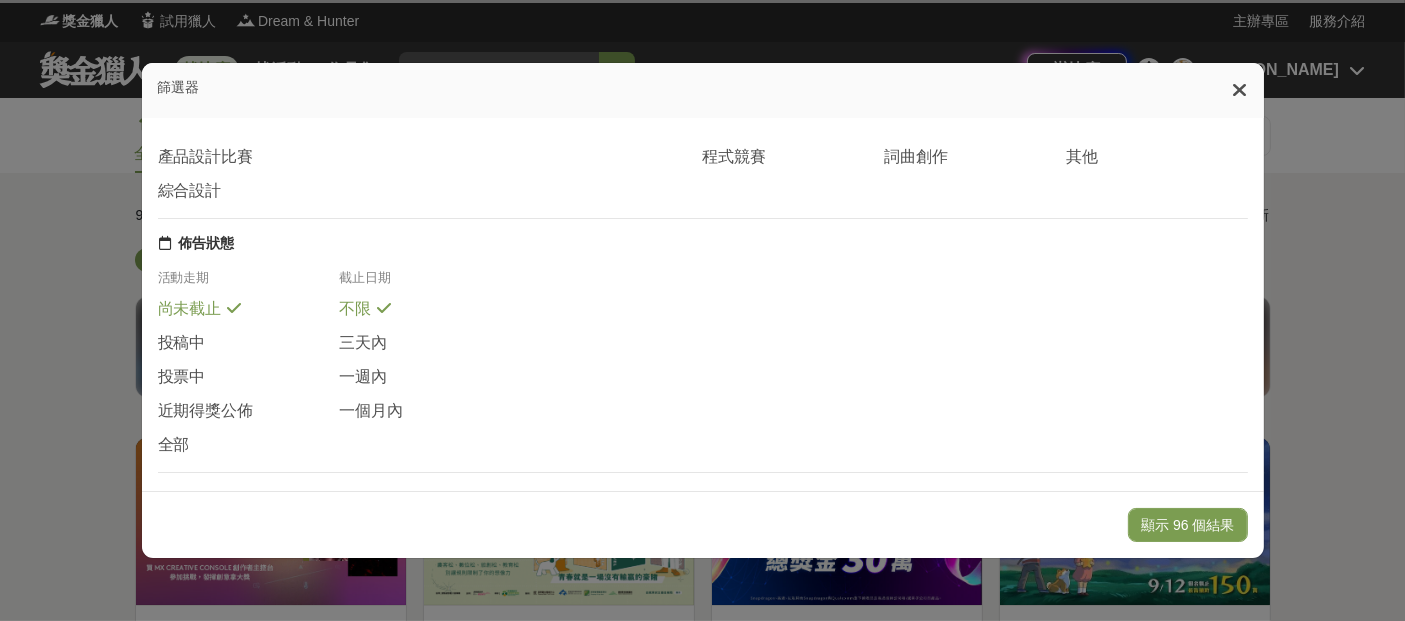 scroll, scrollTop: 333, scrollLeft: 0, axis: vertical 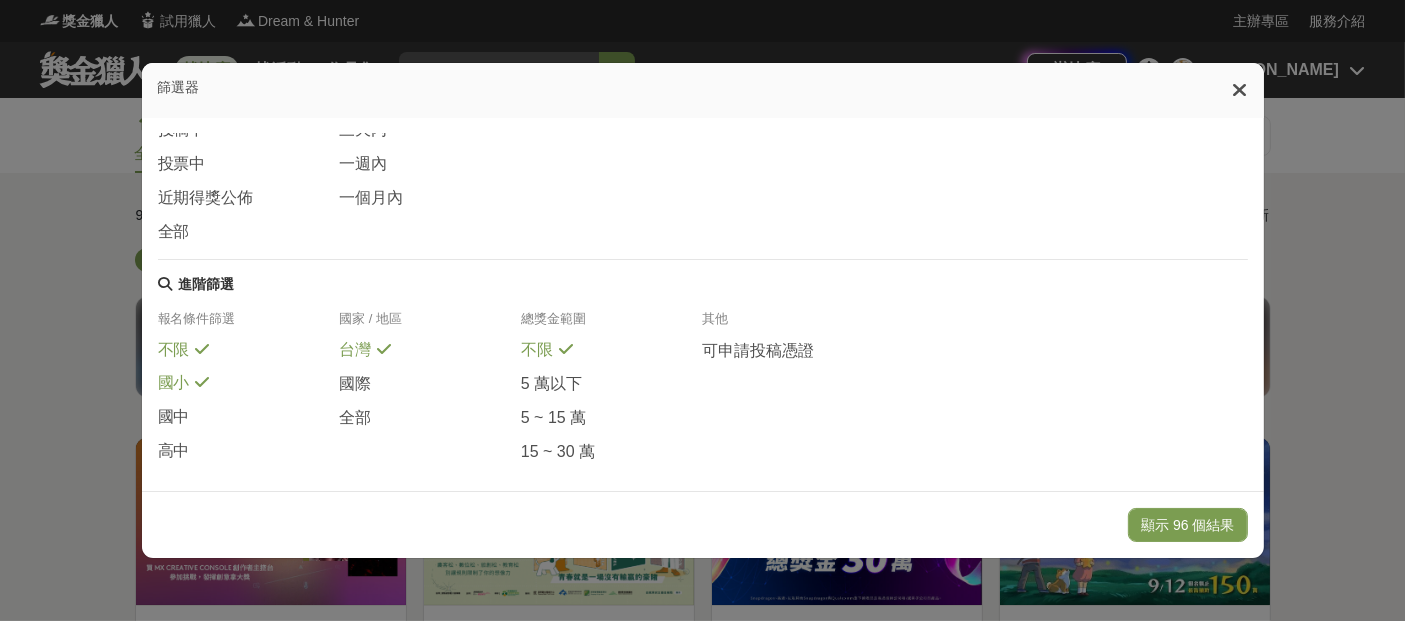 drag, startPoint x: 182, startPoint y: 395, endPoint x: 231, endPoint y: 392, distance: 49.09175 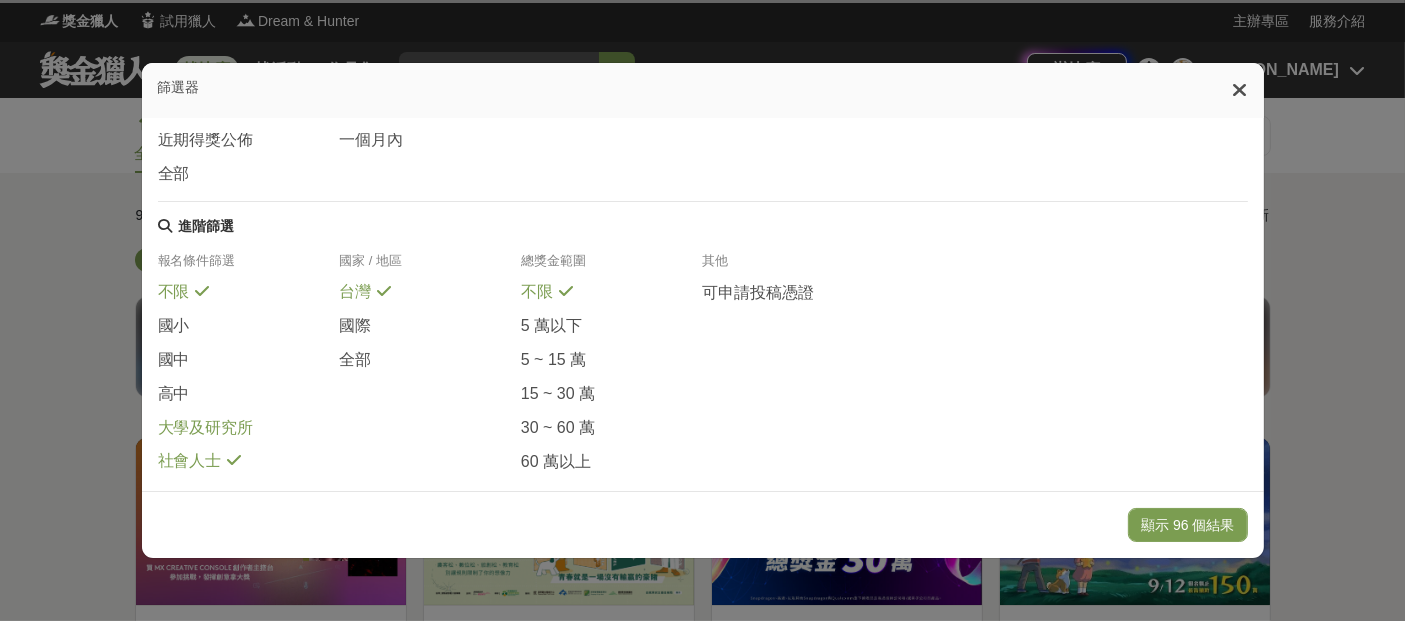 scroll, scrollTop: 420, scrollLeft: 0, axis: vertical 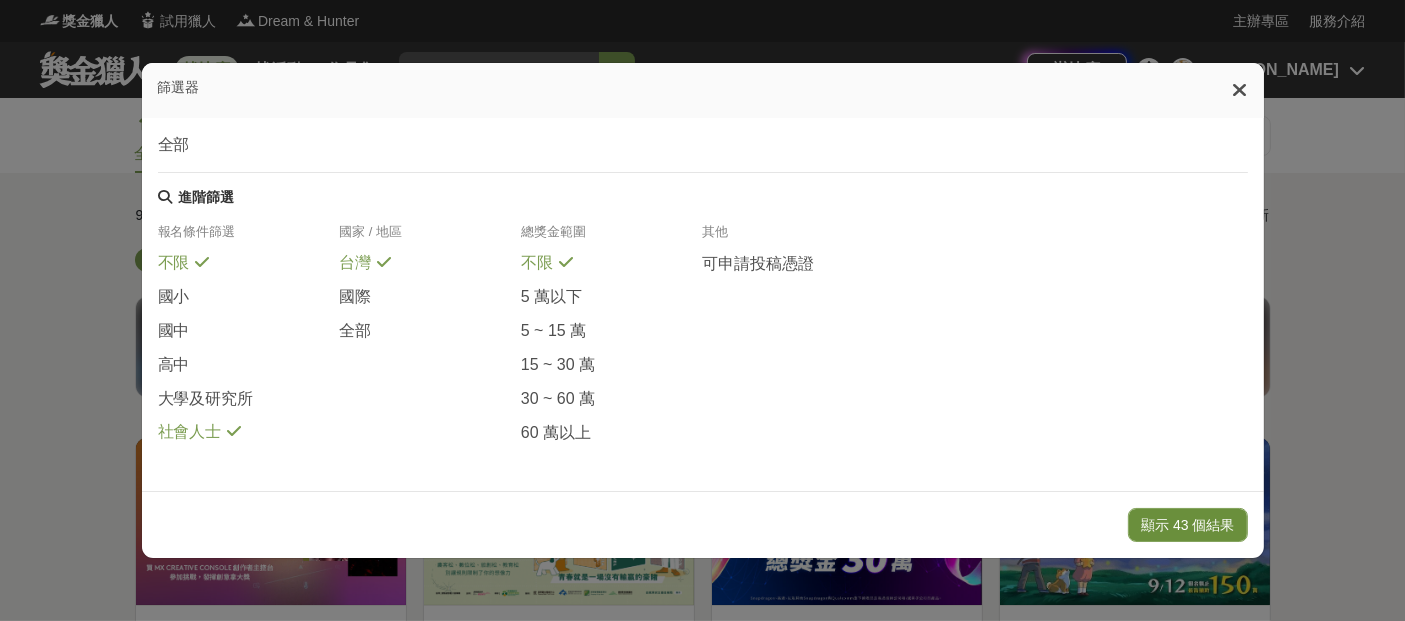 click on "顯示 43 個結果" at bounding box center (1187, 525) 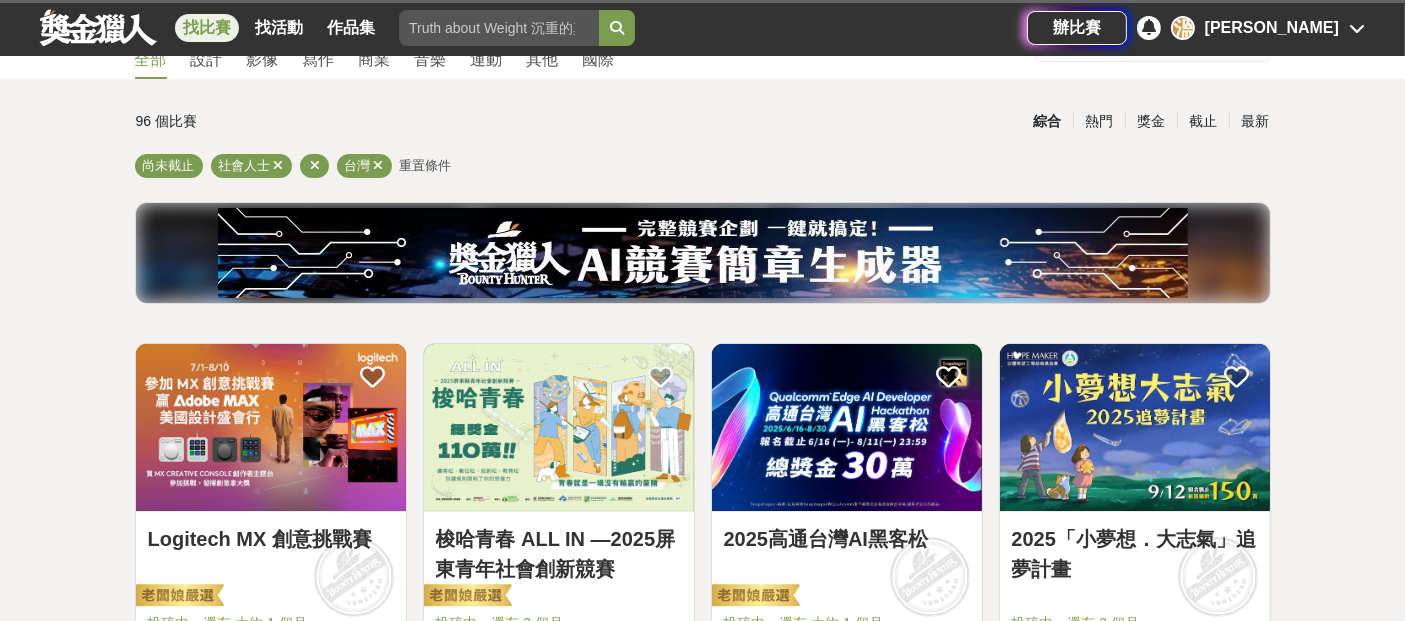scroll, scrollTop: 222, scrollLeft: 0, axis: vertical 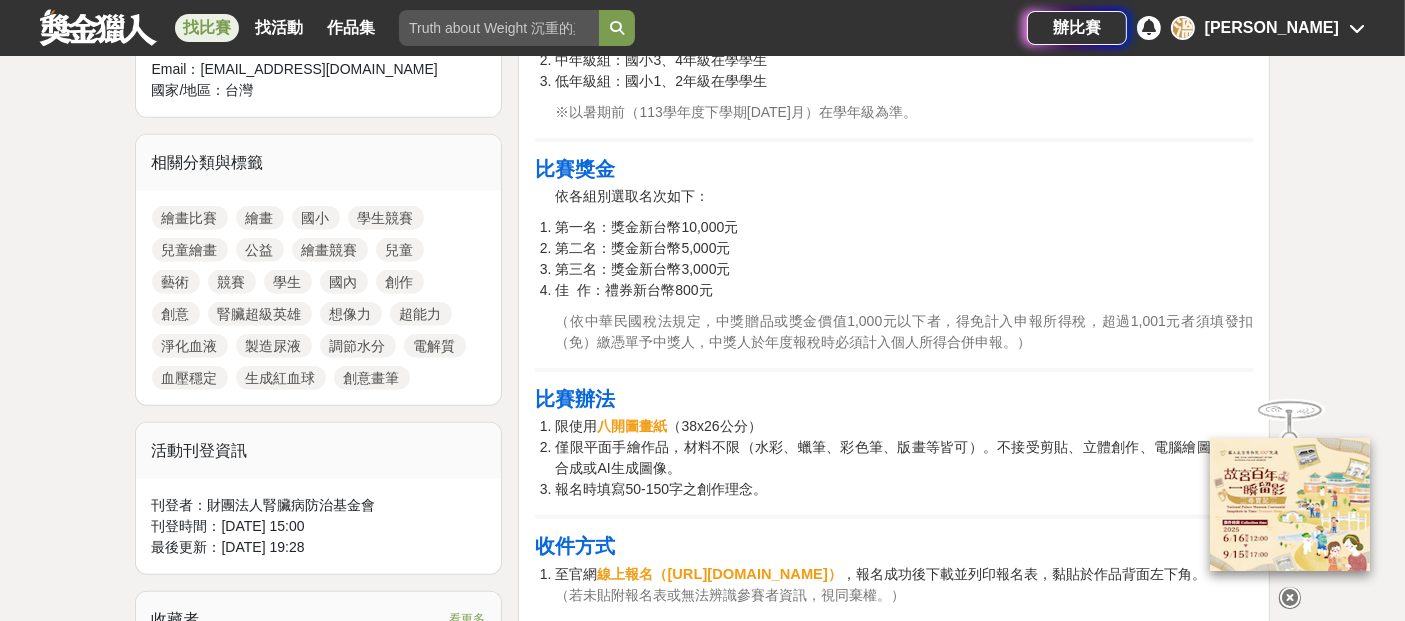 click at bounding box center [1290, 598] 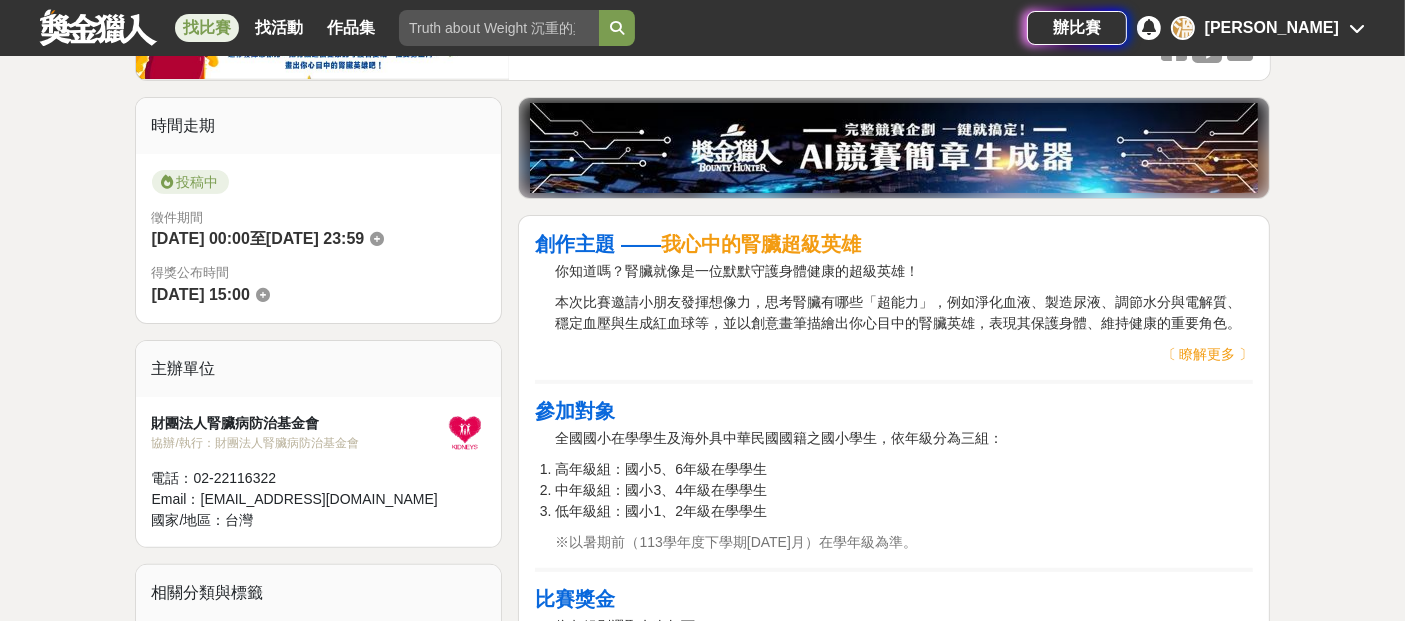 scroll, scrollTop: 333, scrollLeft: 0, axis: vertical 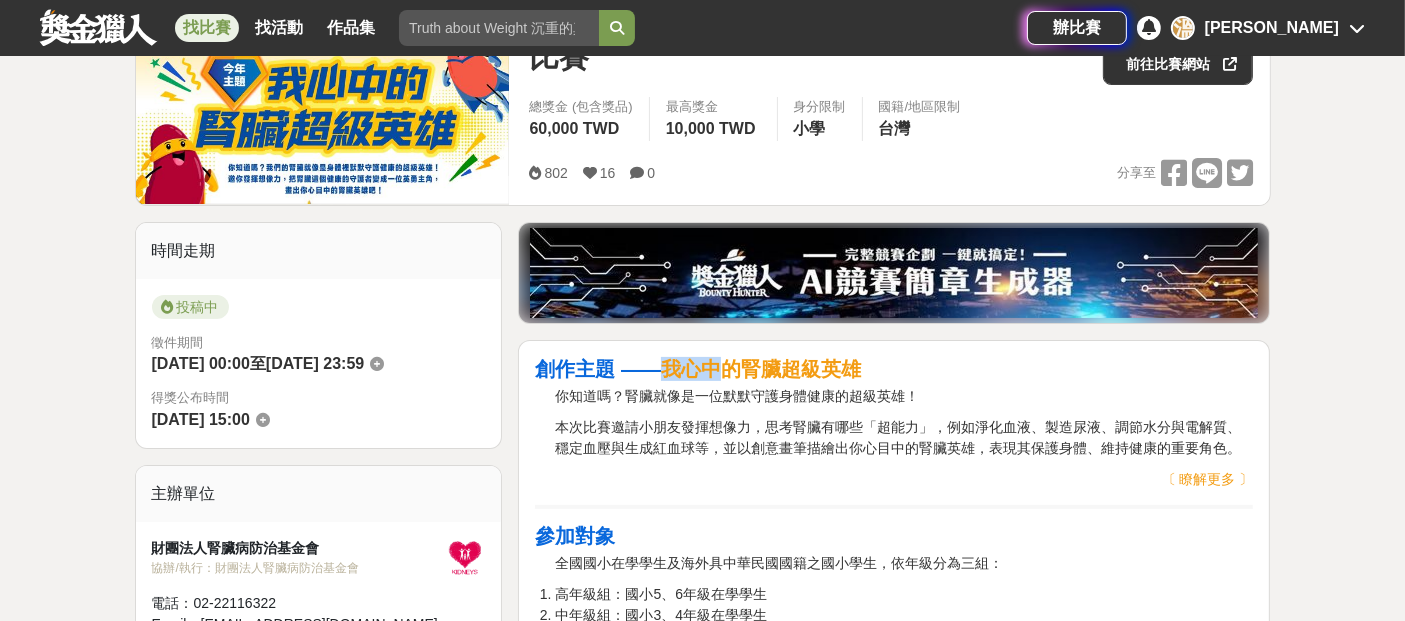 drag, startPoint x: 665, startPoint y: 368, endPoint x: 717, endPoint y: 364, distance: 52.153618 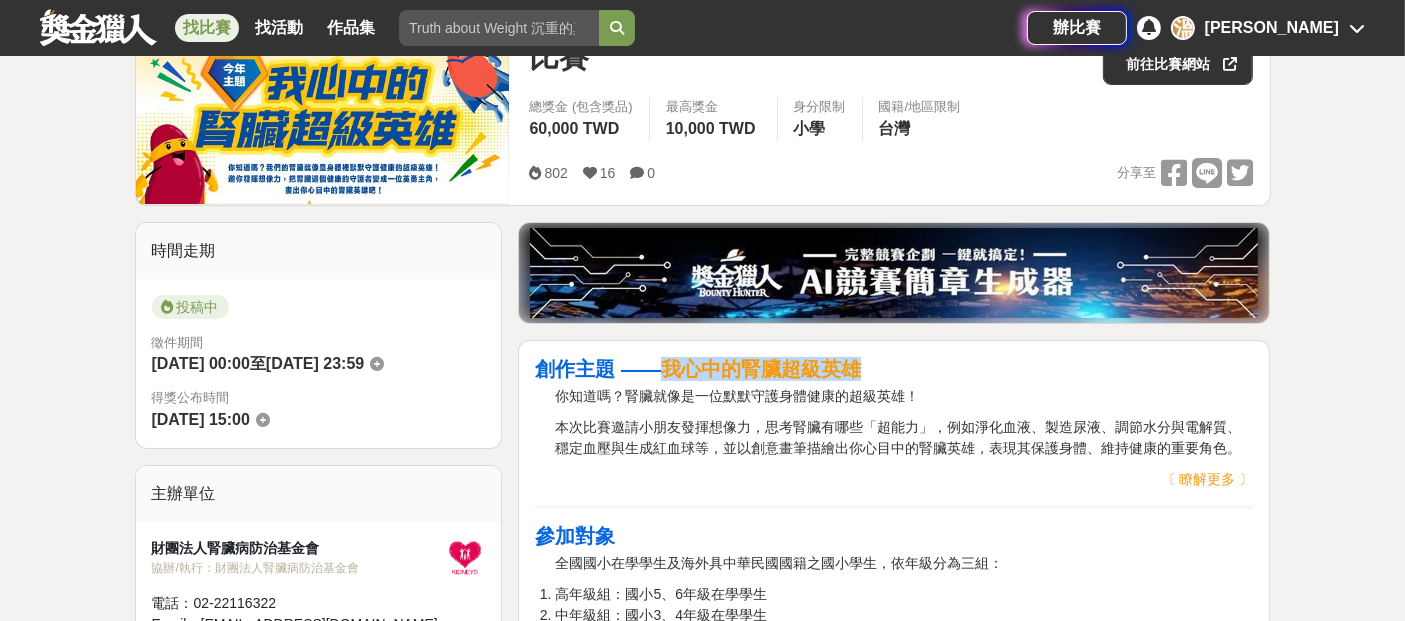 drag, startPoint x: 674, startPoint y: 362, endPoint x: 879, endPoint y: 350, distance: 205.35092 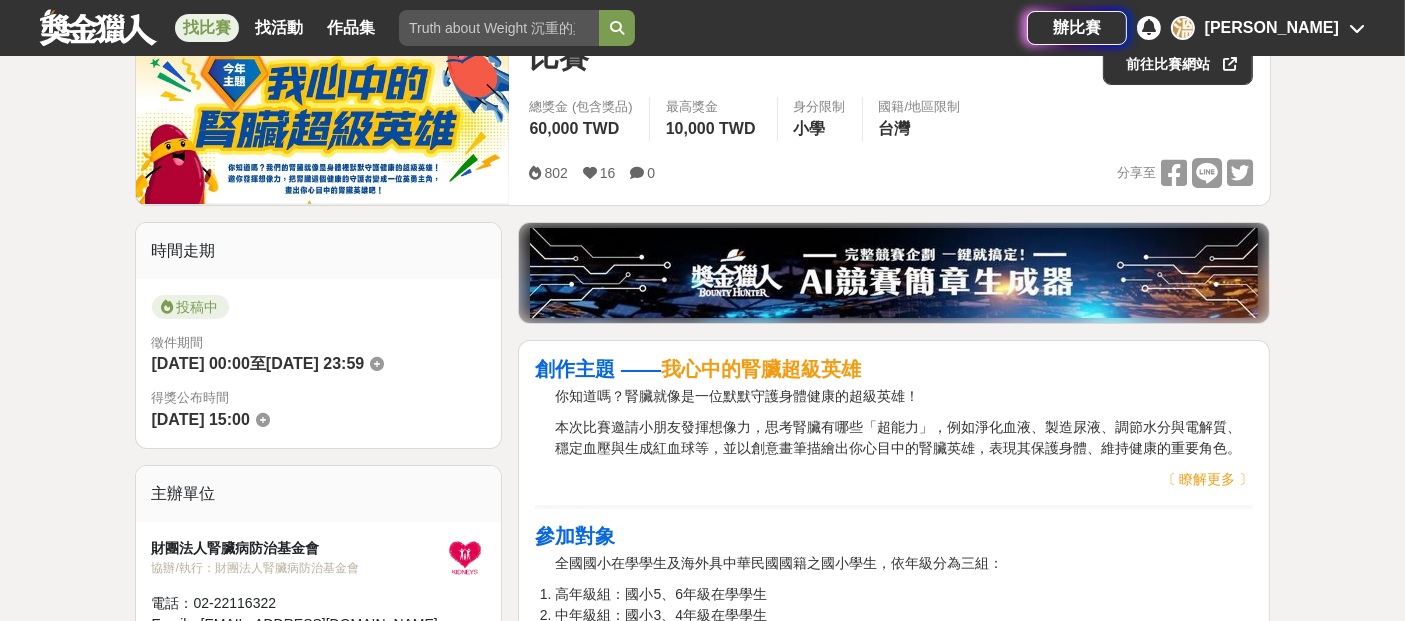 click on "你知道嗎？腎臟就像是一位默默守護身體健康的超級英雄！" at bounding box center [904, 396] 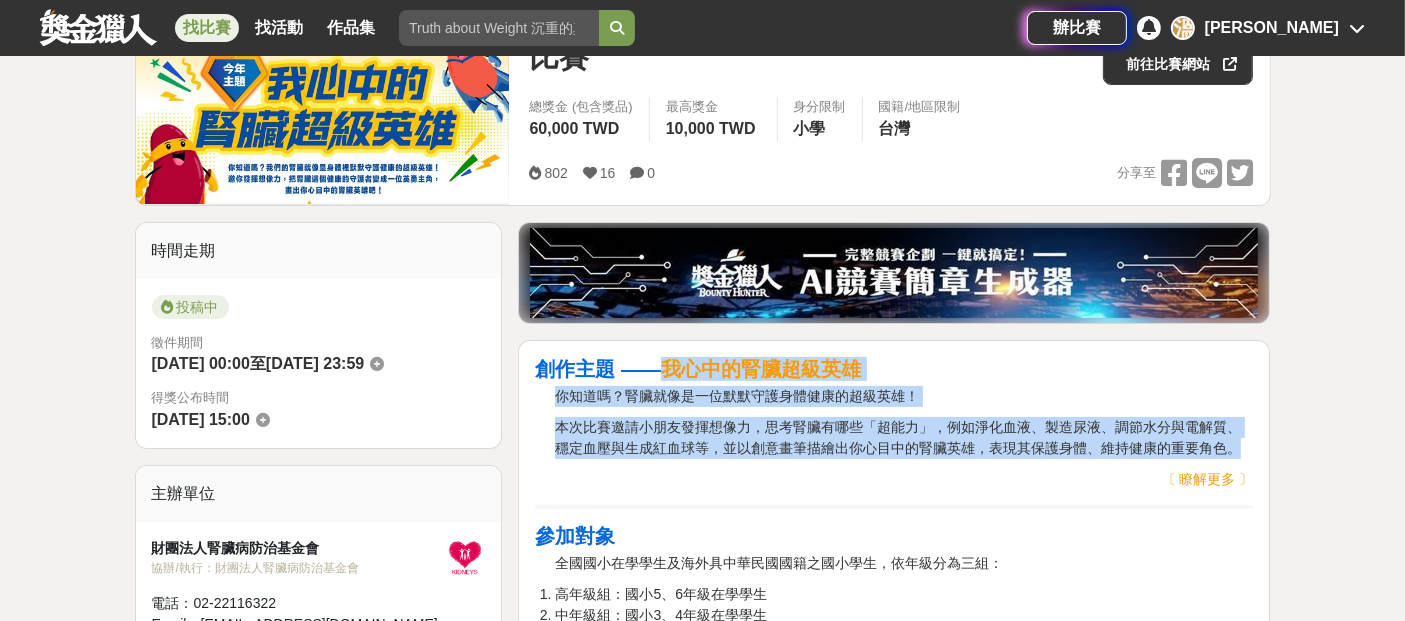 drag, startPoint x: 671, startPoint y: 372, endPoint x: 1243, endPoint y: 438, distance: 575.7951 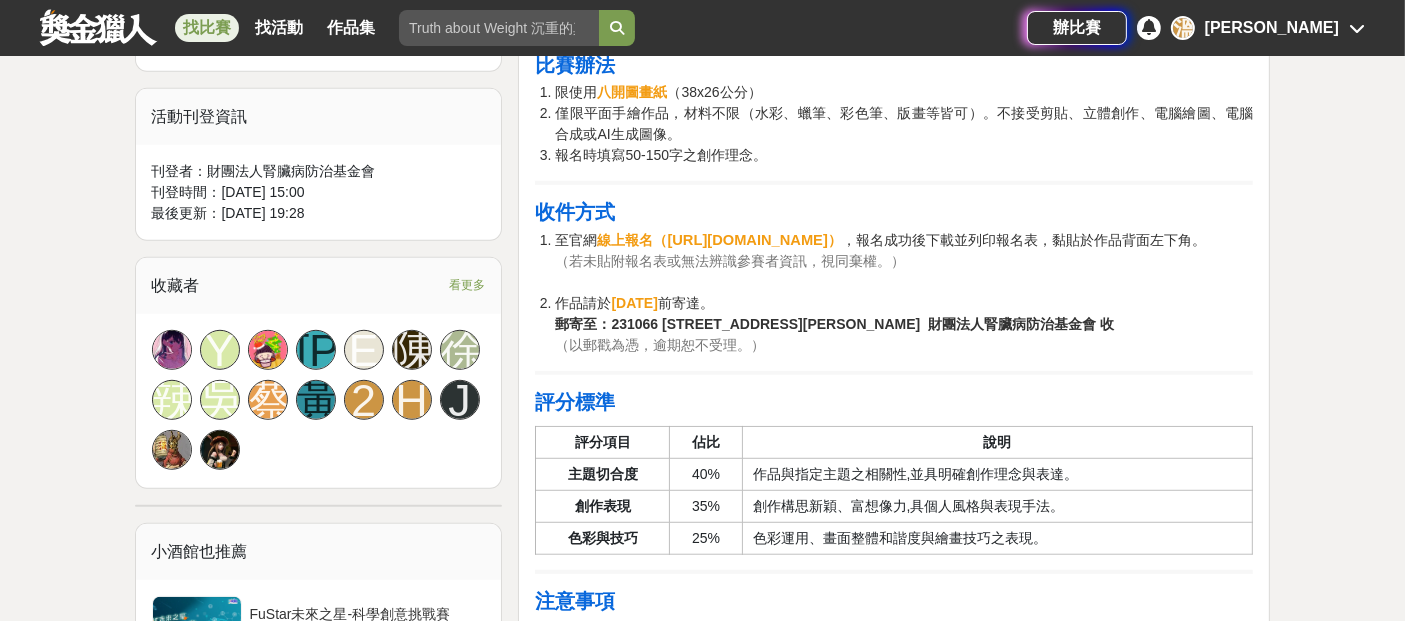 scroll, scrollTop: 1000, scrollLeft: 0, axis: vertical 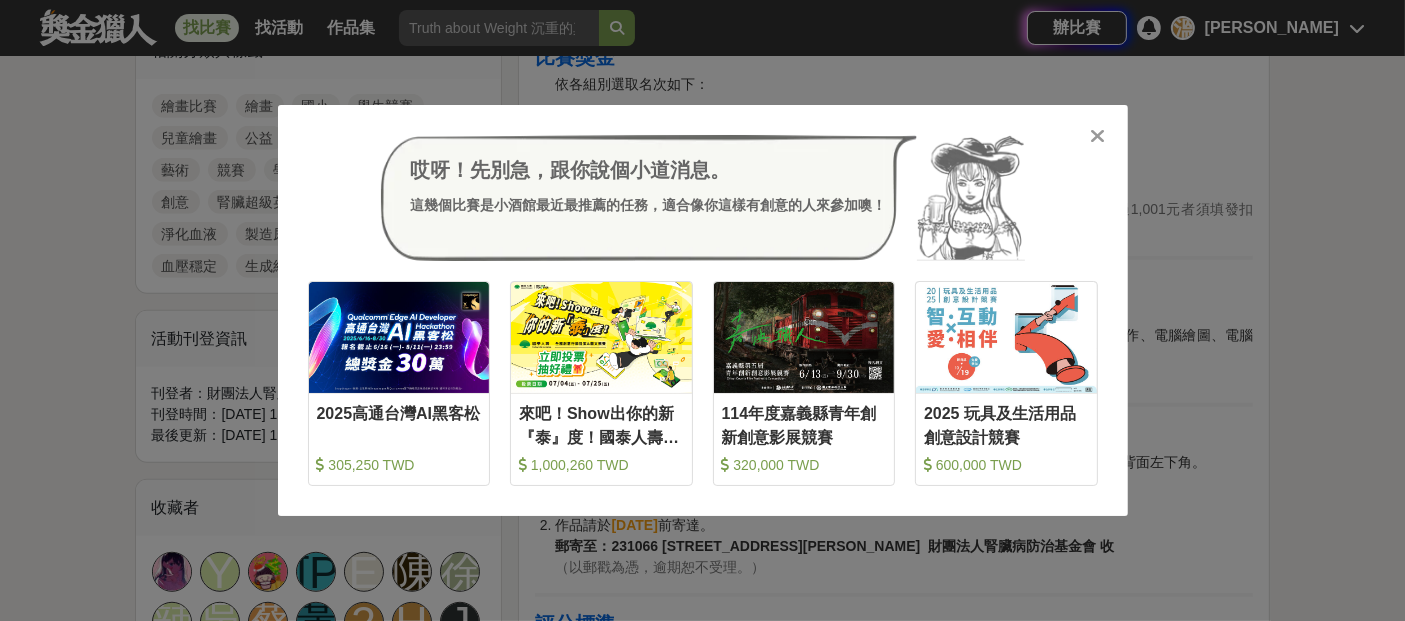 click on "哎呀！先別急，跟你說個小道消息。 這幾個比賽是小酒館最近最推薦的任務，適合像你這樣有創意的人來參加噢！" at bounding box center [703, 198] 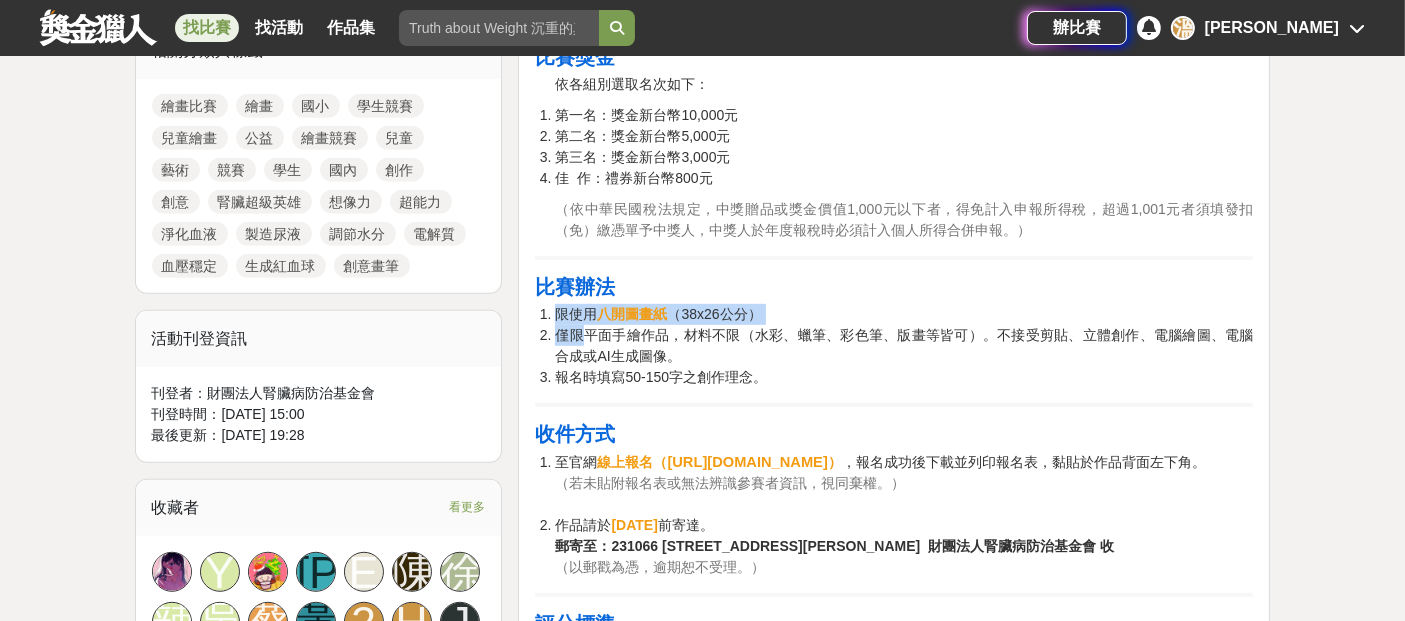 drag, startPoint x: 786, startPoint y: 390, endPoint x: 723, endPoint y: 352, distance: 73.57309 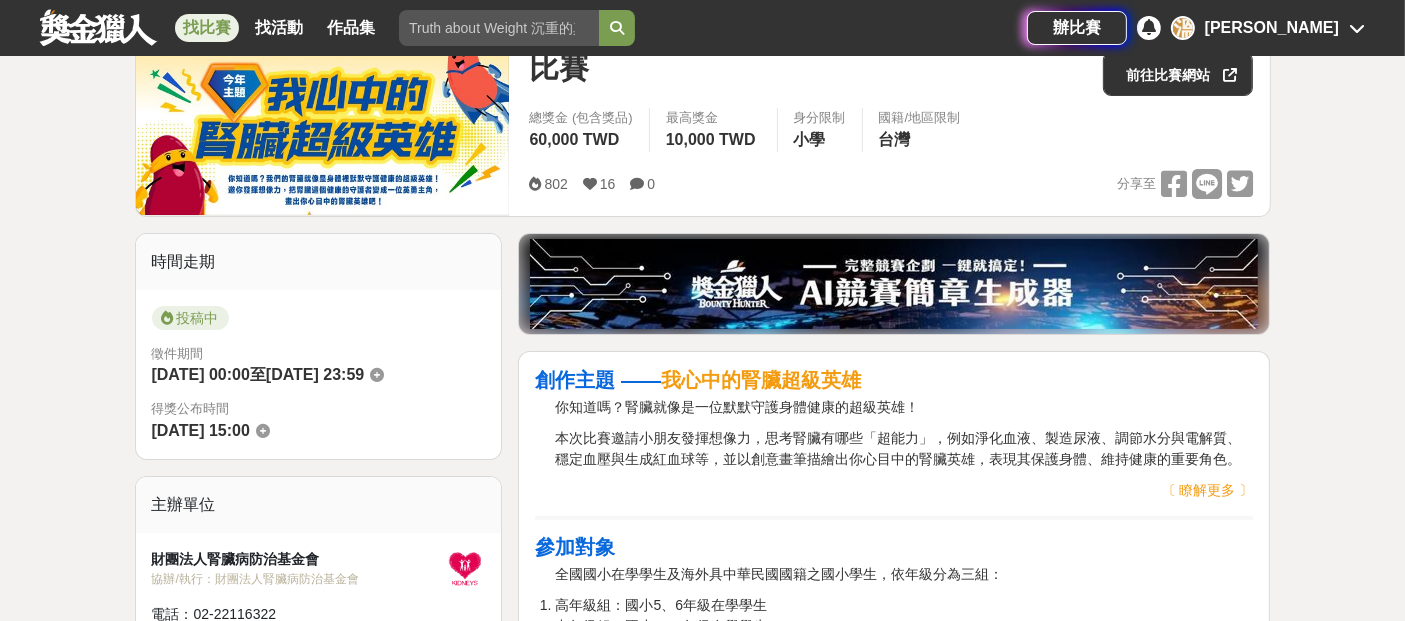 scroll, scrollTop: 0, scrollLeft: 0, axis: both 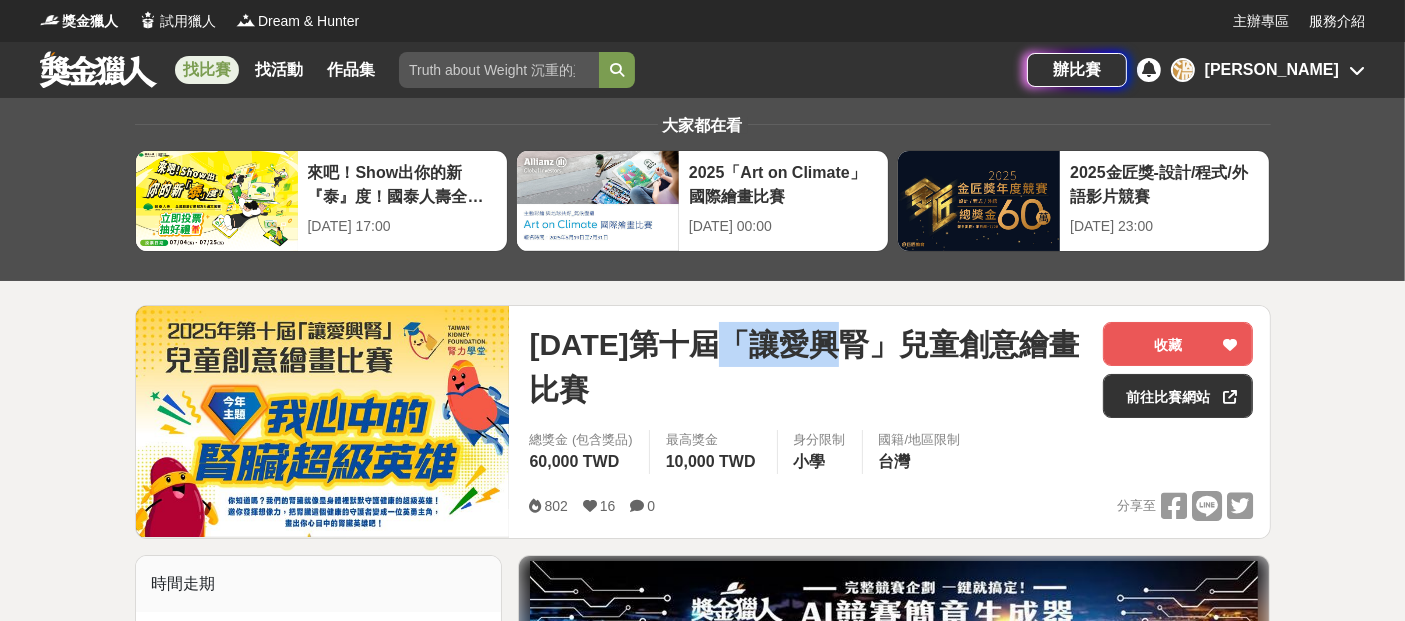 drag, startPoint x: 752, startPoint y: 343, endPoint x: 927, endPoint y: 270, distance: 189.6154 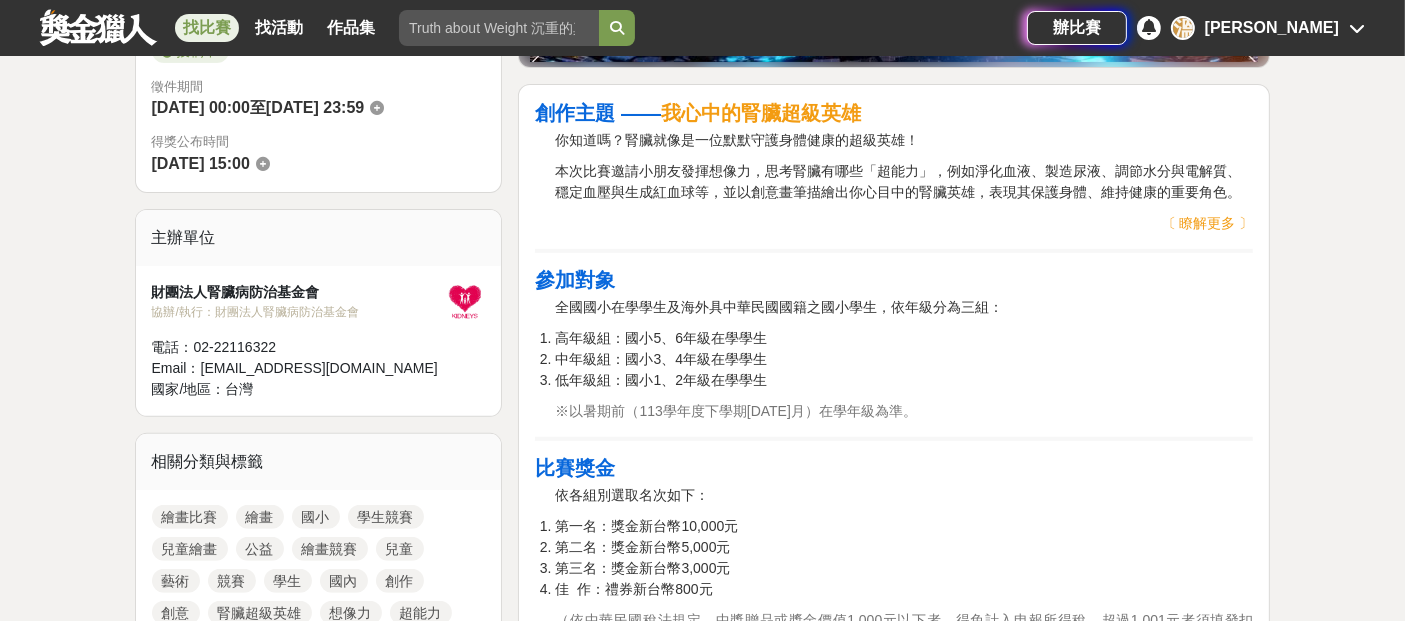 scroll, scrollTop: 777, scrollLeft: 0, axis: vertical 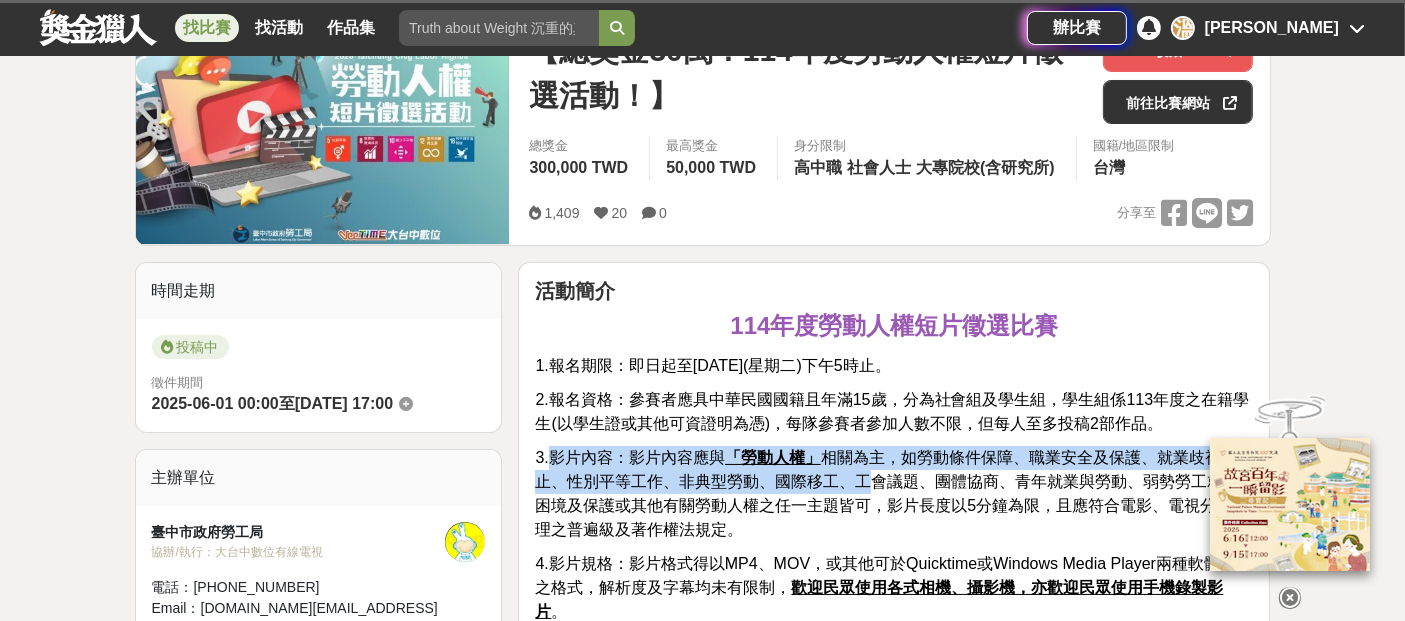 click on "活動簡介 114年度勞動人權短片徵選比賽 1.報名期限：即日起至114年9月30日(星期二)下午5時止。 2.報名資格：參賽者應具中華民國國籍且年滿15歲，分為社會組及學生組，學生組係113年度之在籍學生(以學生證或其他可資證明為憑)，每隊參賽者參加人數不限，但每人至多投稿2部作品。 3.影片內容：影片內容應與 「勞動人權」 相關為主，如勞動條件保障、職業安全及保護、就業歧視禁止、性別平等工作、非典型勞動、國際移工、工會議題、團體協商、青年就業與勞動、弱勢勞工就業困境及保護或其他有關勞動人權之任一主題皆可，影片長度以5分鐘為限，且應符合電影、電視分級處理之普遍級及著作權法規定。 4.影片規格：影片格式得以MP4、MOV，或其他可於Quicktime或Windows Media Player兩種軟體播映之格式，解析度及字幕均未有限制， 。 6.評選方式： 7.獎勵名額及獎金： 溫" at bounding box center (894, 1149) 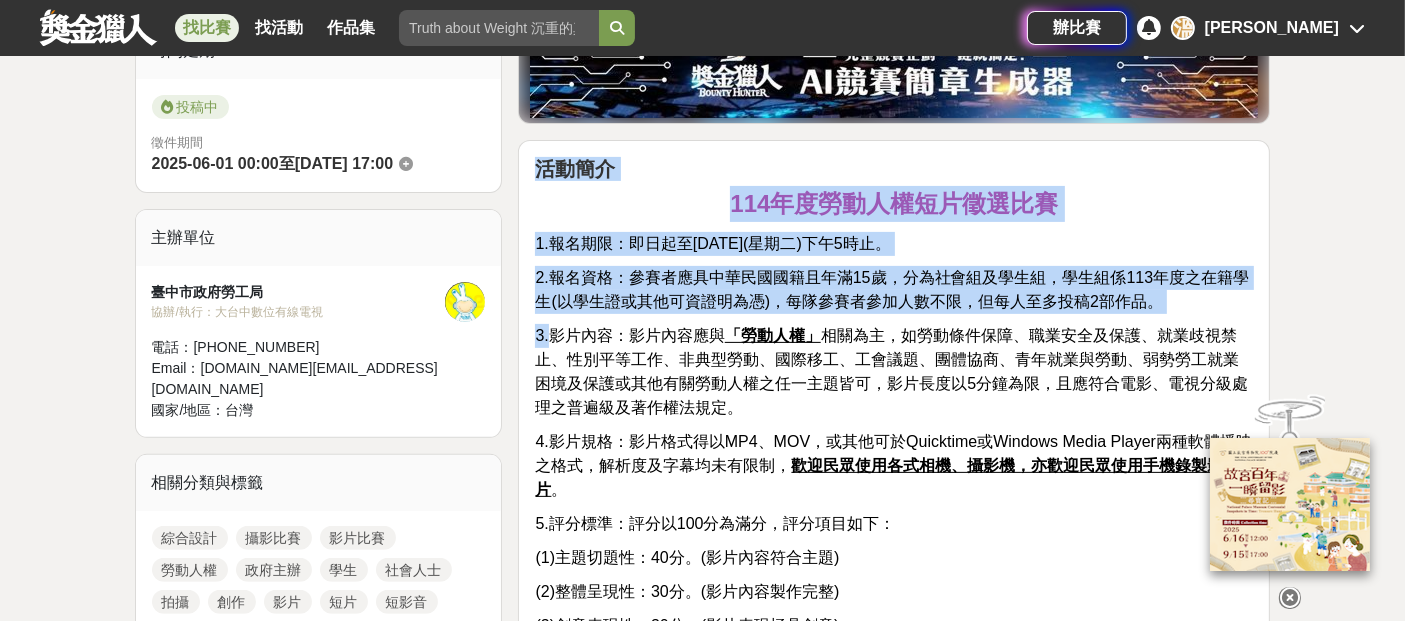 scroll, scrollTop: 777, scrollLeft: 0, axis: vertical 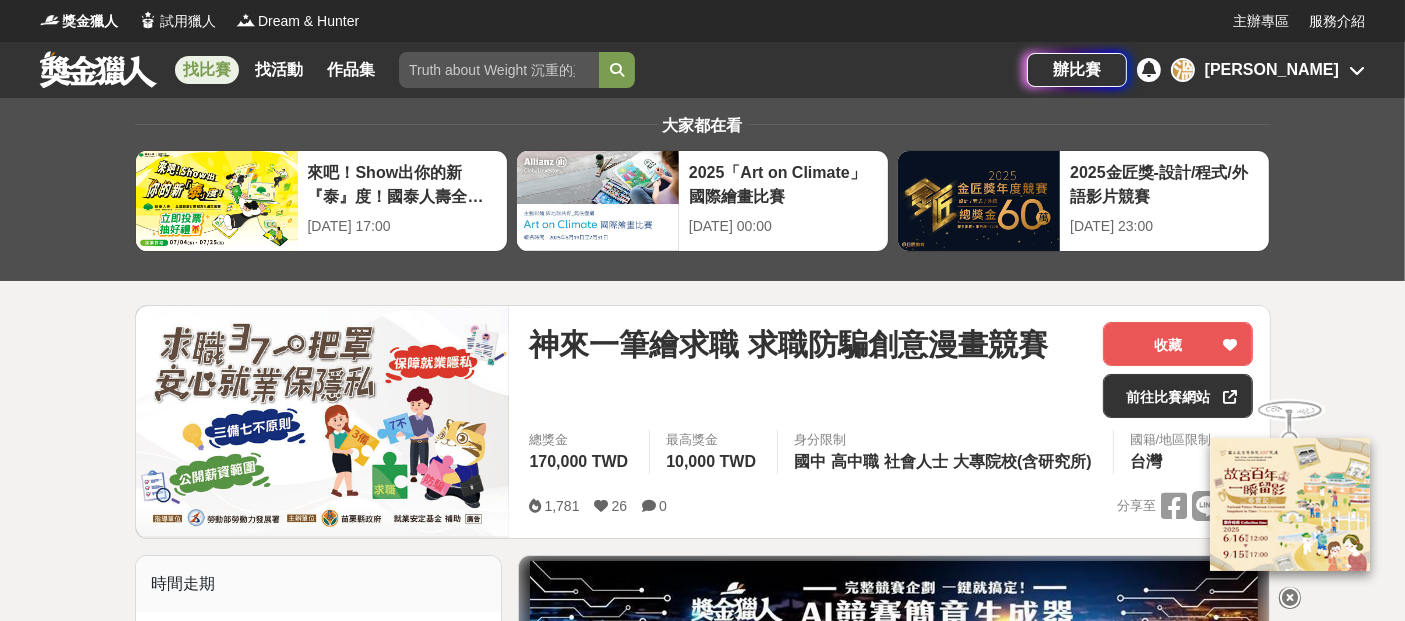 click at bounding box center (1290, 598) 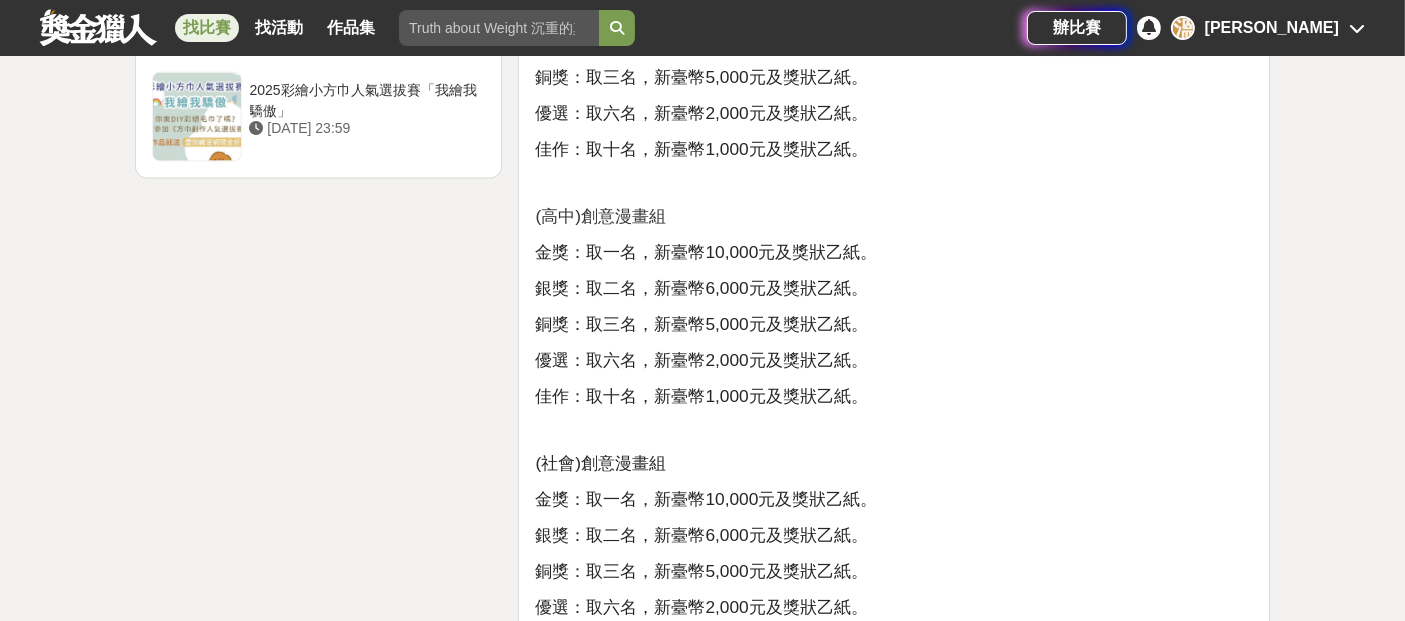 scroll, scrollTop: 2333, scrollLeft: 0, axis: vertical 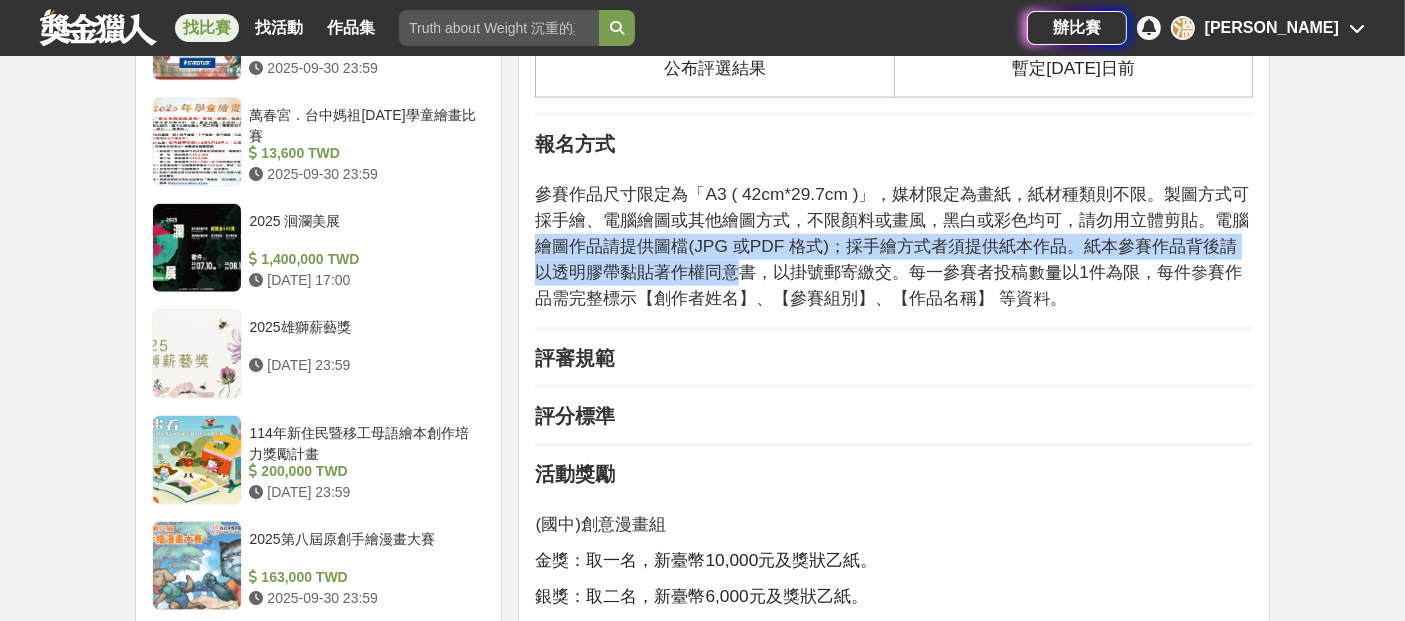 drag, startPoint x: 569, startPoint y: 248, endPoint x: 917, endPoint y: 267, distance: 348.51828 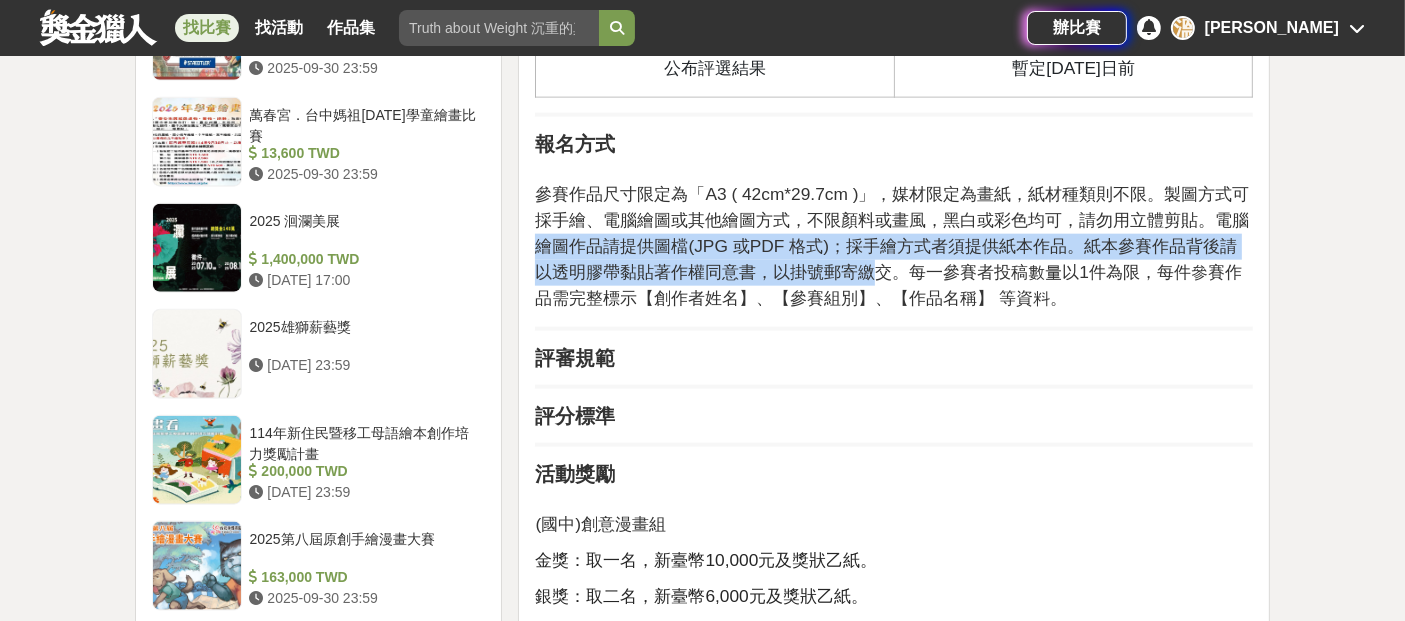 click on "參賽作品尺寸限定為「A3 ( 42cm*29.7cm )」，媒材限定為畫紙，紙材種類則不限。製圖方式可採手繪、電腦繪圖或其他繪圖方式，不限顏料或畫風，黑白或彩色均可，請勿用立體剪貼。電腦繪圖作品請提供圖檔(JPG 或PDF 格式)；採手繪方式者須提供紙本作品。紙本參賽作品背後請以透明膠帶黏貼著作權同意書，以掛號郵寄繳交。每一參賽者投稿數量以1件為限，每件參賽作品需完整標示【創作者姓名】、【參賽組別】、【作品名稱】 等資料。" at bounding box center [892, 246] 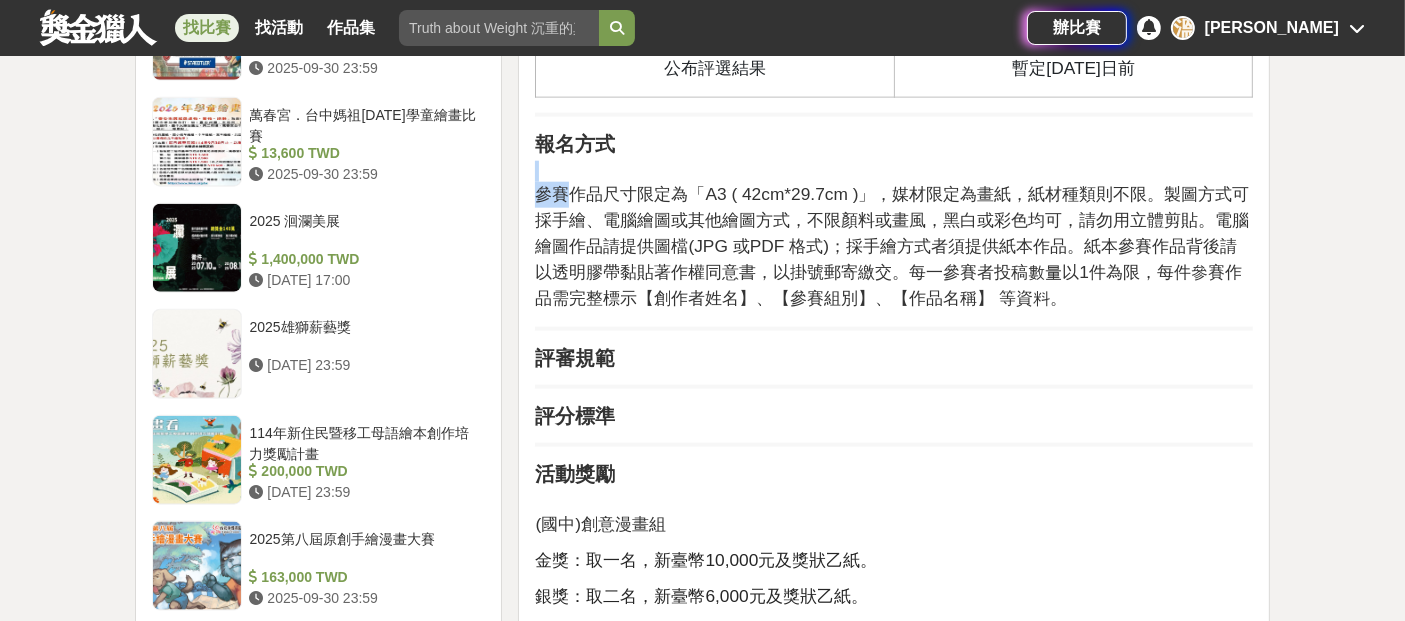 drag, startPoint x: 566, startPoint y: 193, endPoint x: 1006, endPoint y: 178, distance: 440.2556 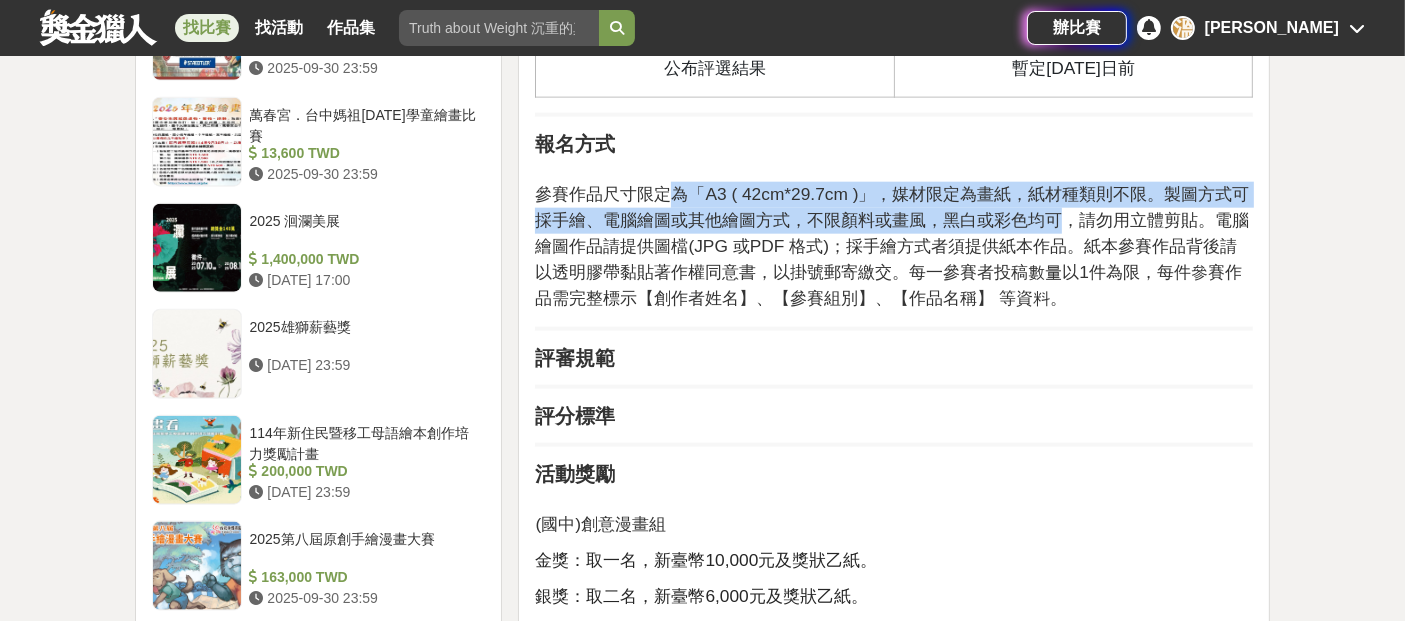 drag, startPoint x: 1088, startPoint y: 221, endPoint x: 665, endPoint y: 184, distance: 424.6151 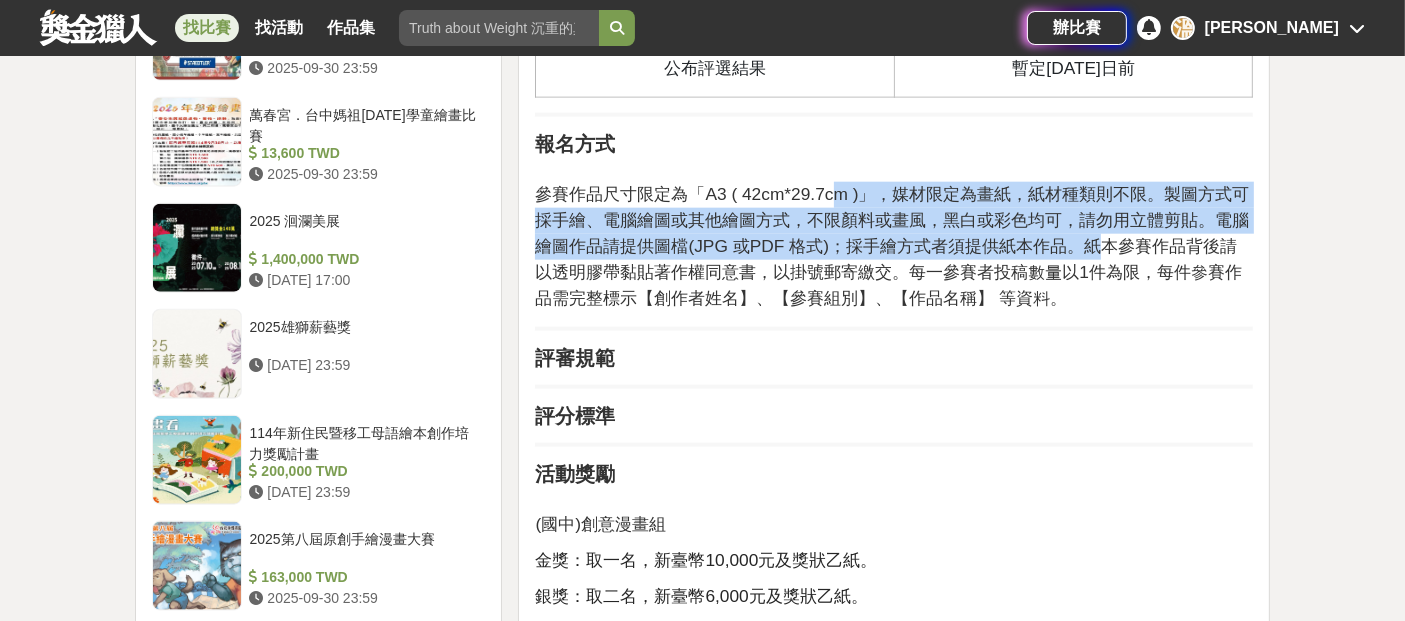 drag, startPoint x: 1132, startPoint y: 234, endPoint x: 803, endPoint y: 185, distance: 332.62894 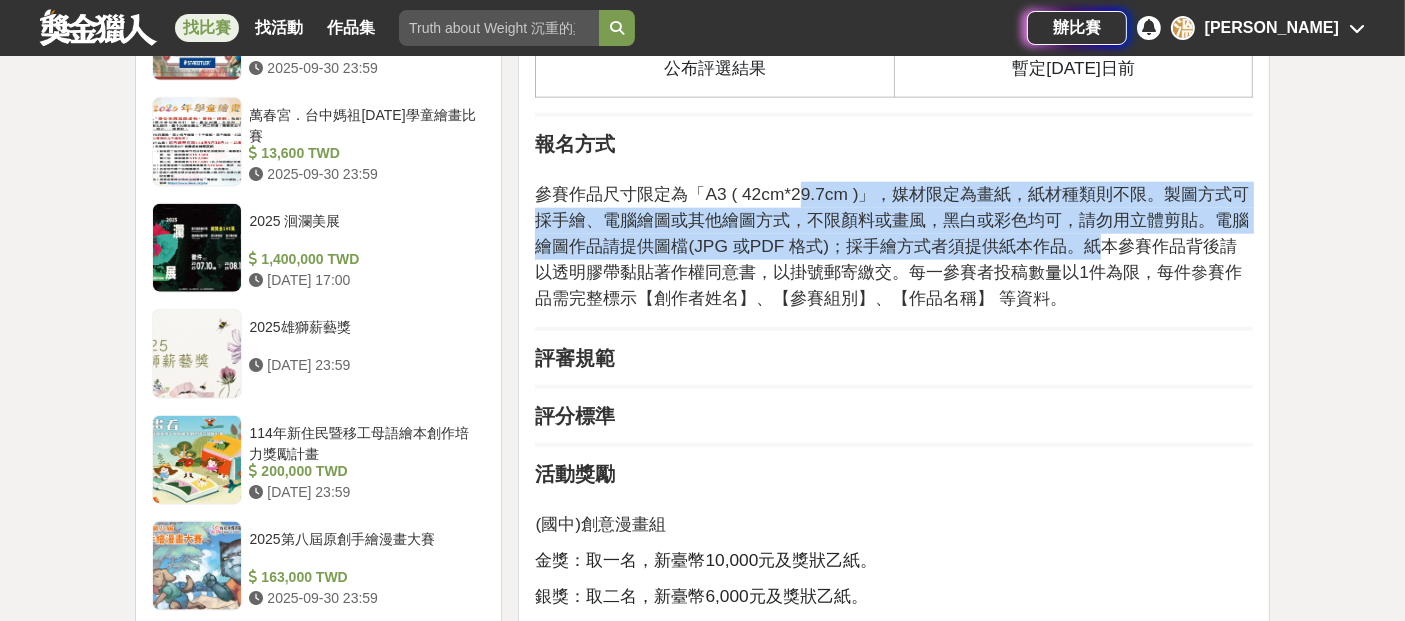 click on "參賽作品尺寸限定為「A3 ( 42cm*29.7cm )」，媒材限定為畫紙，紙材種類則不限。製圖方式可採手繪、電腦繪圖或其他繪圖方式，不限顏料或畫風，黑白或彩色均可，請勿用立體剪貼。電腦繪圖作品請提供圖檔(JPG 或PDF 格式)；採手繪方式者須提供紙本作品。紙本參賽作品背後請以透明膠帶黏貼著作權同意書，以掛號郵寄繳交。每一參賽者投稿數量以1件為限，每件參賽作品需完整標示【創作者姓名】、【參賽組別】、【作品名稱】 等資料。" at bounding box center (892, 246) 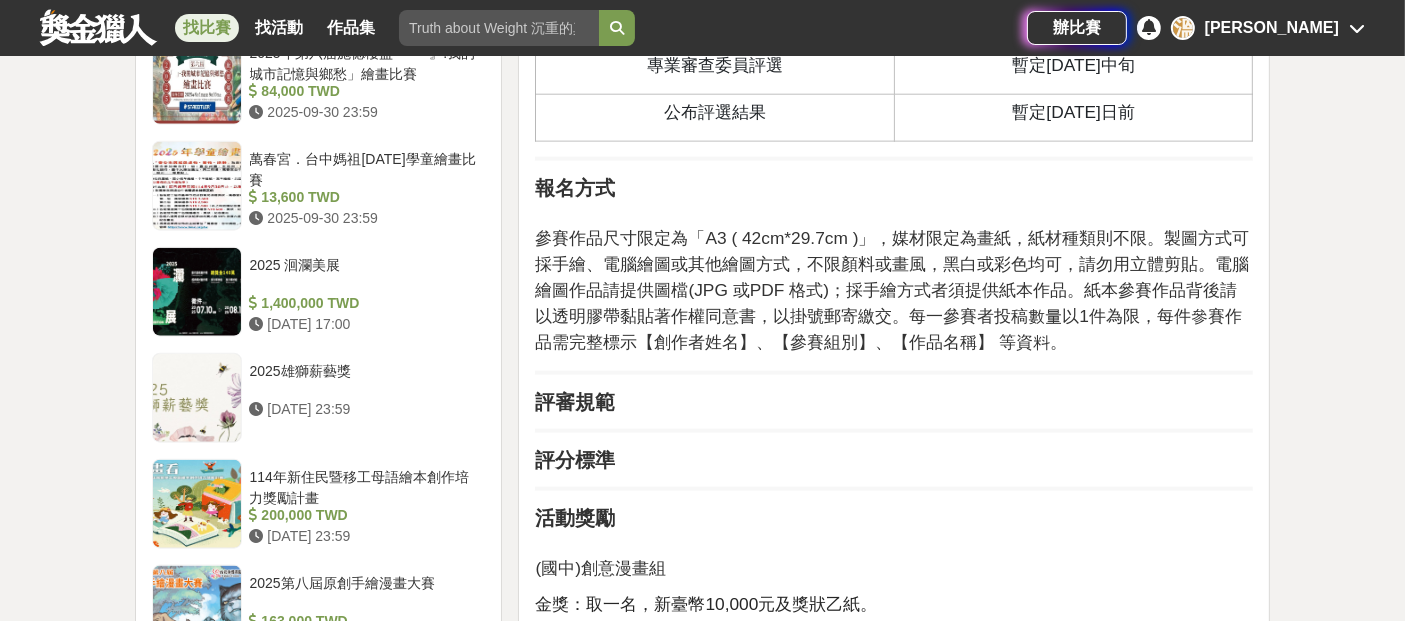 scroll, scrollTop: 2222, scrollLeft: 0, axis: vertical 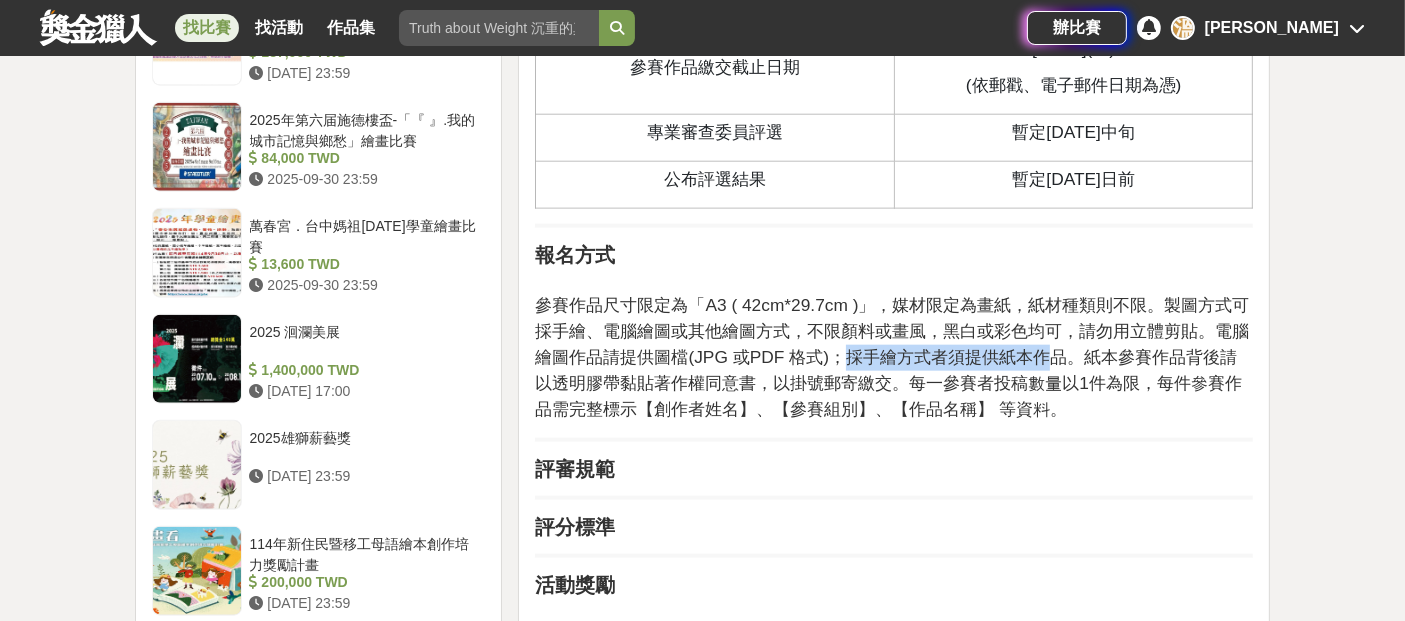 drag, startPoint x: 1025, startPoint y: 354, endPoint x: 1130, endPoint y: 364, distance: 105.47511 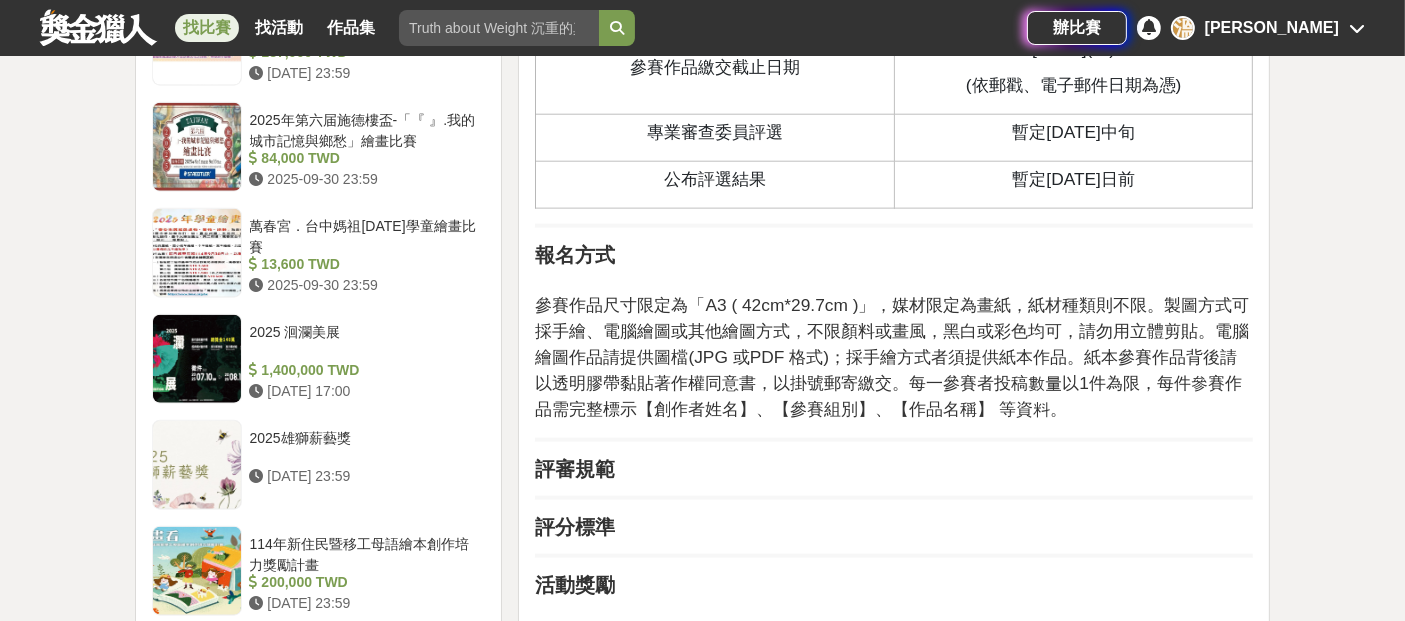 click on "參賽作品尺寸限定為「A3 ( 42cm*29.7cm )」，媒材限定為畫紙，紙材種類則不限。製圖方式可採手繪、電腦繪圖或其他繪圖方式，不限顏料或畫風，黑白或彩色均可，請勿用立體剪貼。電腦繪圖作品請提供圖檔(JPG 或PDF 格式)；採手繪方式者須提供紙本作品。紙本參賽作品背後請以透明膠帶黏貼著作權同意書，以掛號郵寄繳交。每一參賽者投稿數量以1件為限，每件參賽作品需完整標示【創作者姓名】、【參賽組別】、【作品名稱】 等資料。" at bounding box center [892, 357] 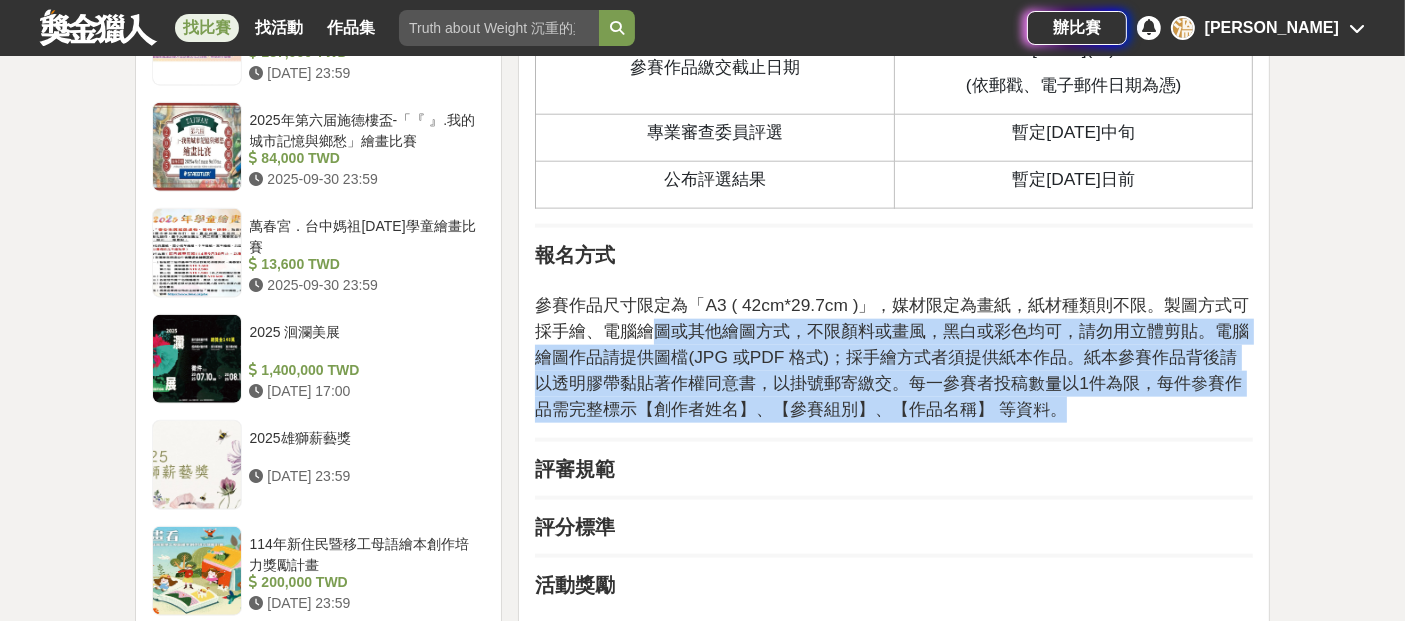 drag, startPoint x: 1119, startPoint y: 410, endPoint x: 677, endPoint y: 317, distance: 451.67798 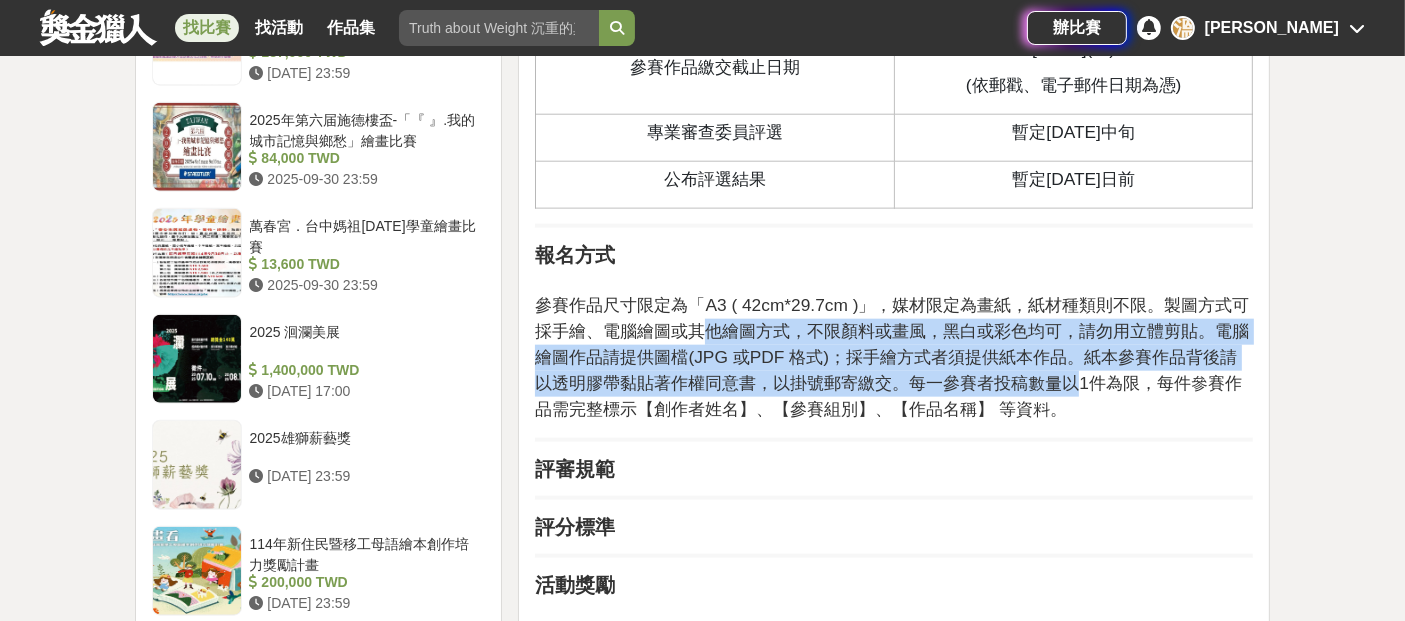 drag, startPoint x: 1126, startPoint y: 392, endPoint x: 734, endPoint y: 330, distance: 396.87277 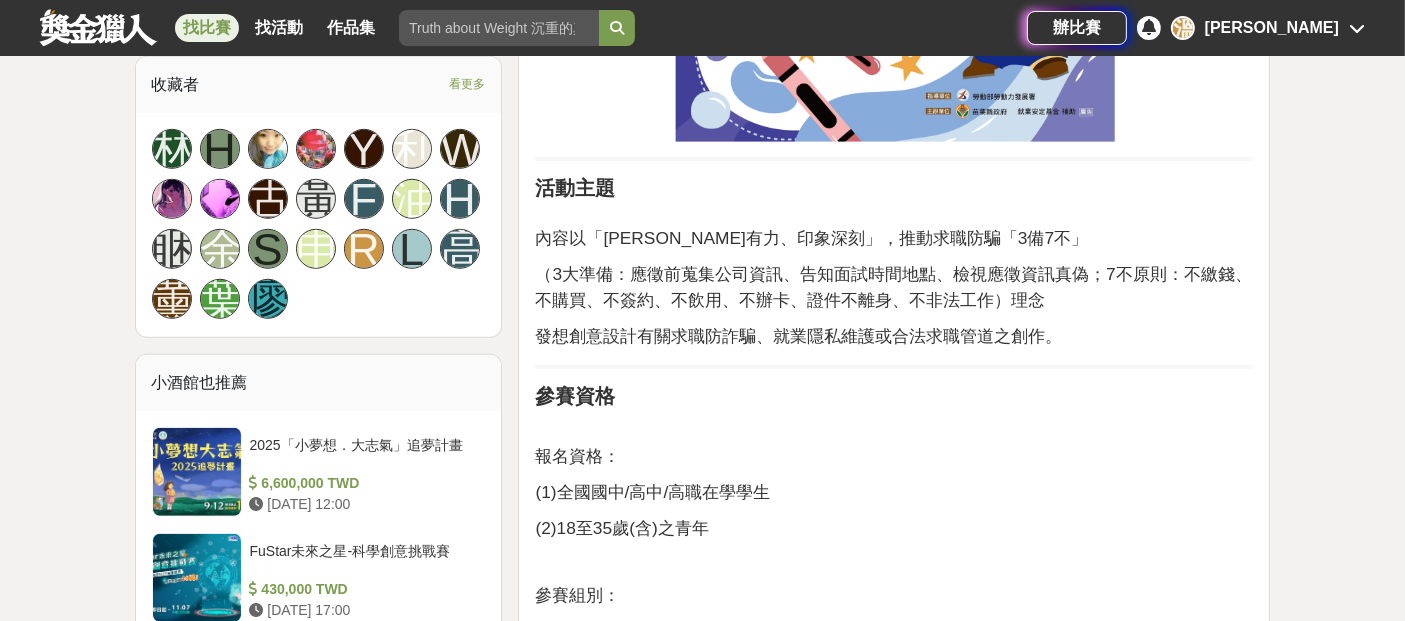 scroll, scrollTop: 1333, scrollLeft: 0, axis: vertical 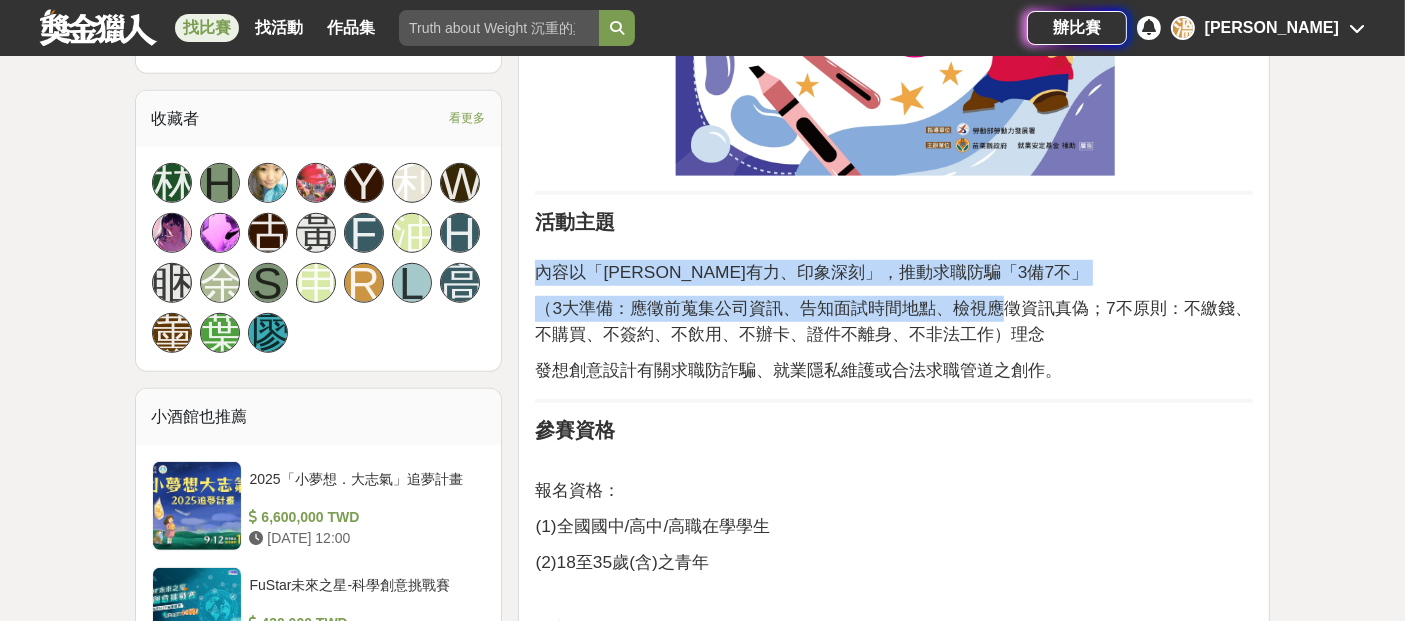 drag, startPoint x: 681, startPoint y: 267, endPoint x: 1034, endPoint y: 303, distance: 354.83093 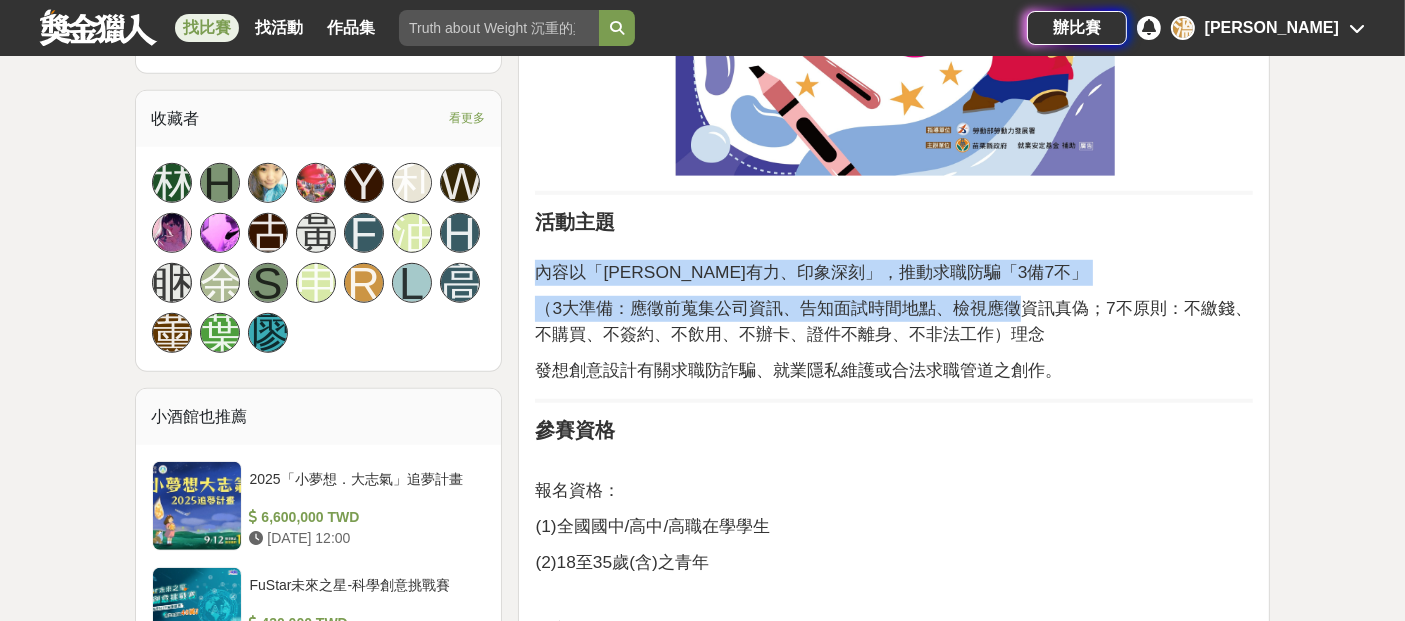 click on "（3大準備：應徵前蒐集公司資訊、告知面試時間地點、檢視應徵資訊真偽；7不原則：不繳錢、不購買、不簽約、不飲用、不辦卡、證件不離身、不非法工作）理念" at bounding box center [893, 321] 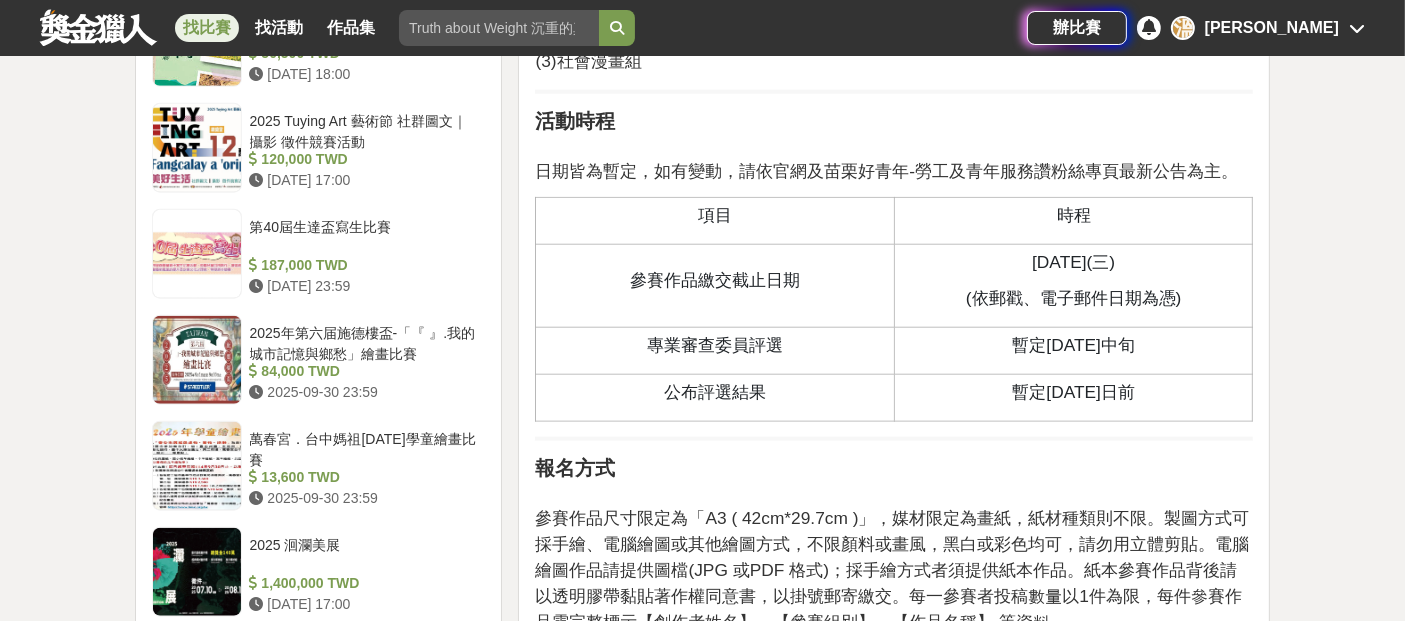 scroll, scrollTop: 2111, scrollLeft: 0, axis: vertical 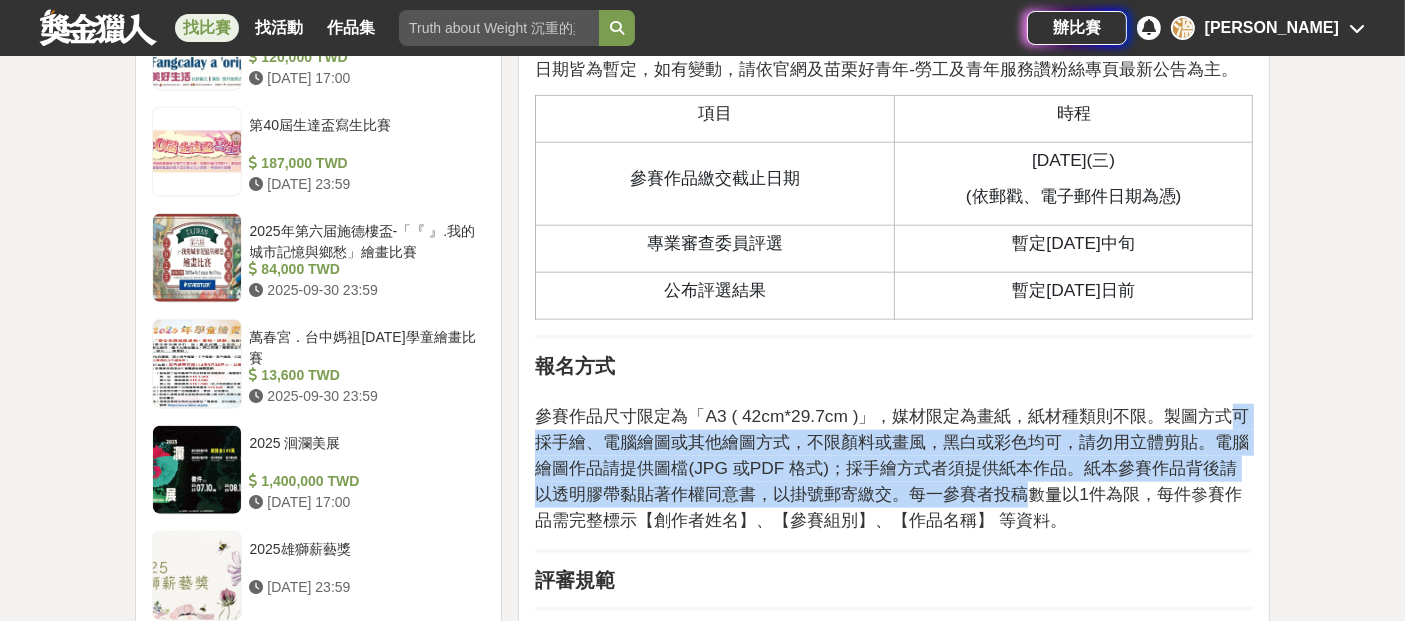 drag, startPoint x: 1079, startPoint y: 503, endPoint x: 537, endPoint y: 430, distance: 546.894 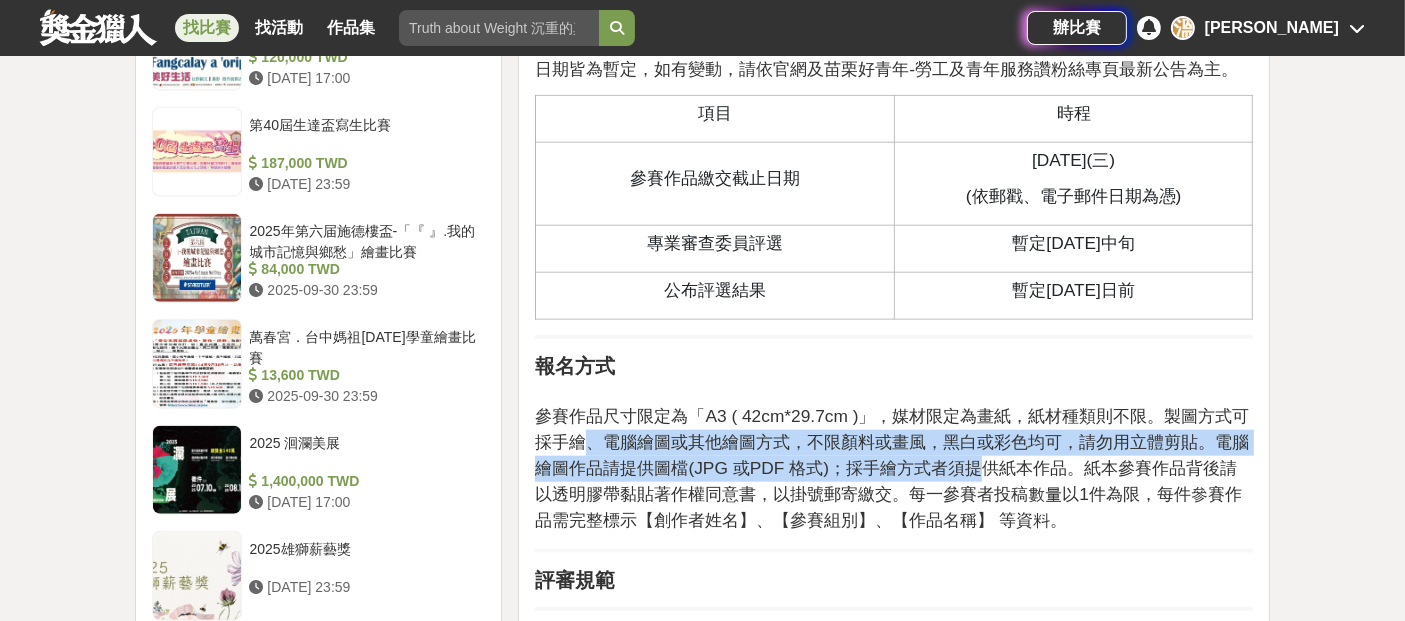 drag, startPoint x: 657, startPoint y: 444, endPoint x: 1055, endPoint y: 466, distance: 398.60757 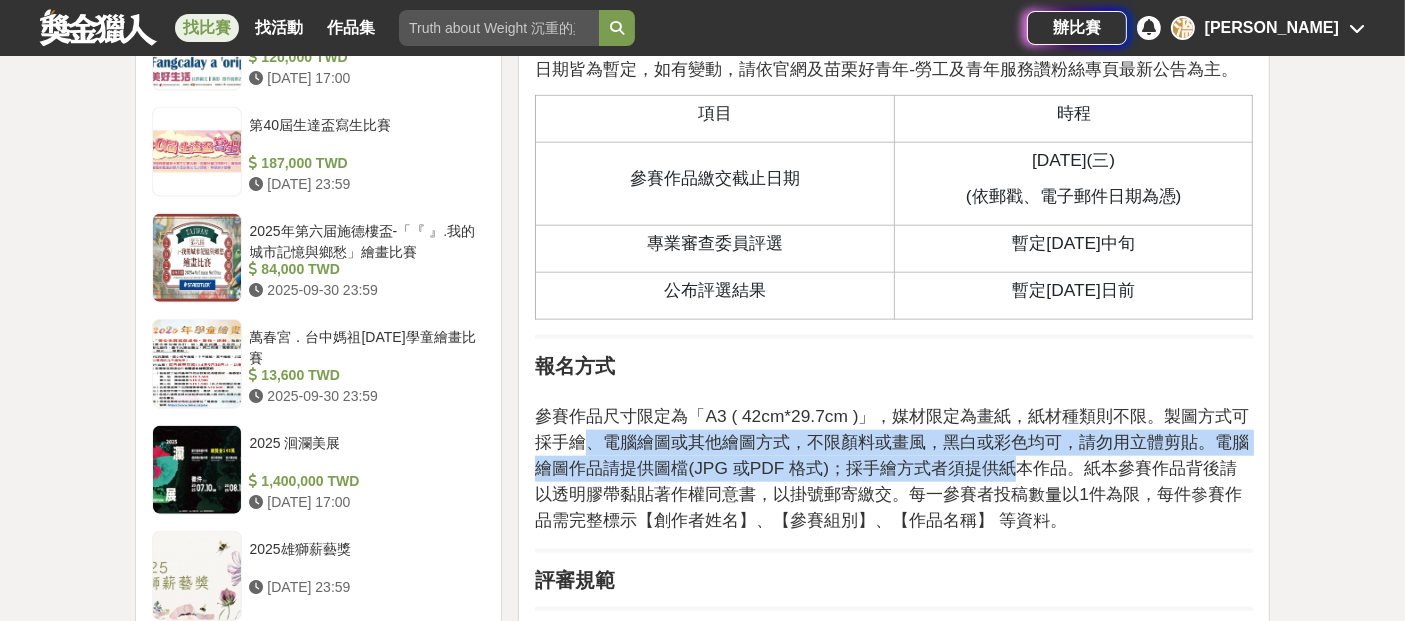 click on "參賽作品尺寸限定為「A3 ( 42cm*29.7cm )」，媒材限定為畫紙，紙材種類則不限。製圖方式可採手繪、電腦繪圖或其他繪圖方式，不限顏料或畫風，黑白或彩色均可，請勿用立體剪貼。電腦繪圖作品請提供圖檔(JPG 或PDF 格式)；採手繪方式者須提供紙本作品。紙本參賽作品背後請以透明膠帶黏貼著作權同意書，以掛號郵寄繳交。每一參賽者投稿數量以1件為限，每件參賽作品需完整標示【創作者姓名】、【參賽組別】、【作品名稱】 等資料。" at bounding box center (892, 468) 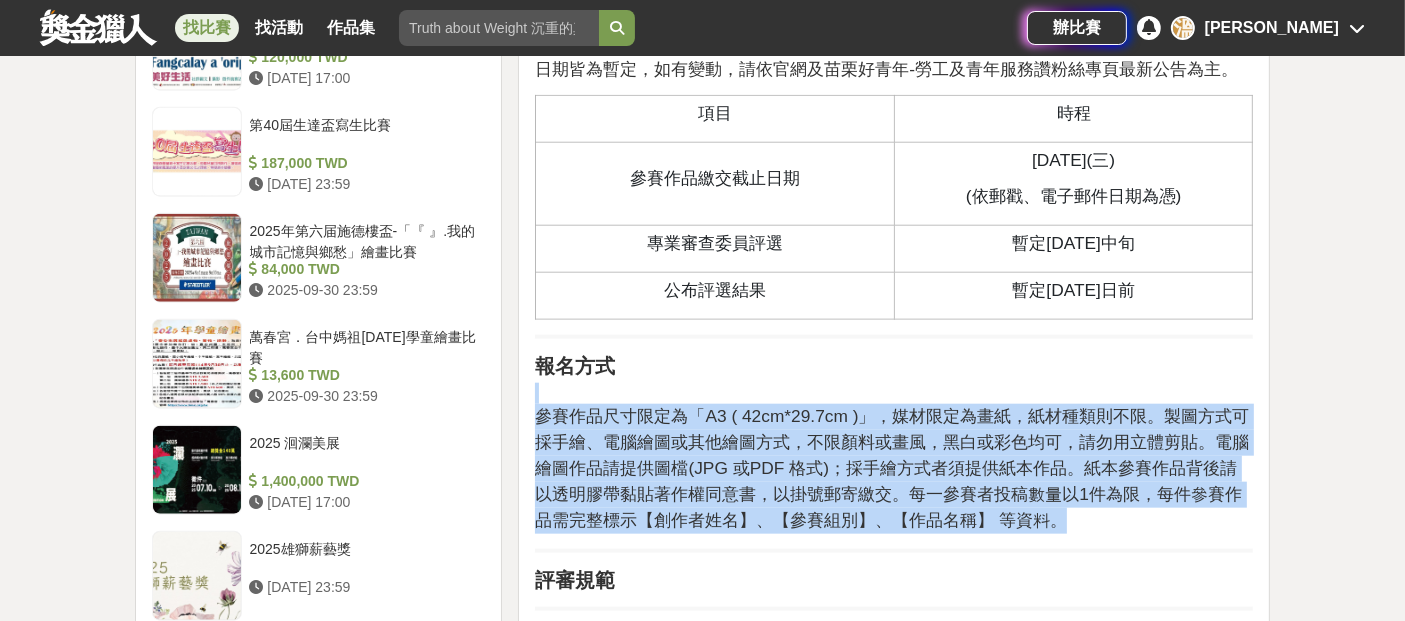 drag, startPoint x: 1190, startPoint y: 510, endPoint x: 582, endPoint y: 401, distance: 617.6933 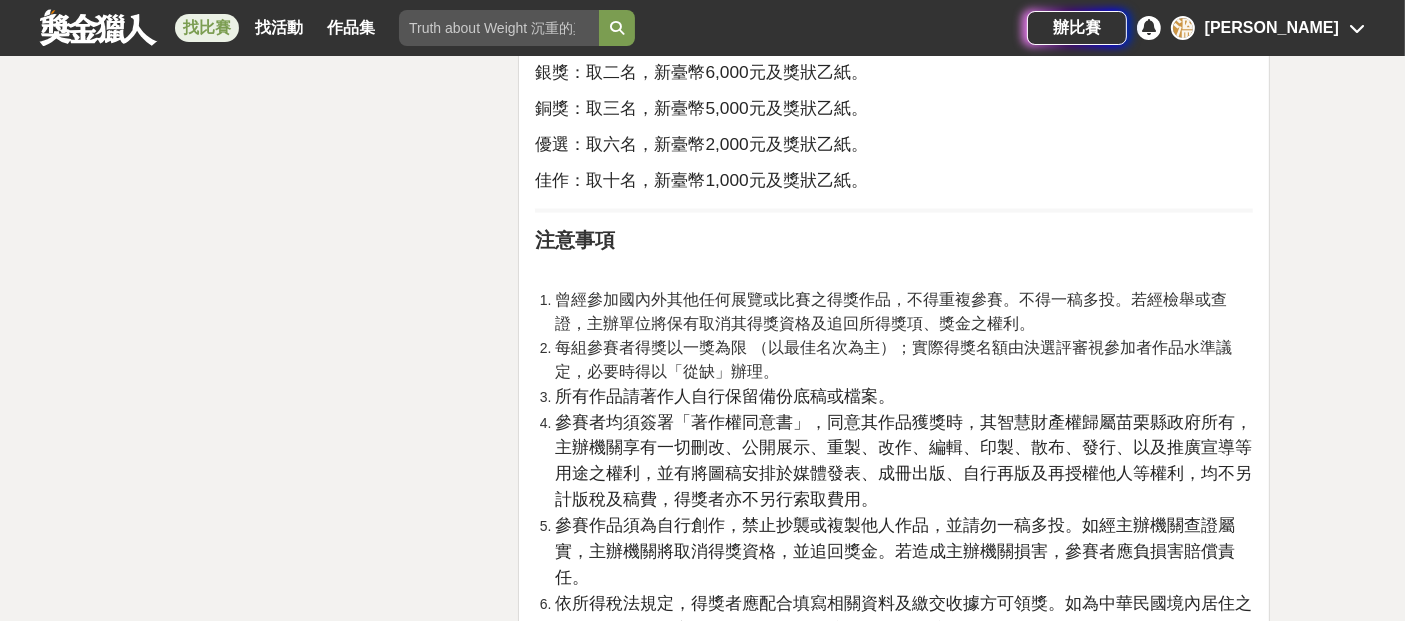 scroll, scrollTop: 3444, scrollLeft: 0, axis: vertical 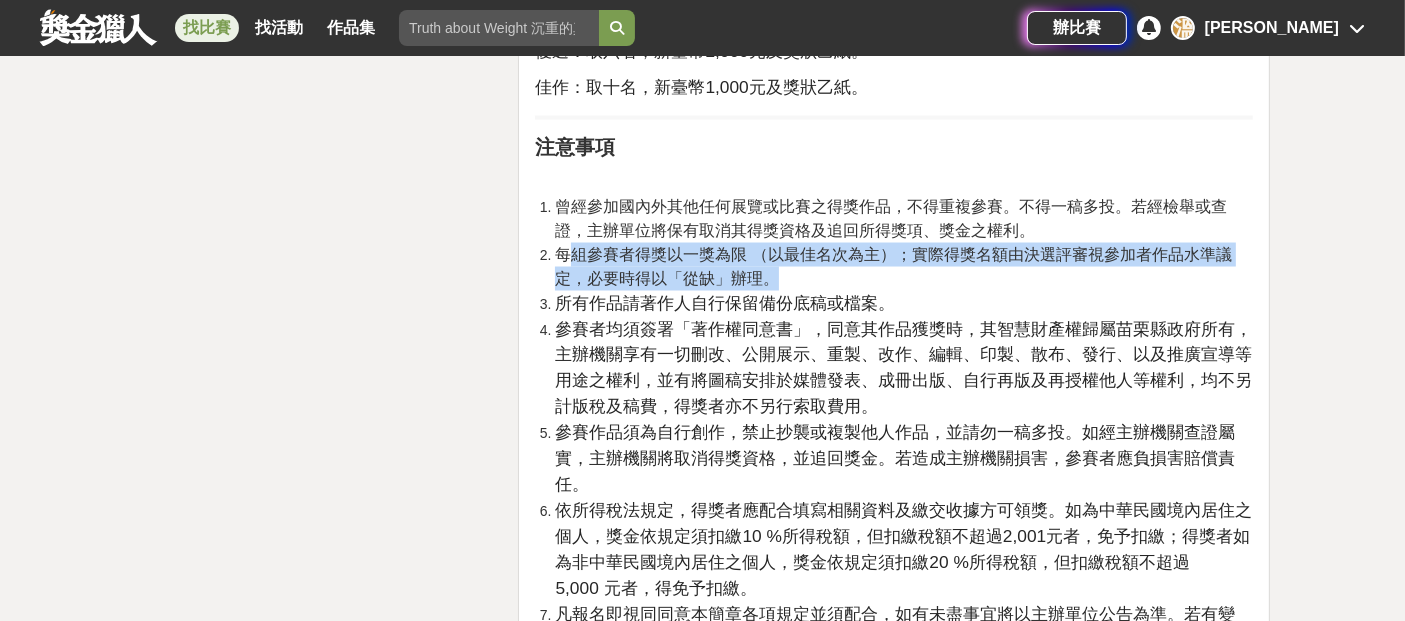 drag, startPoint x: 565, startPoint y: 242, endPoint x: 971, endPoint y: 267, distance: 406.76898 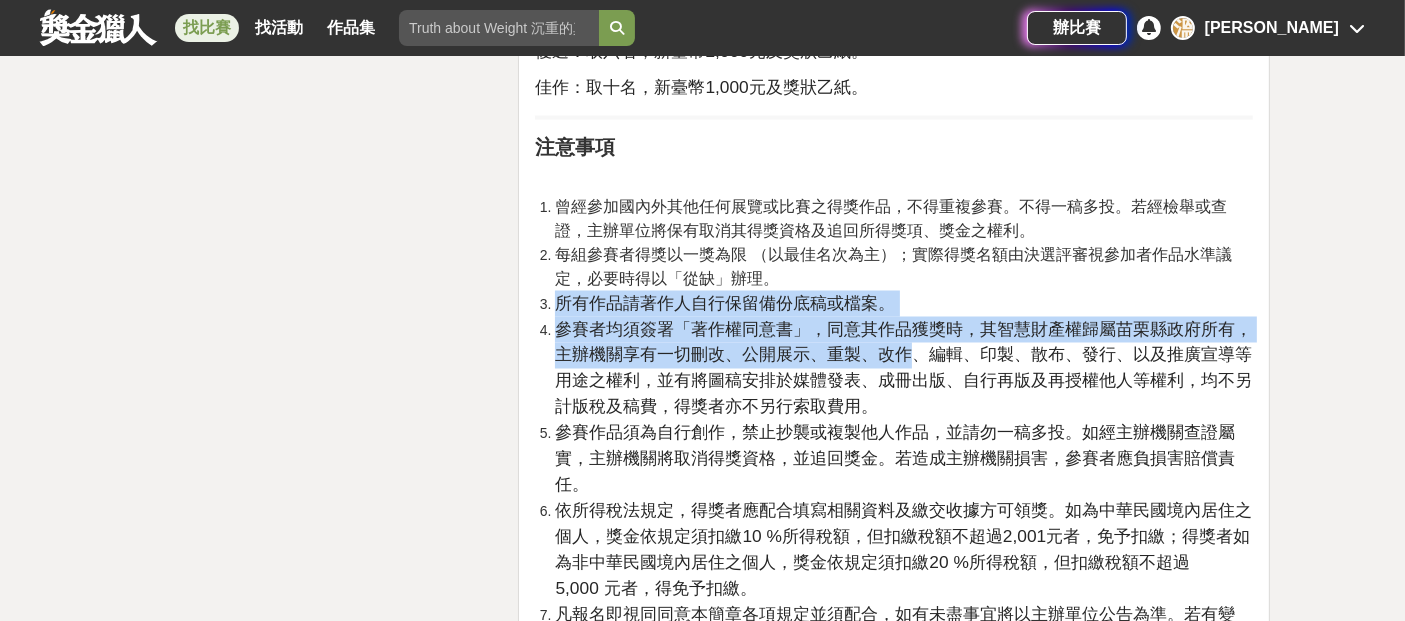 drag, startPoint x: 552, startPoint y: 305, endPoint x: 974, endPoint y: 362, distance: 425.83212 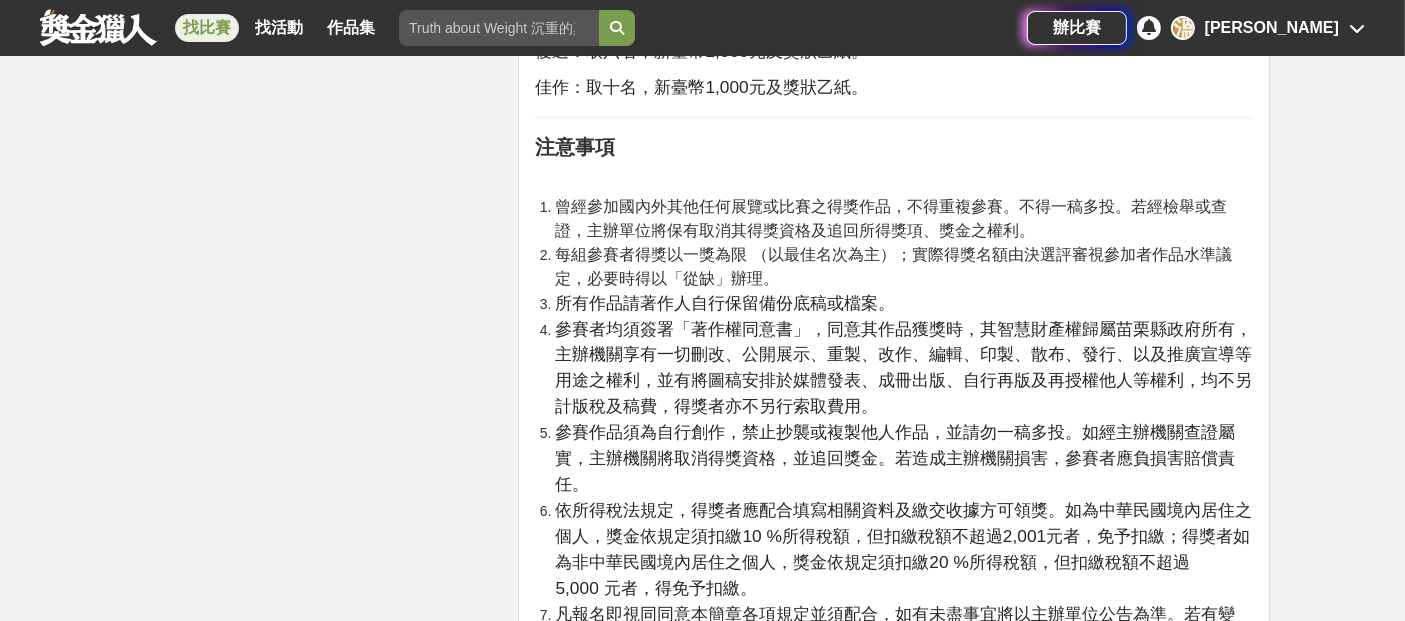click on "參賽者均須簽署「著作權同意書」，同意其作品獲獎時，其智慧財產權歸屬苗栗縣政府所有，主辦機關享有一切刪改、公開展示、重製、改作、編輯、印製、散布、發行、以及推廣宣導等用途之權利，並有將圖稿安排於媒體發表、成冊出版、自行再版及再授權他人等權利，均不另計版稅及稿費，得獎者亦不另行索取費用。" at bounding box center (903, 368) 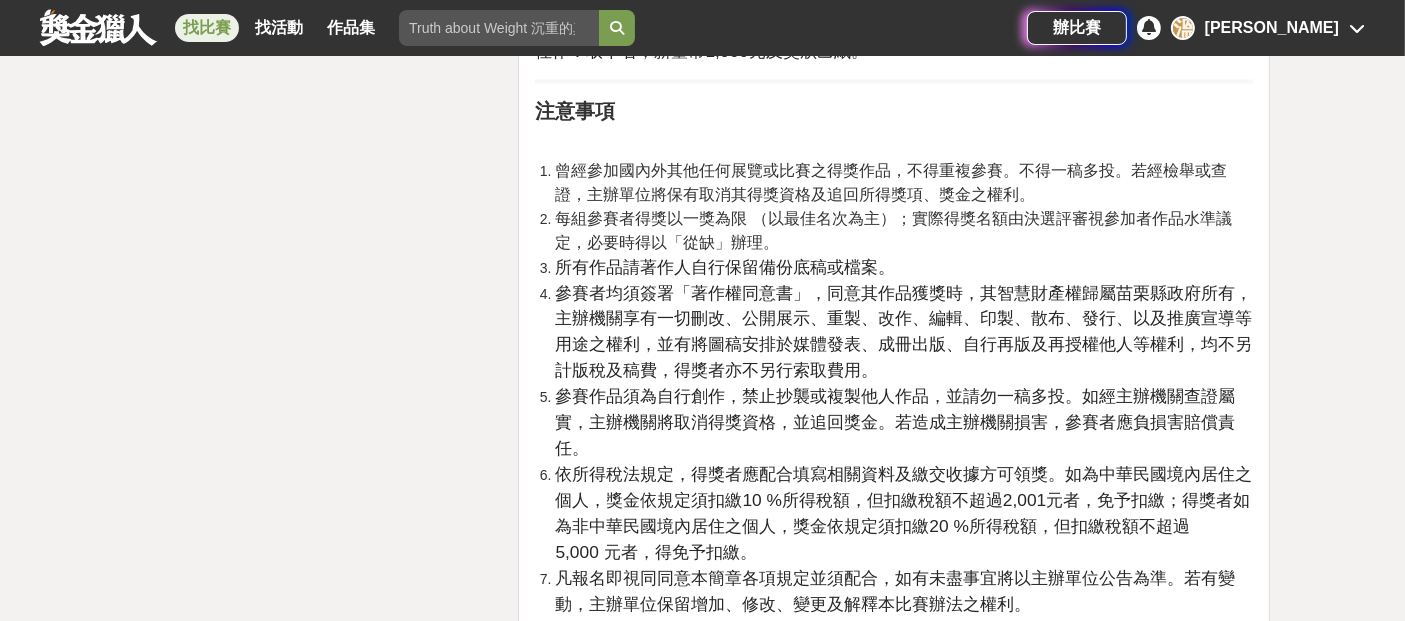 scroll, scrollTop: 3444, scrollLeft: 0, axis: vertical 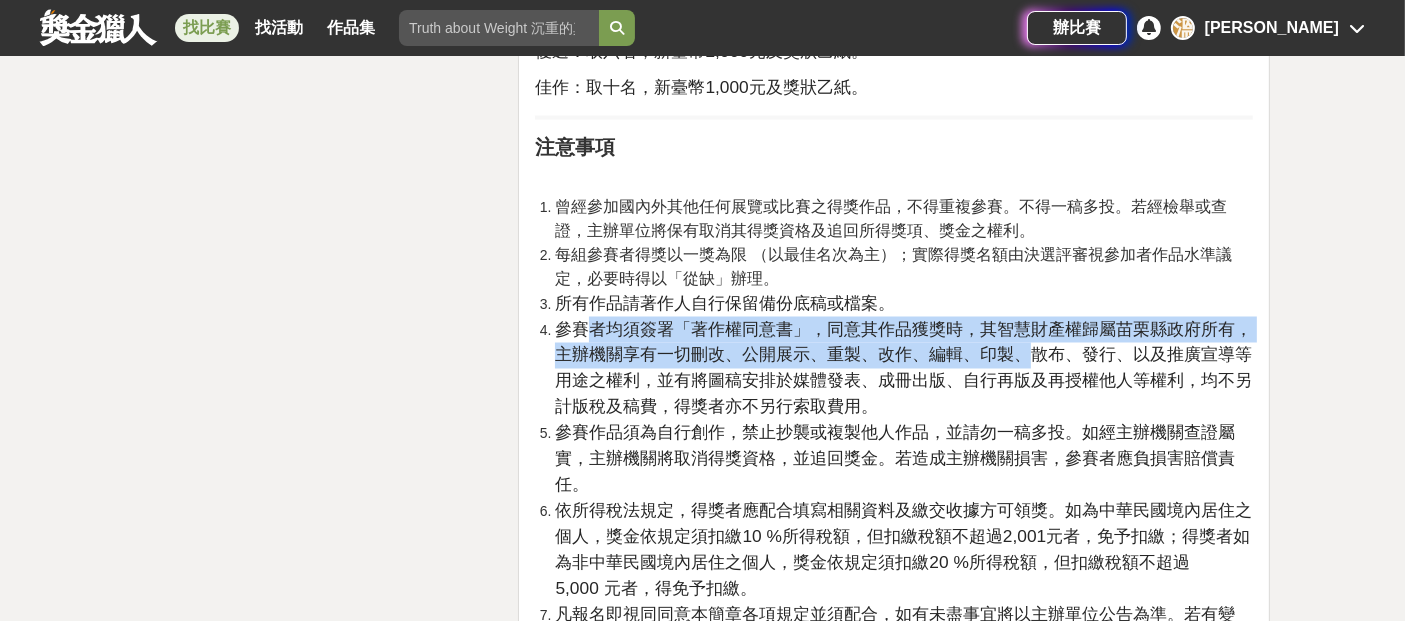 drag, startPoint x: 620, startPoint y: 310, endPoint x: 1174, endPoint y: 368, distance: 557.02783 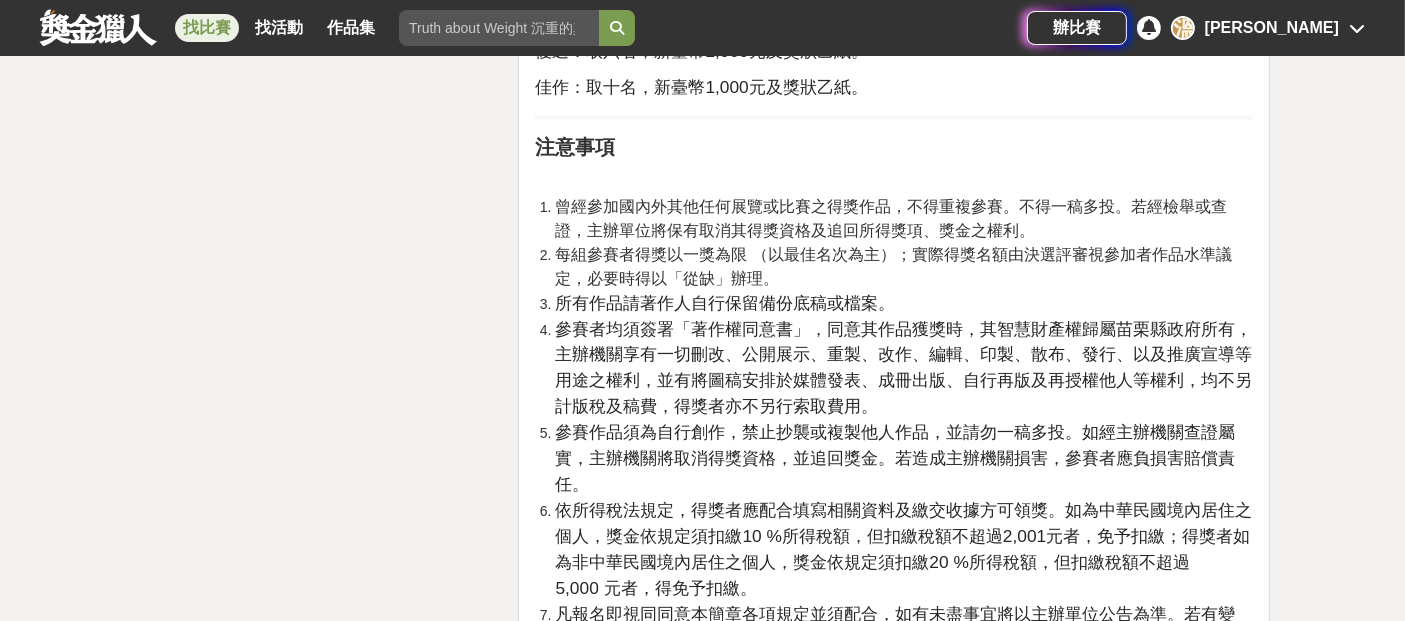 click on "參賽者均須簽署「著作權同意書」，同意其作品獲獎時，其智慧財產權歸屬苗栗縣政府所有，主辦機關享有一切刪改、公開展示、重製、改作、編輯、印製、散布、發行、以及推廣宣導等用途之權利，並有將圖稿安排於媒體發表、成冊出版、自行再版及再授權他人等權利，均不另計版稅及稿費，得獎者亦不另行索取費用。" at bounding box center (903, 368) 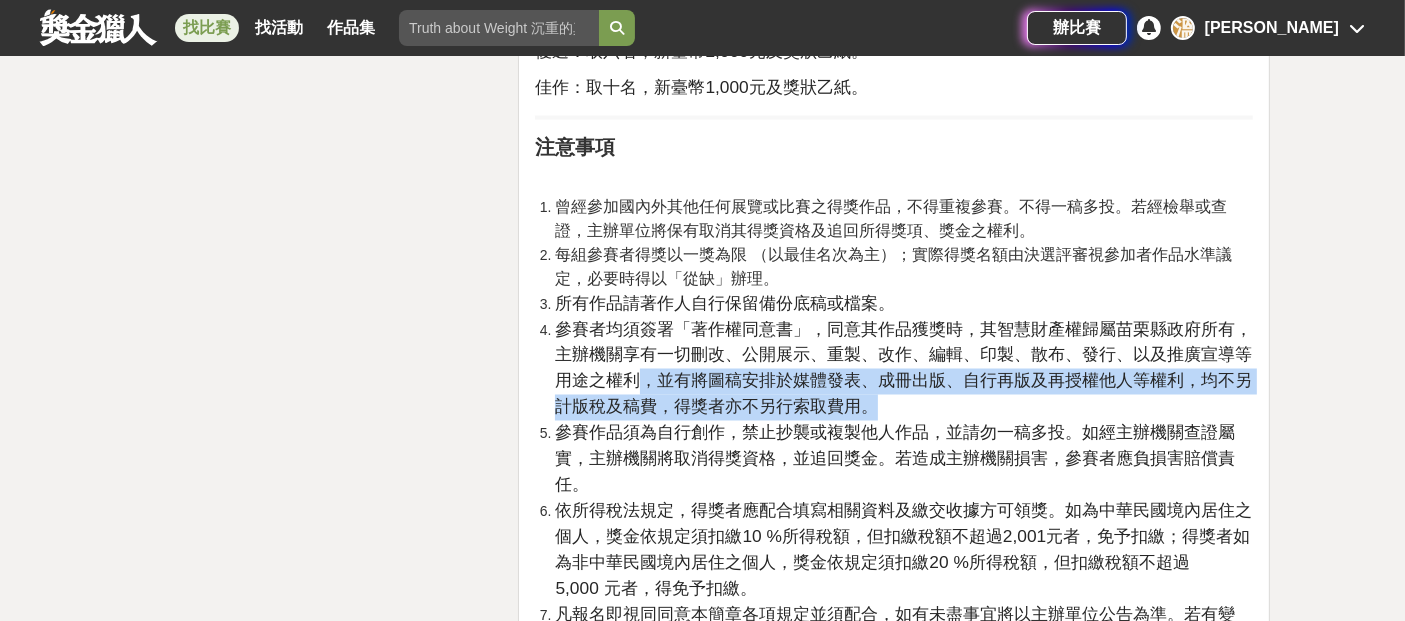 drag, startPoint x: 773, startPoint y: 385, endPoint x: 688, endPoint y: 378, distance: 85.28775 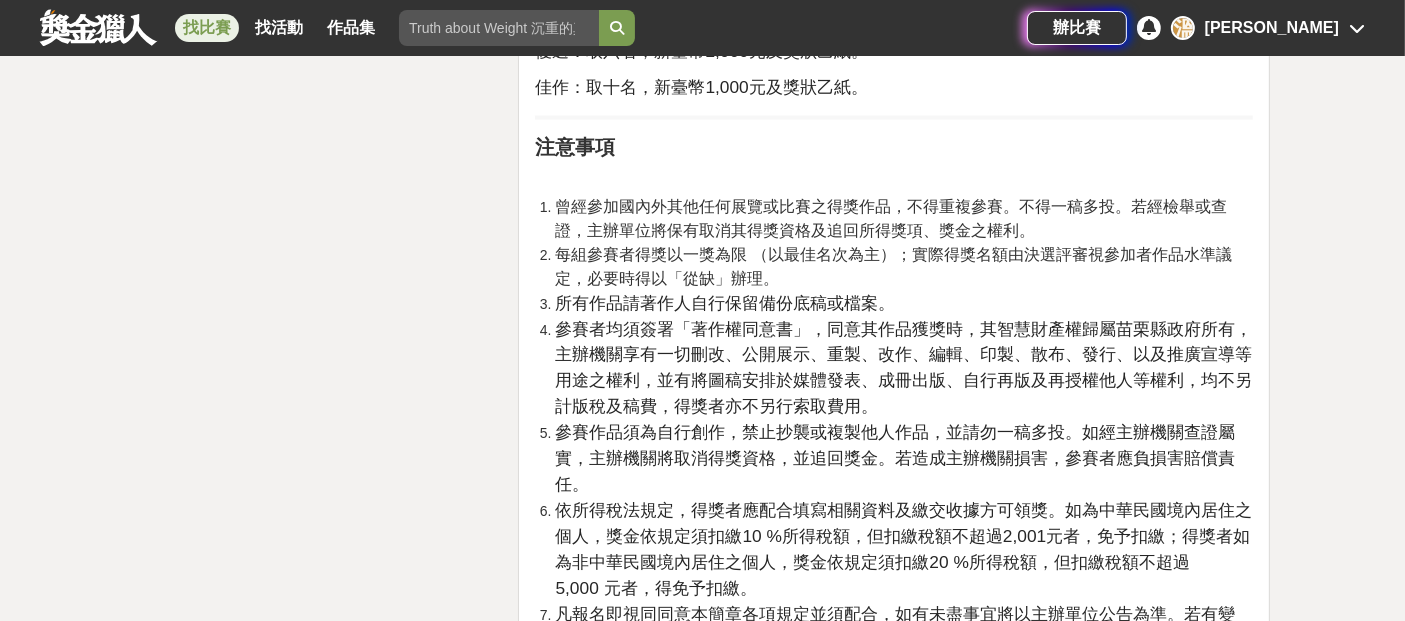 click on "參賽者均須簽署「著作權同意書」，同意其作品獲獎時，其智慧財產權歸屬苗栗縣政府所有，主辦機關享有一切刪改、公開展示、重製、改作、編輯、印製、散布、發行、以及推廣宣導等用途之權利，並有將圖稿安排於媒體發表、成冊出版、自行再版及再授權他人等權利，均不另計版稅及稿費，得獎者亦不另行索取費用。" at bounding box center (903, 368) 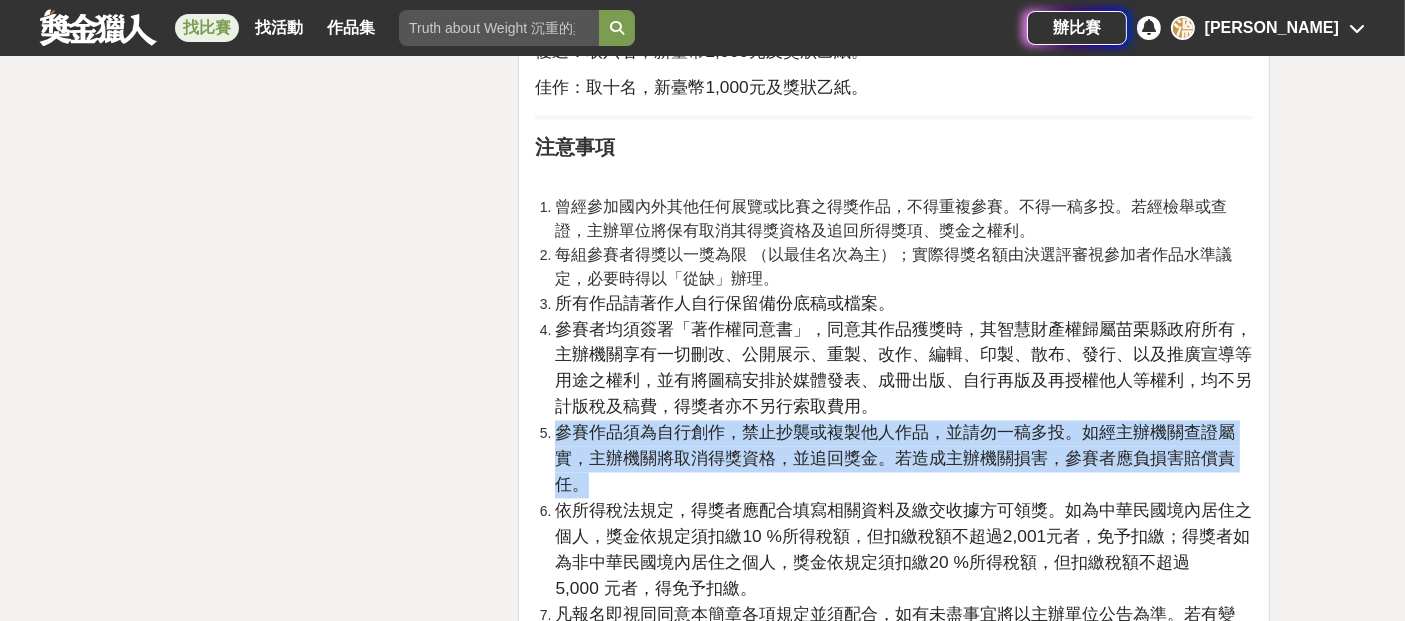 drag, startPoint x: 545, startPoint y: 427, endPoint x: 766, endPoint y: 488, distance: 229.26404 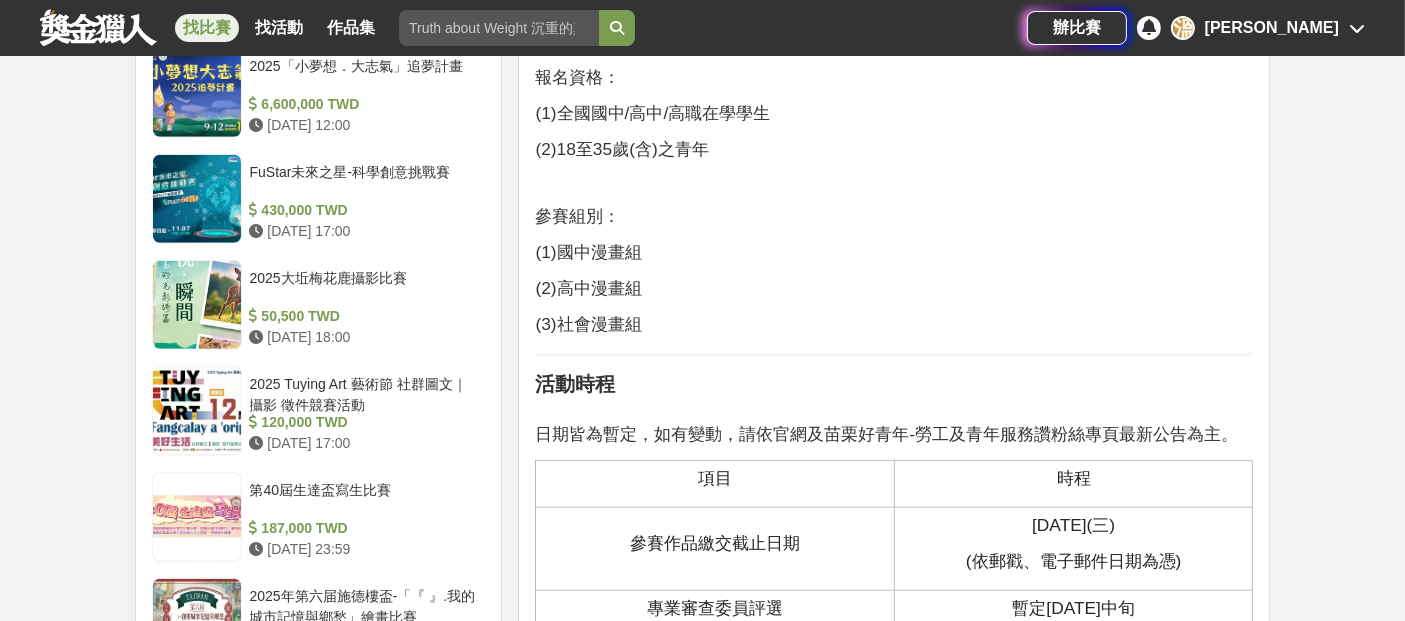 scroll, scrollTop: 1444, scrollLeft: 0, axis: vertical 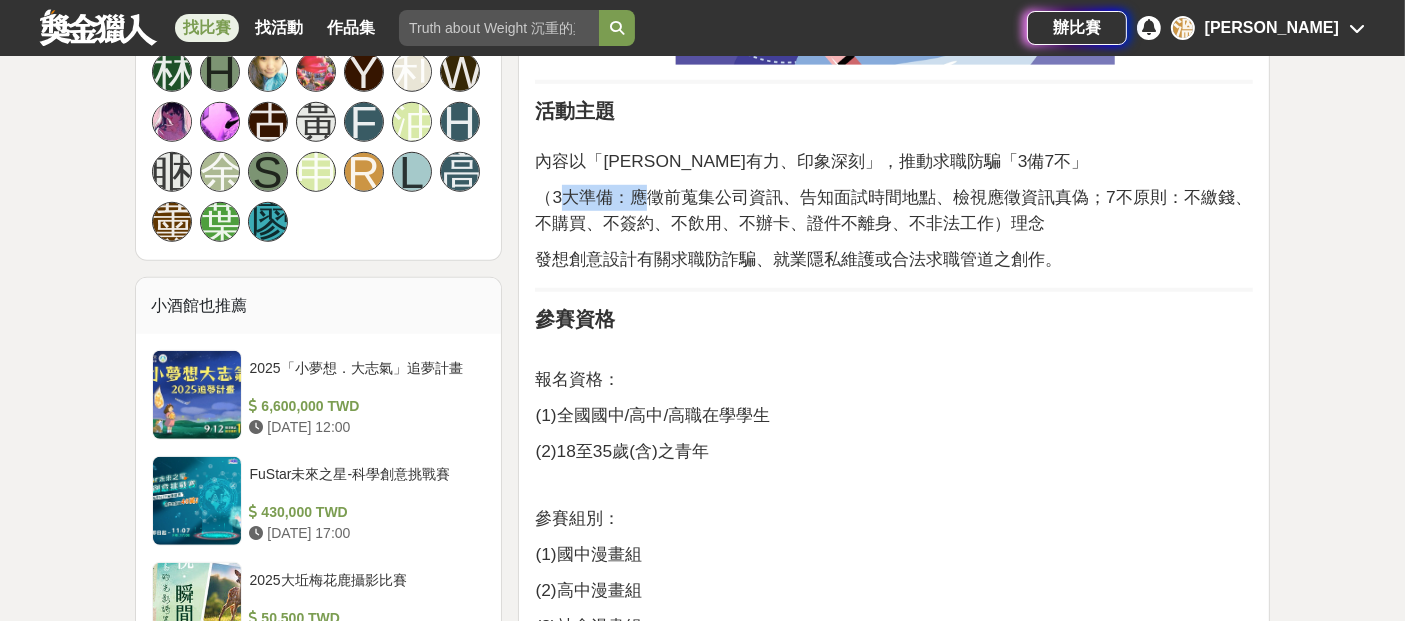 drag, startPoint x: 568, startPoint y: 201, endPoint x: 792, endPoint y: 202, distance: 224.00223 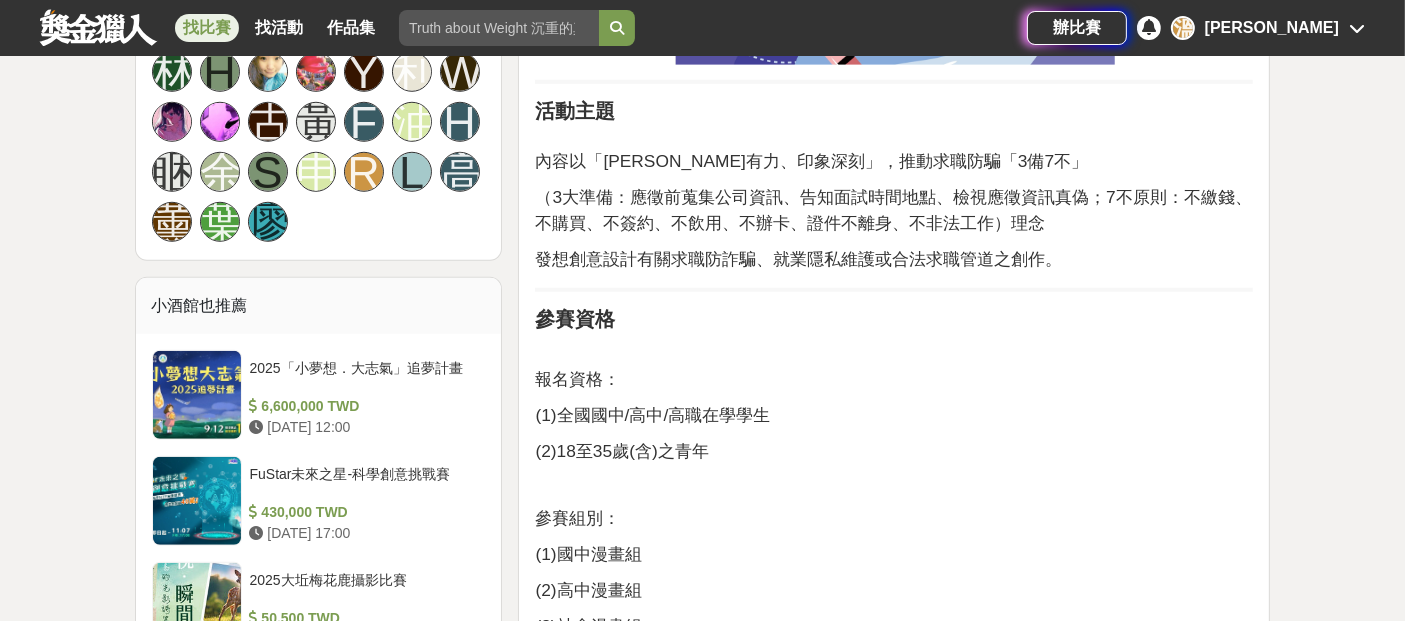 click on "（3大準備：應徵前蒐集公司資訊、告知面試時間地點、檢視應徵資訊真偽；7不原則：不繳錢、不購買、不簽約、不飲用、不辦卡、證件不離身、不非法工作）理念" at bounding box center [893, 210] 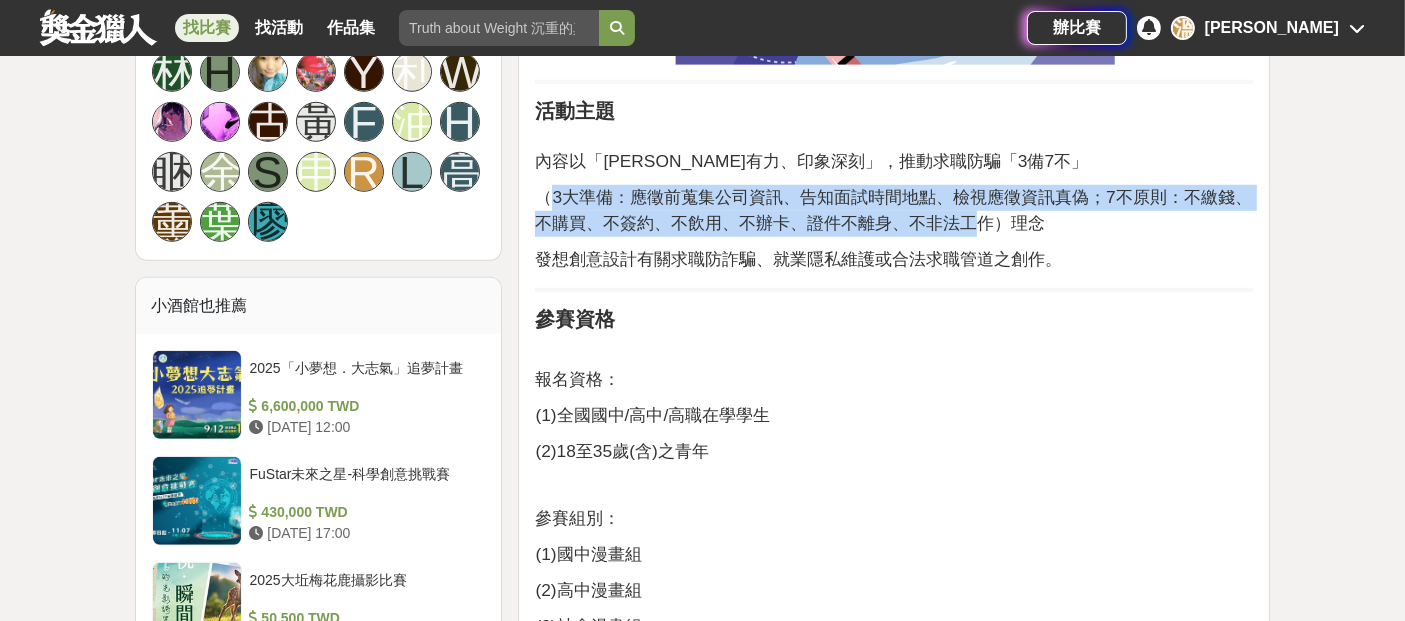 drag, startPoint x: 545, startPoint y: 192, endPoint x: 1024, endPoint y: 212, distance: 479.41736 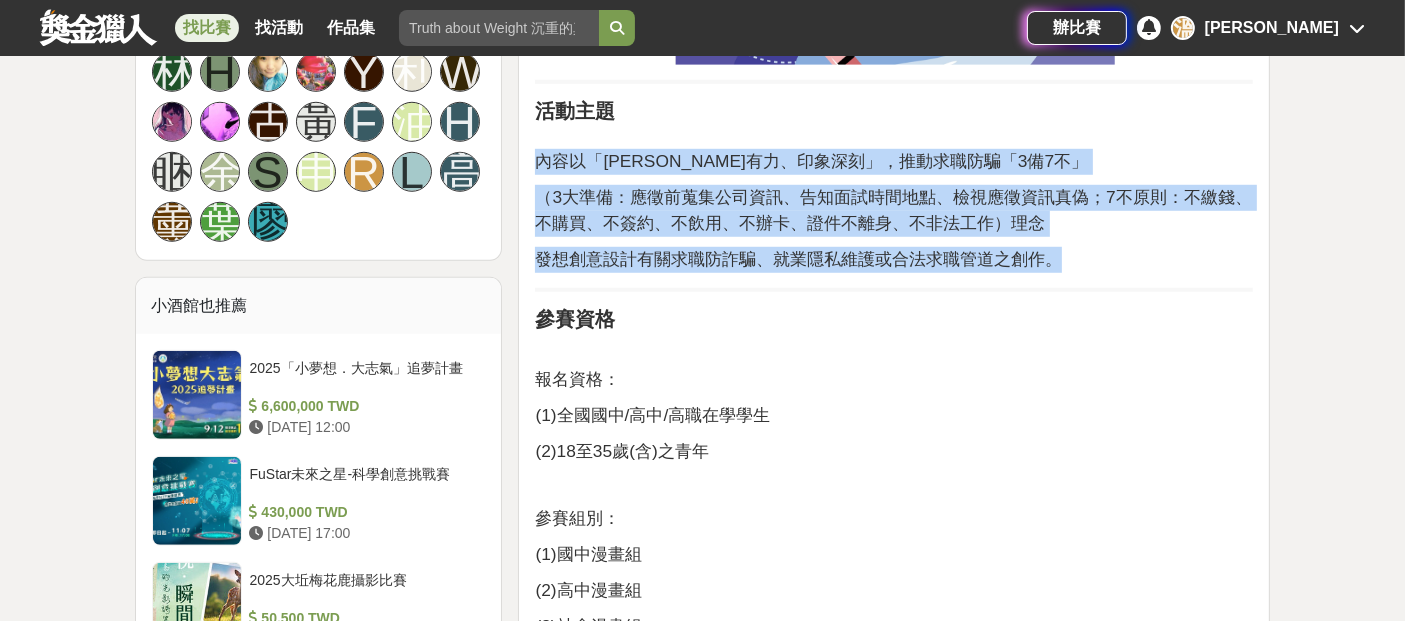 drag, startPoint x: 568, startPoint y: 152, endPoint x: 1137, endPoint y: 250, distance: 577.3777 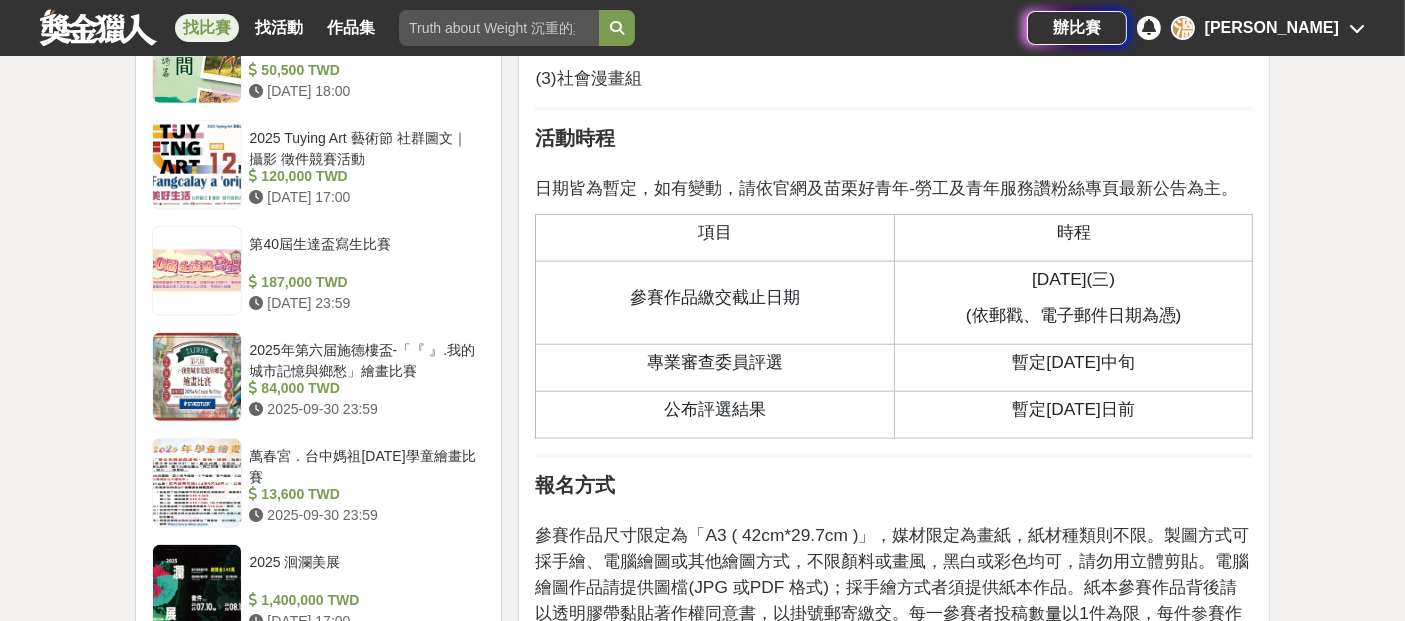 scroll, scrollTop: 2222, scrollLeft: 0, axis: vertical 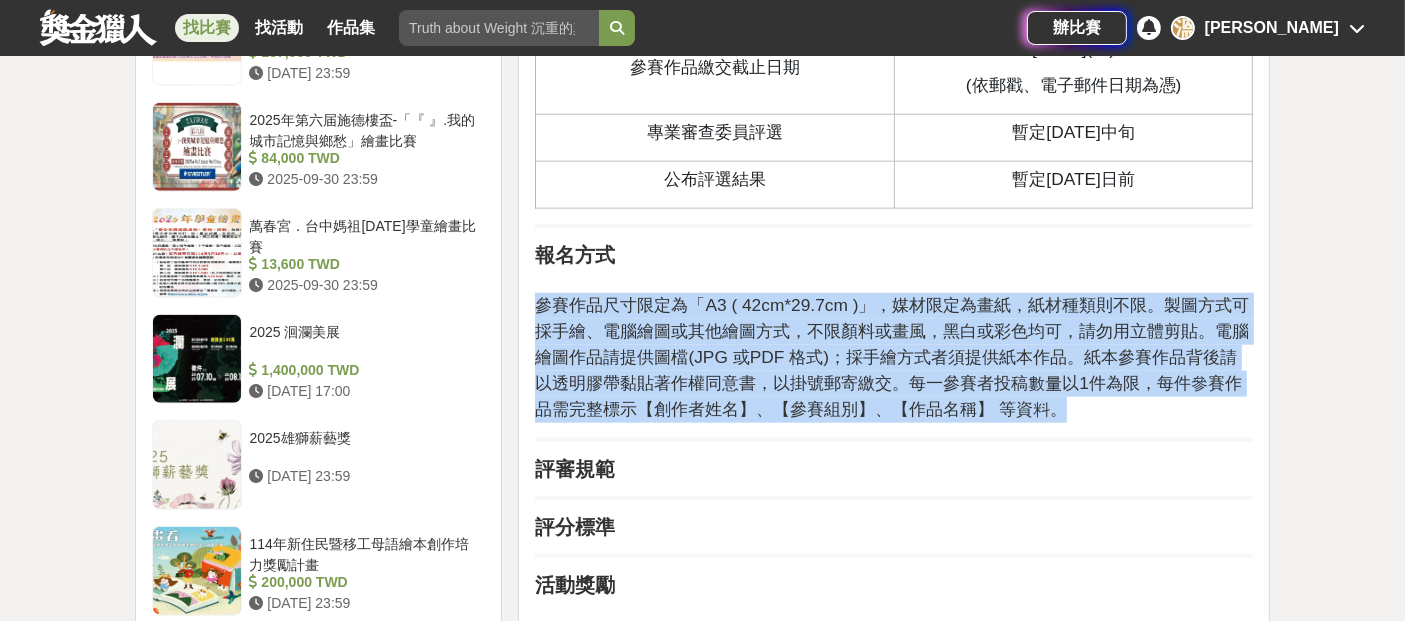 drag, startPoint x: 536, startPoint y: 311, endPoint x: 1180, endPoint y: 418, distance: 652.8285 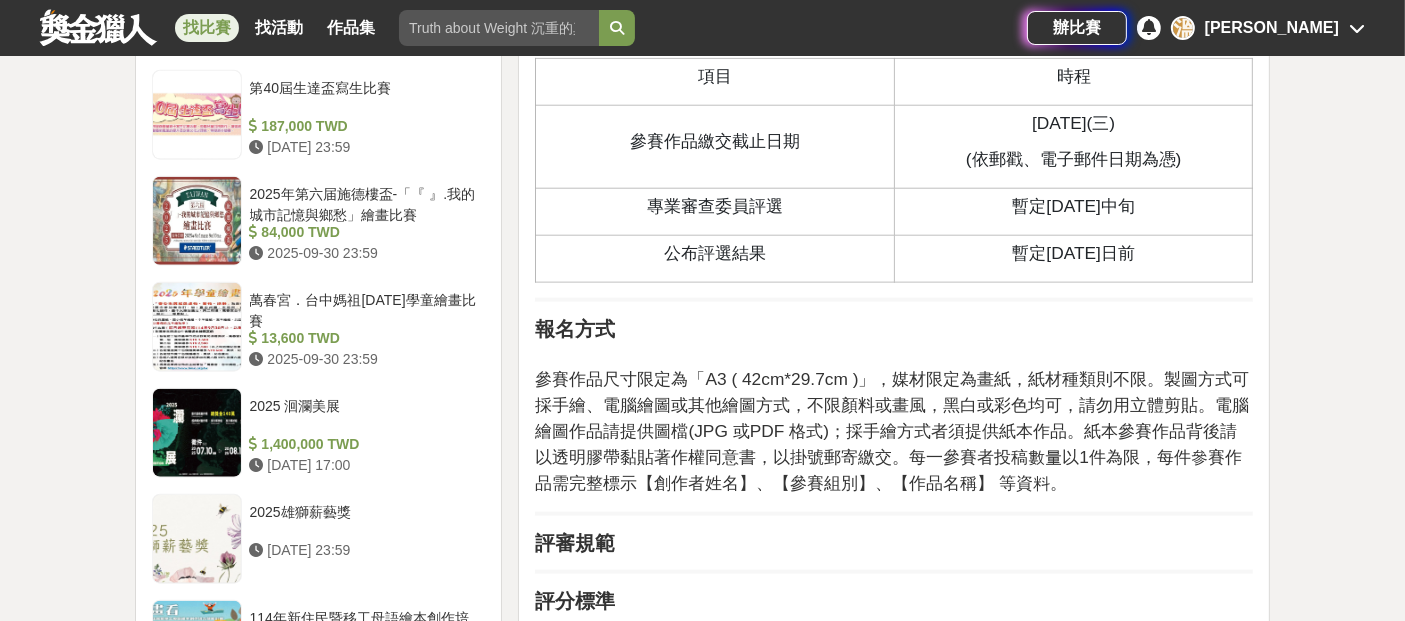 scroll, scrollTop: 2222, scrollLeft: 0, axis: vertical 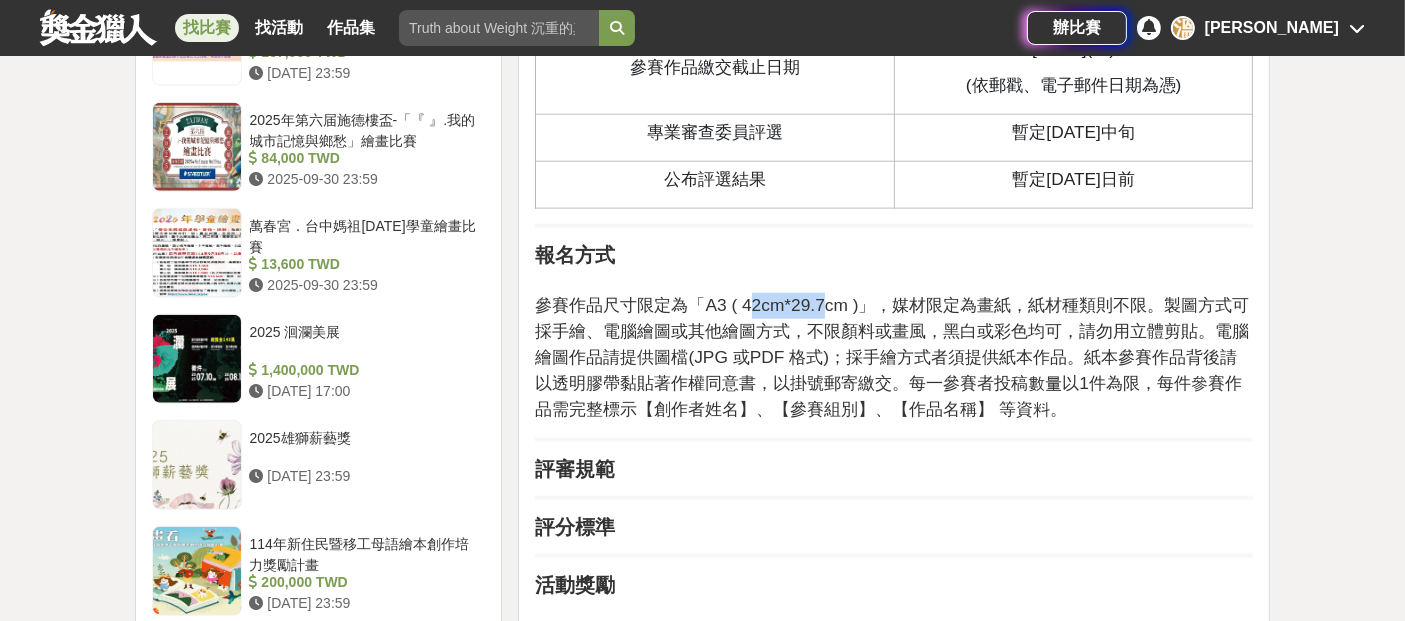 drag, startPoint x: 751, startPoint y: 310, endPoint x: 850, endPoint y: 304, distance: 99.18165 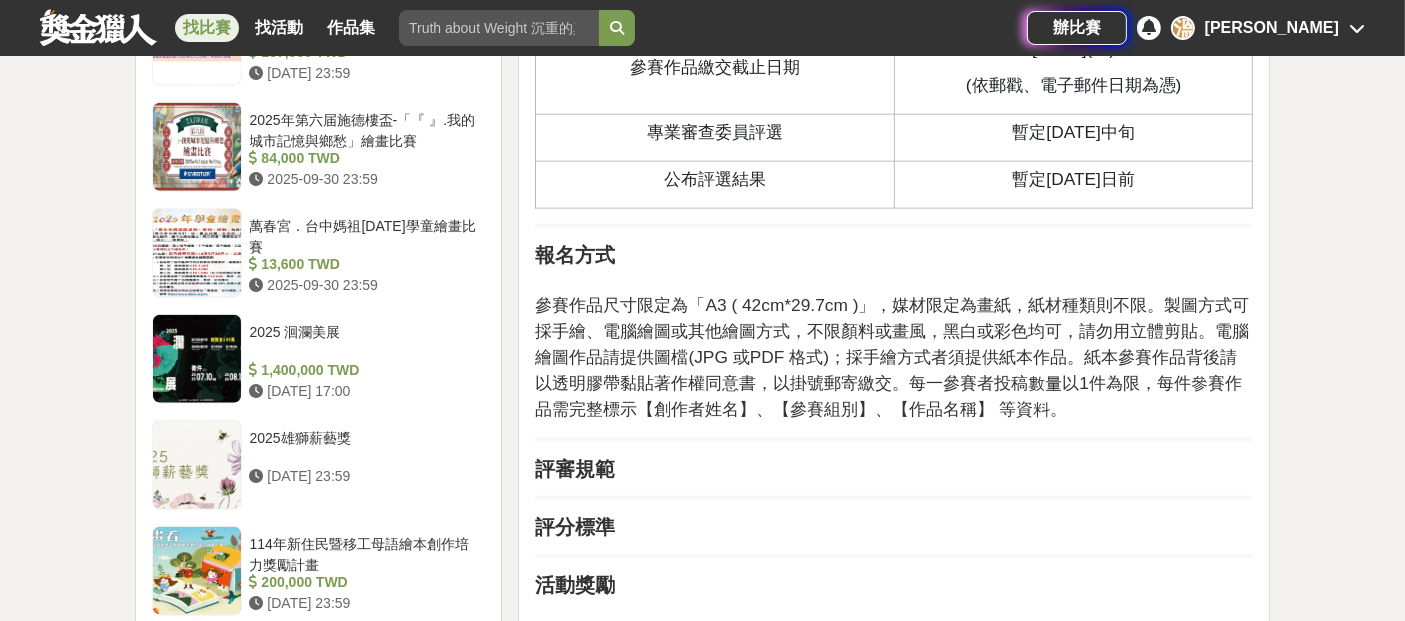 click on "參賽作品尺寸限定為「A3 ( 42cm*29.7cm )」，媒材限定為畫紙，紙材種類則不限。製圖方式可採手繪、電腦繪圖或其他繪圖方式，不限顏料或畫風，黑白或彩色均可，請勿用立體剪貼。電腦繪圖作品請提供圖檔(JPG 或PDF 格式)；採手繪方式者須提供紙本作品。紙本參賽作品背後請以透明膠帶黏貼著作權同意書，以掛號郵寄繳交。每一參賽者投稿數量以1件為限，每件參賽作品需完整標示【創作者姓名】、【參賽組別】、【作品名稱】 等資料。" at bounding box center [892, 357] 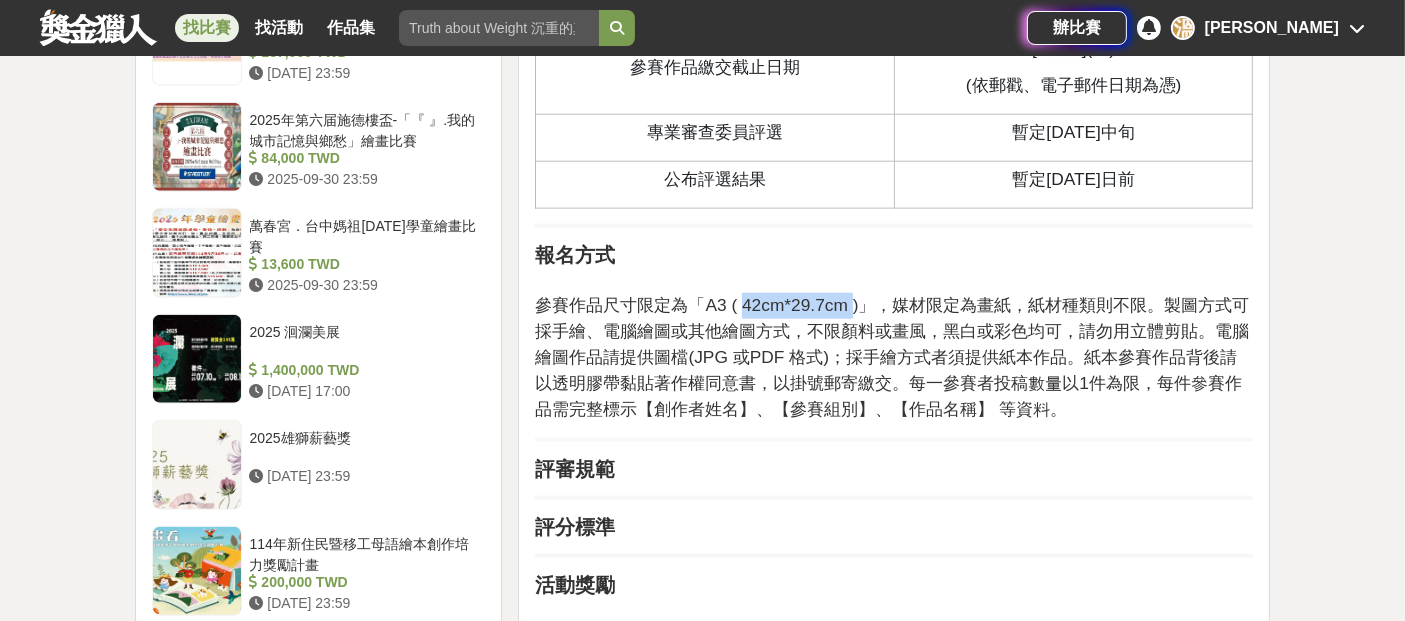 drag, startPoint x: 860, startPoint y: 304, endPoint x: 745, endPoint y: 301, distance: 115.03912 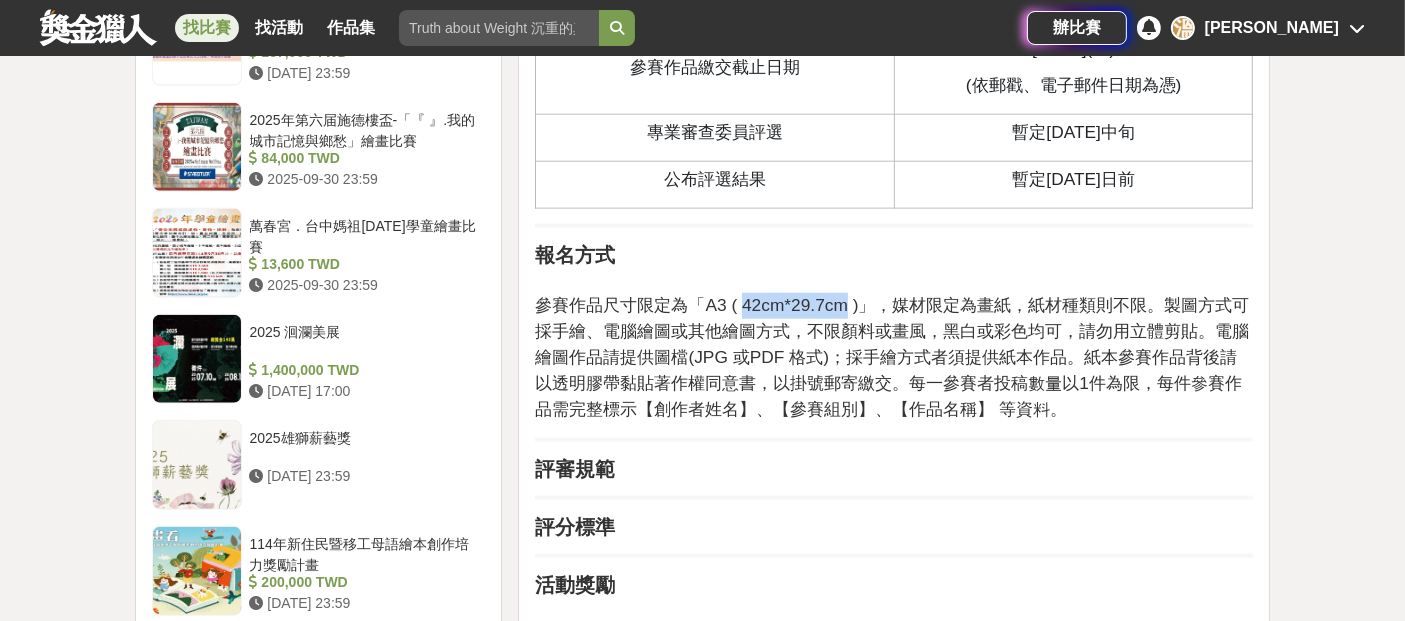 drag, startPoint x: 742, startPoint y: 304, endPoint x: 854, endPoint y: 303, distance: 112.00446 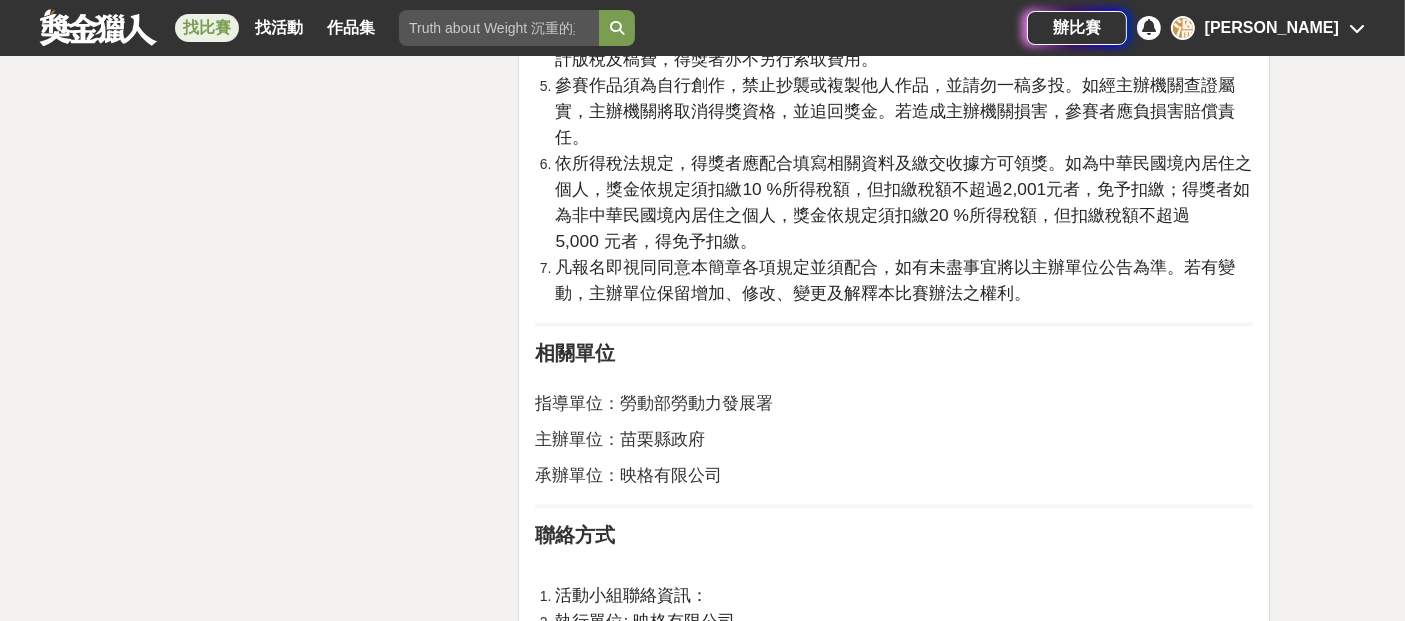 scroll, scrollTop: 3888, scrollLeft: 0, axis: vertical 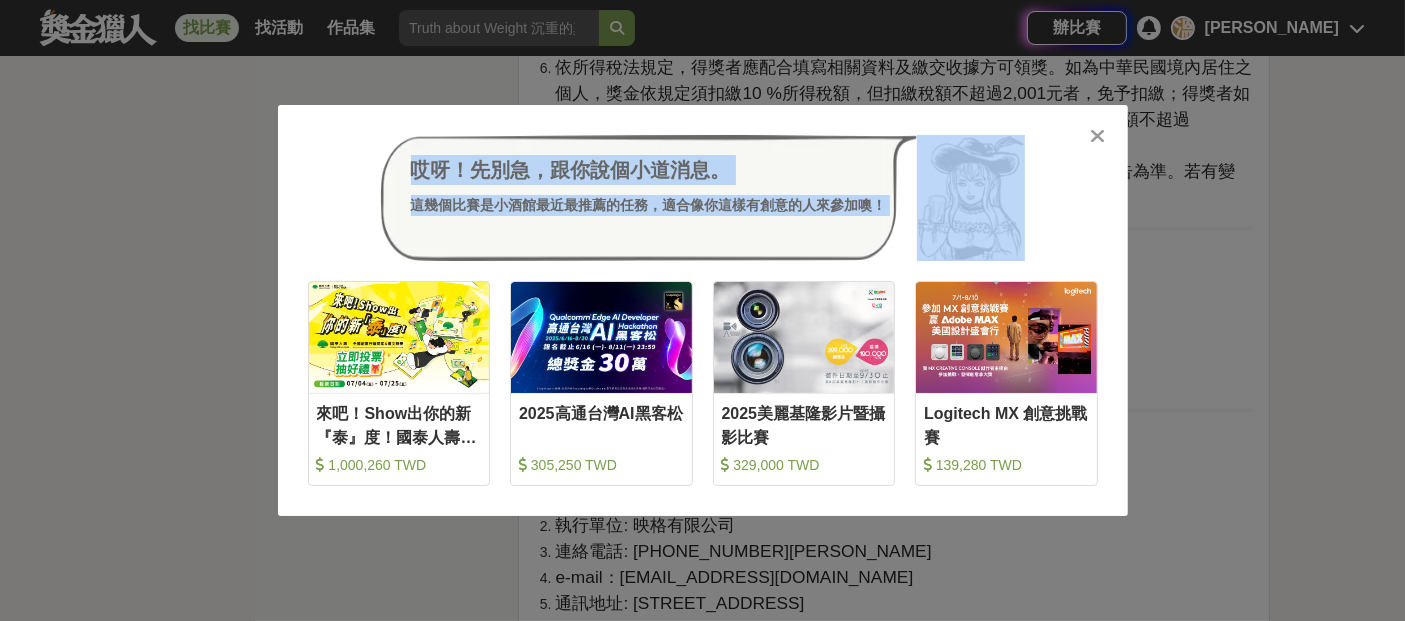 click on "哎呀！先別急，跟你說個小道消息。 這幾個比賽是小酒館最近最推薦的任務，適合像你這樣有創意的人來參加噢！   收藏 來吧！Show出你的新『泰』度！國泰人壽全國創意行銷提案&圖文競賽   1,000,260 TWD   收藏 2025高通台灣AI黑客松   305,250 TWD   收藏 2025美麗基隆影片暨攝影比賽   329,000 TWD   收藏 Logitech MX 創意挑戰賽   139,280 TWD" at bounding box center (703, 310) 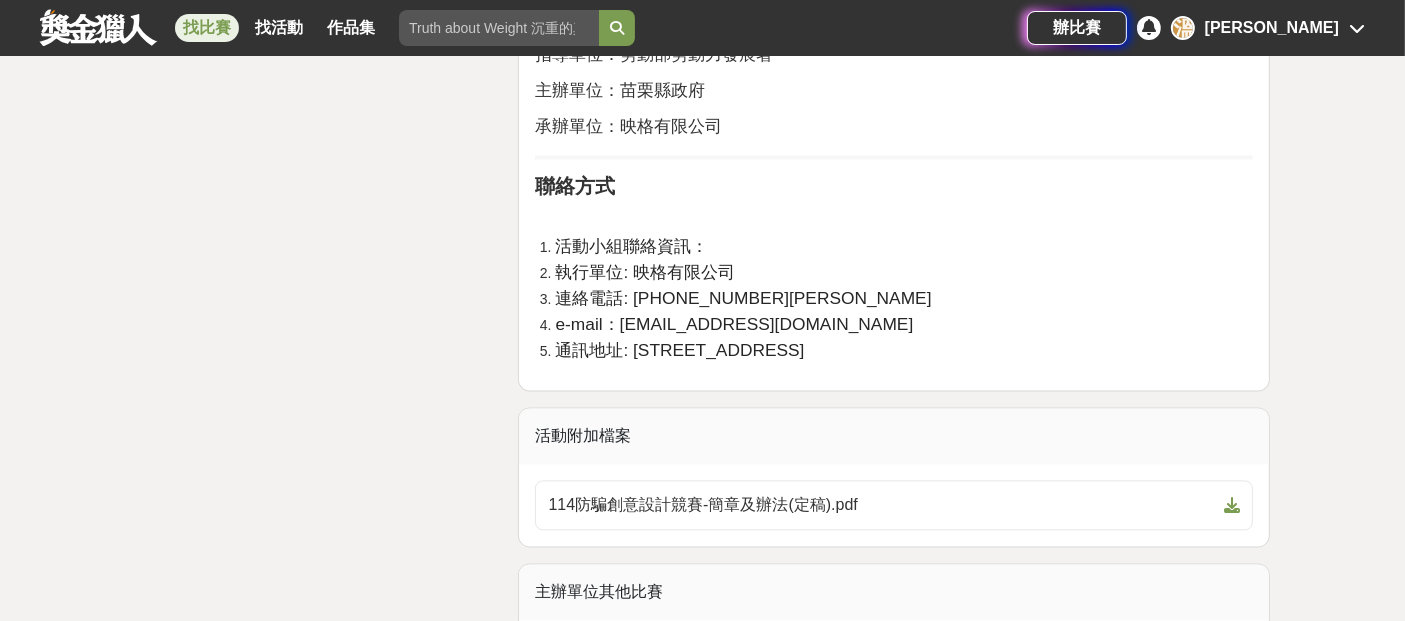 scroll, scrollTop: 4444, scrollLeft: 0, axis: vertical 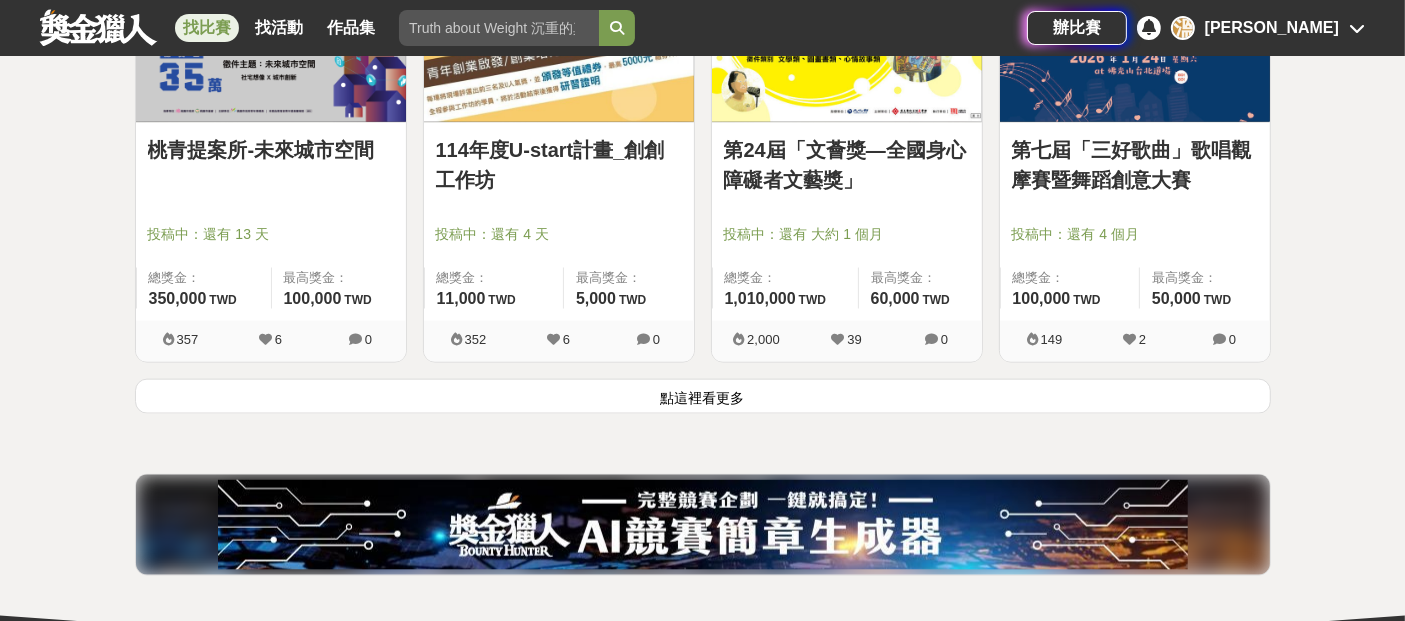 click on "點這裡看更多" at bounding box center [703, 396] 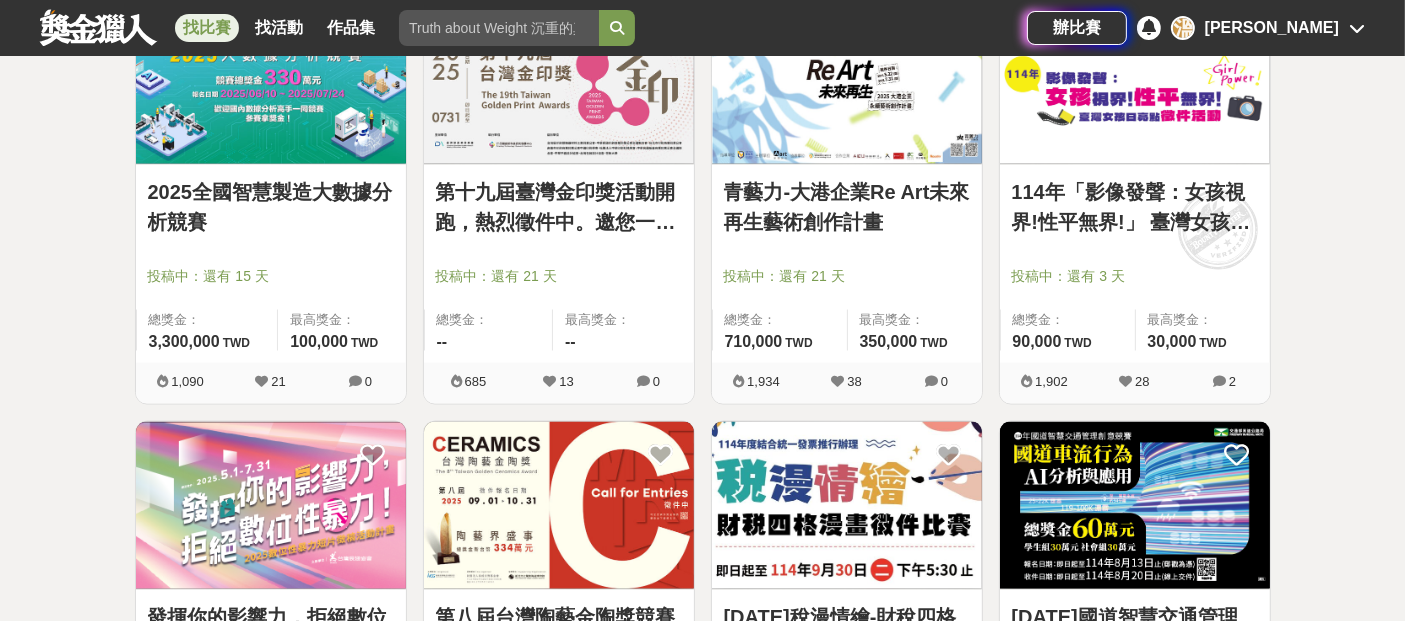 scroll, scrollTop: 3162, scrollLeft: 0, axis: vertical 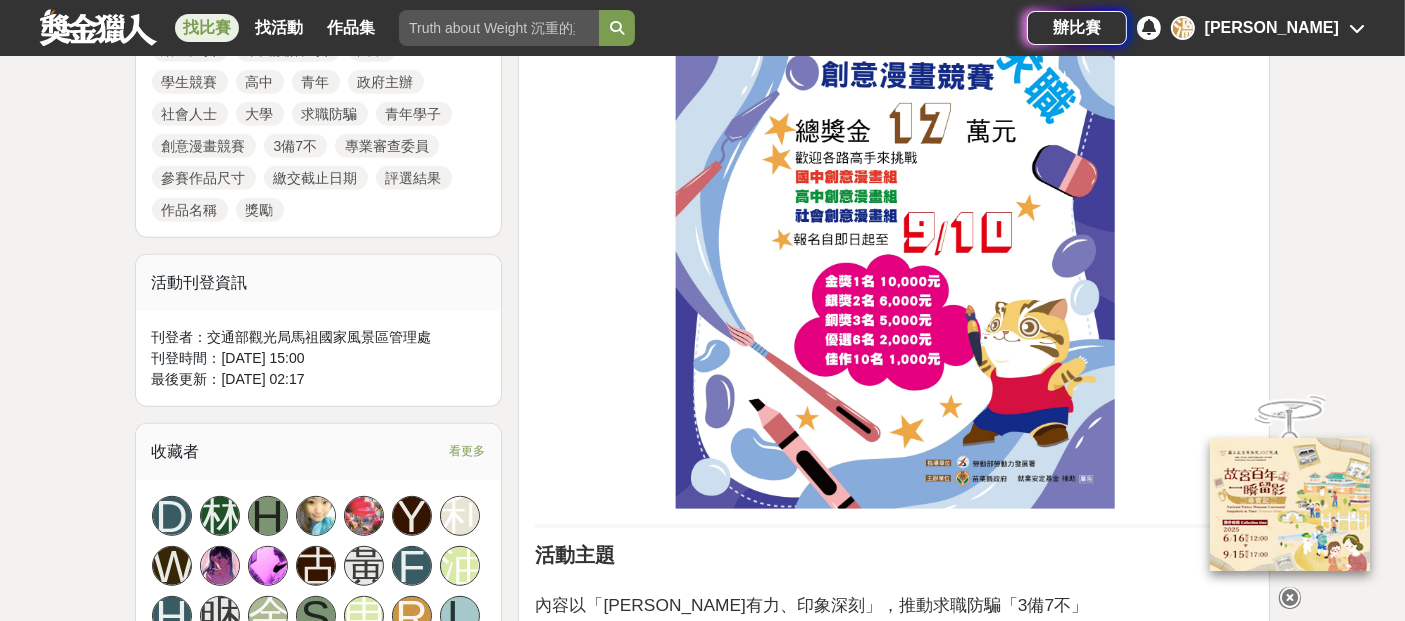 drag, startPoint x: 1288, startPoint y: 587, endPoint x: 1253, endPoint y: 588, distance: 35.014282 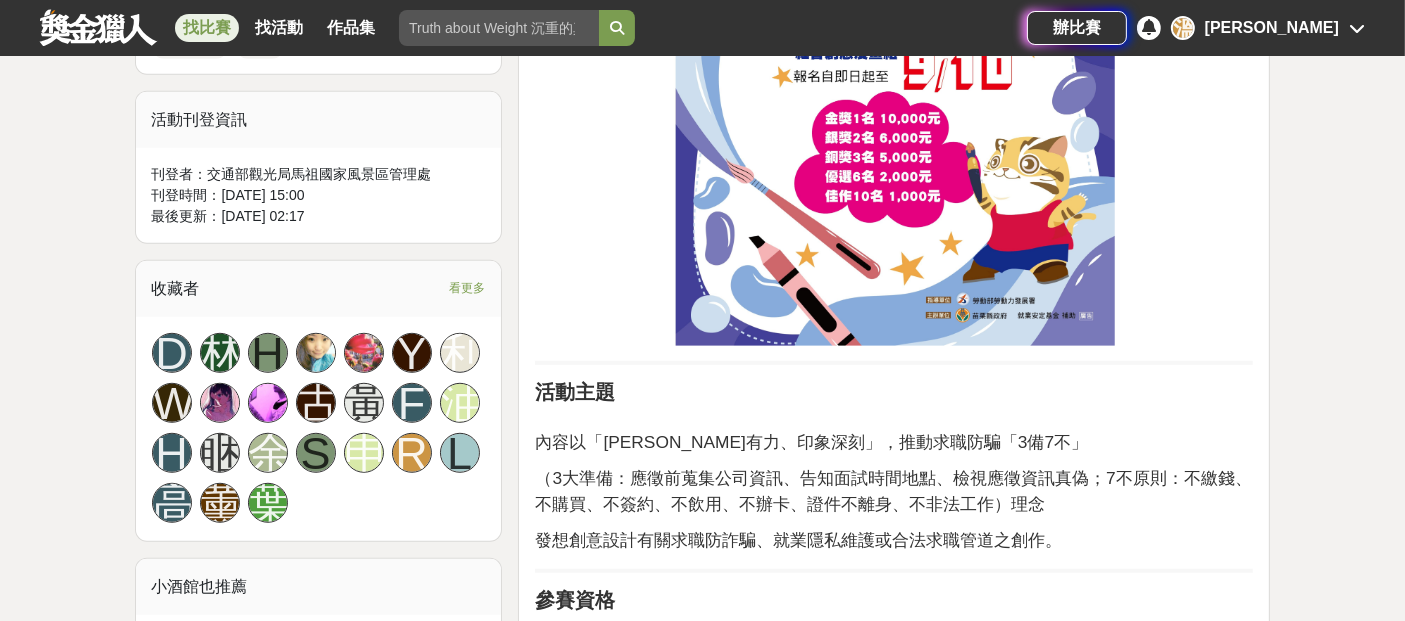 scroll, scrollTop: 1444, scrollLeft: 0, axis: vertical 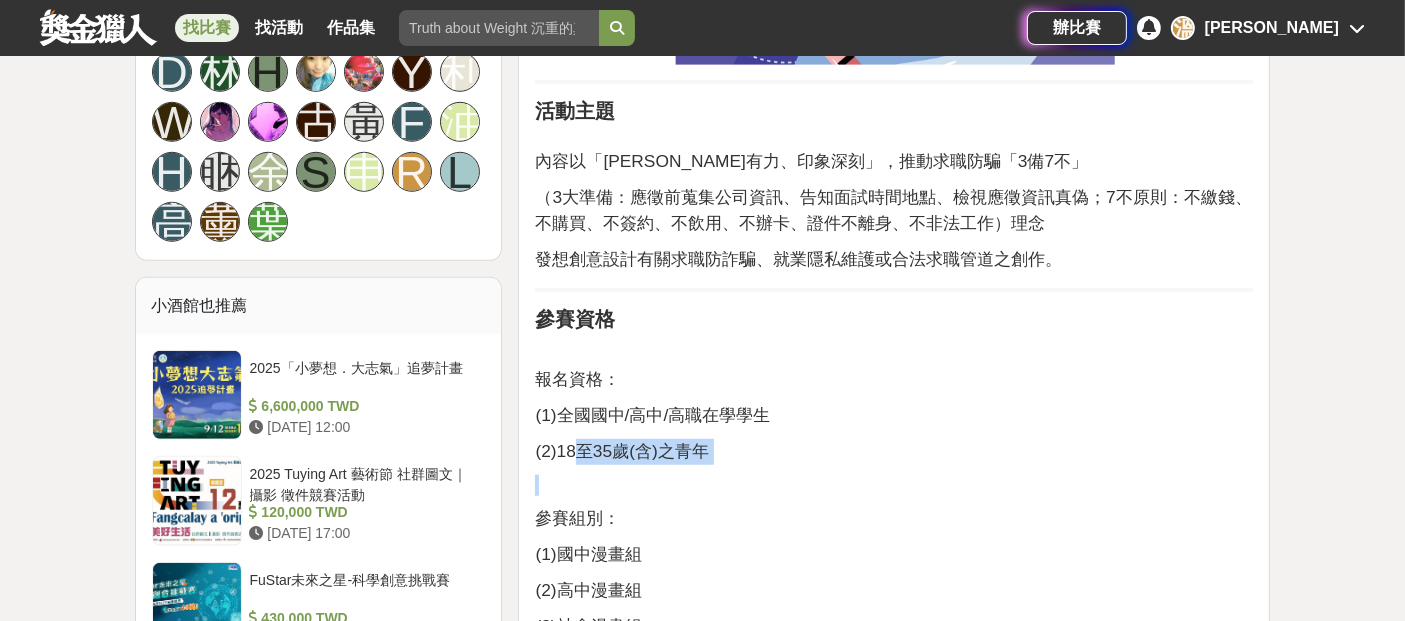drag, startPoint x: 792, startPoint y: 486, endPoint x: 578, endPoint y: 448, distance: 217.34764 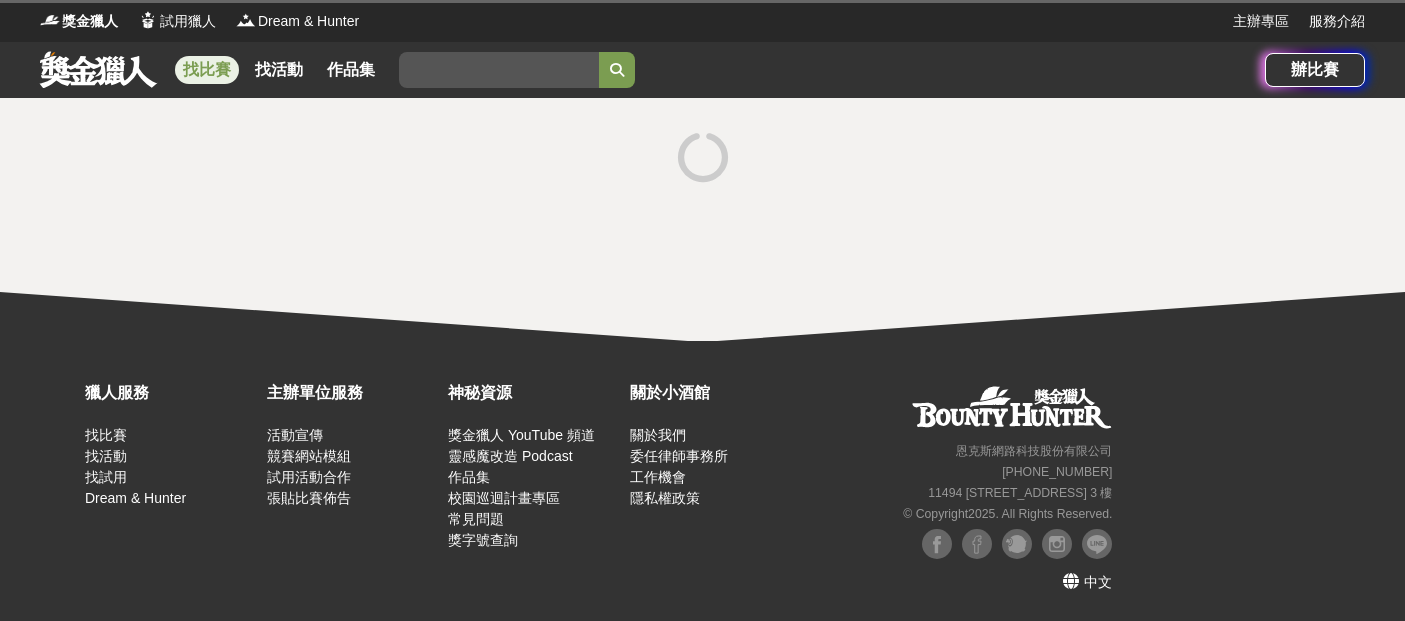 scroll, scrollTop: 0, scrollLeft: 0, axis: both 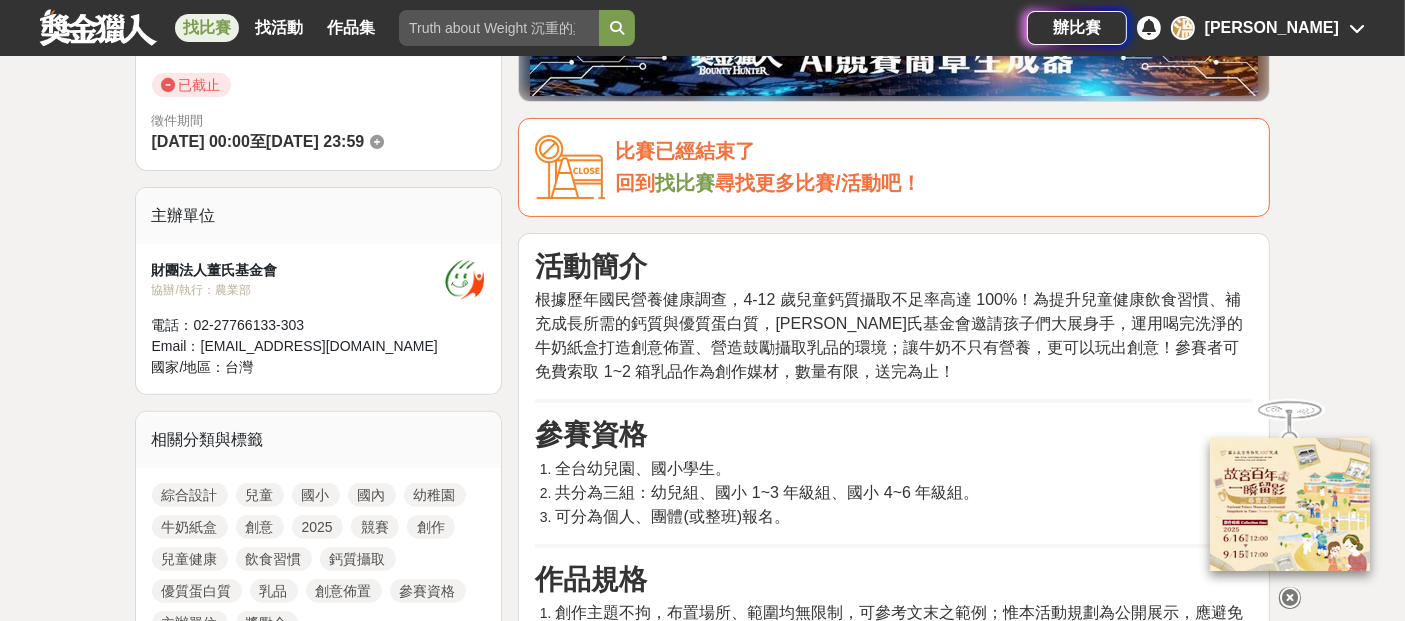 click at bounding box center [1290, 598] 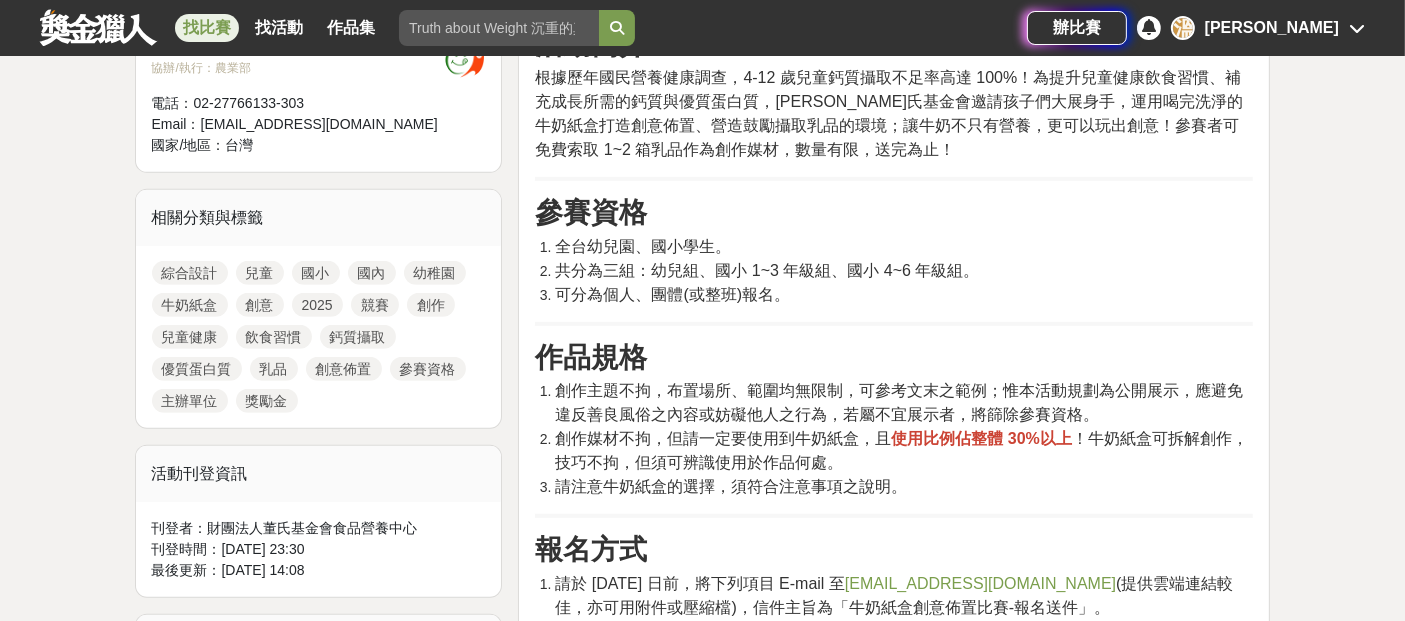 scroll, scrollTop: 1000, scrollLeft: 0, axis: vertical 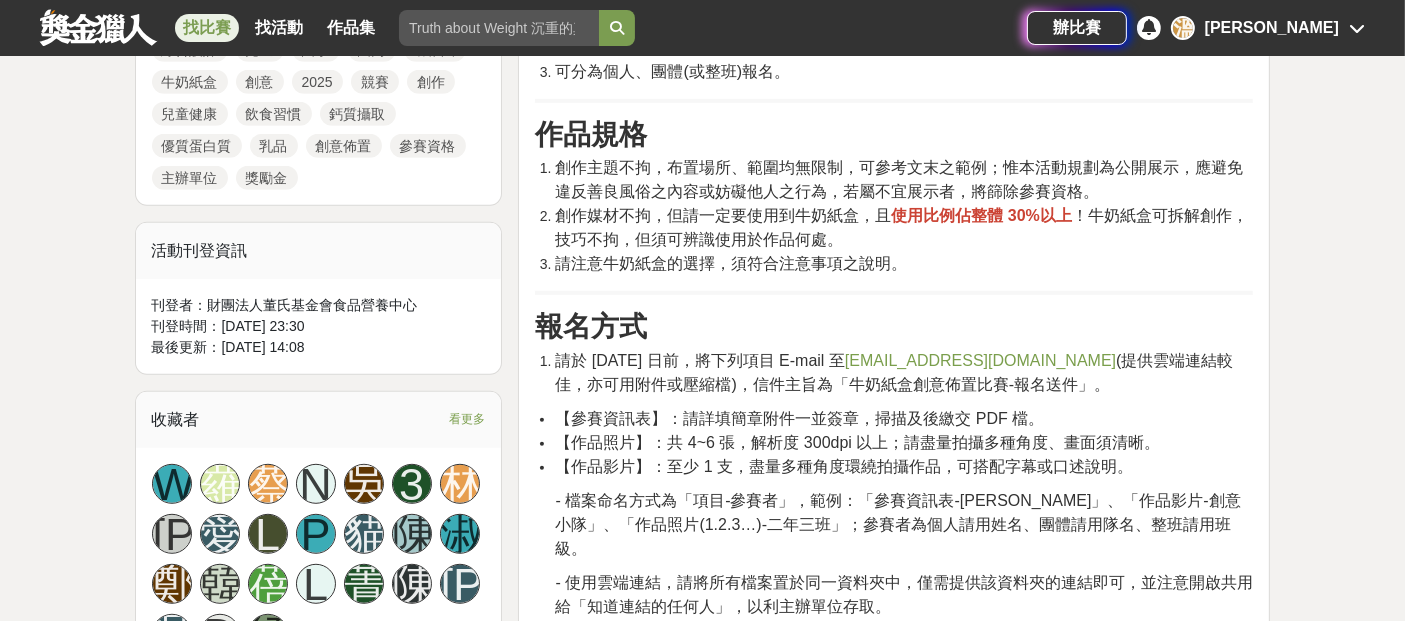 drag, startPoint x: 1025, startPoint y: 389, endPoint x: 606, endPoint y: 344, distance: 421.40955 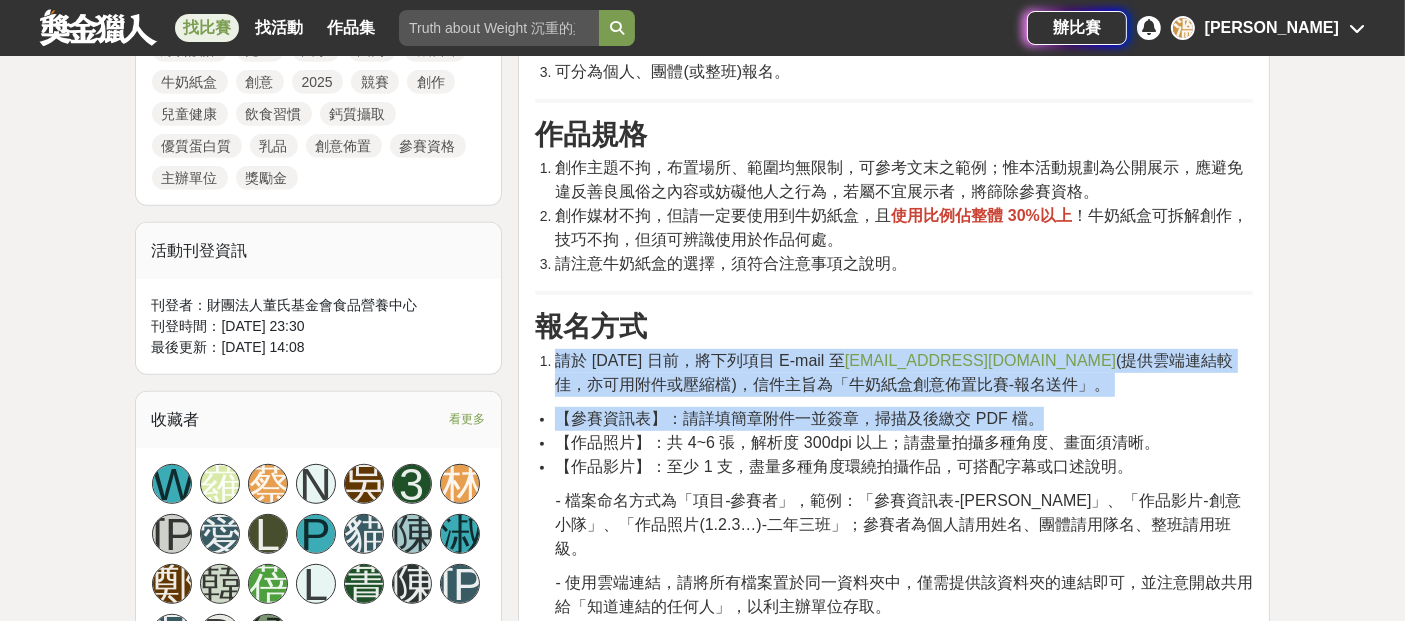 drag, startPoint x: 539, startPoint y: 355, endPoint x: 1134, endPoint y: 411, distance: 597.62946 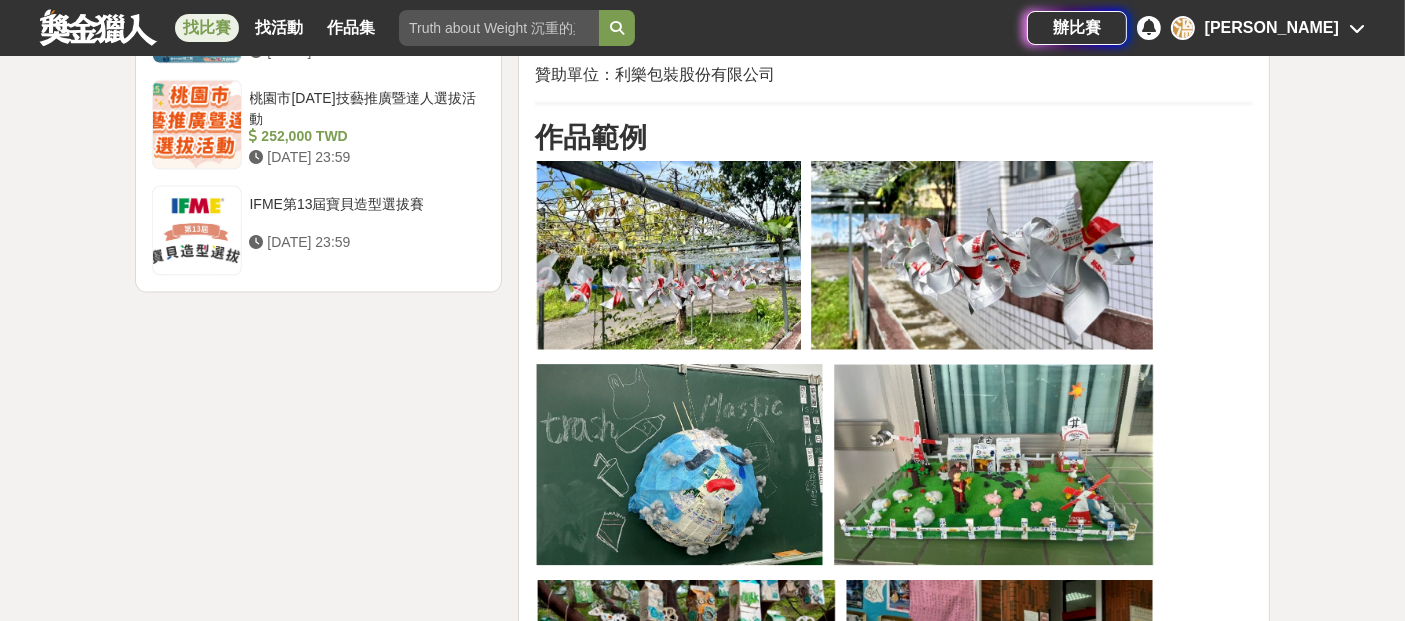 scroll, scrollTop: 3000, scrollLeft: 0, axis: vertical 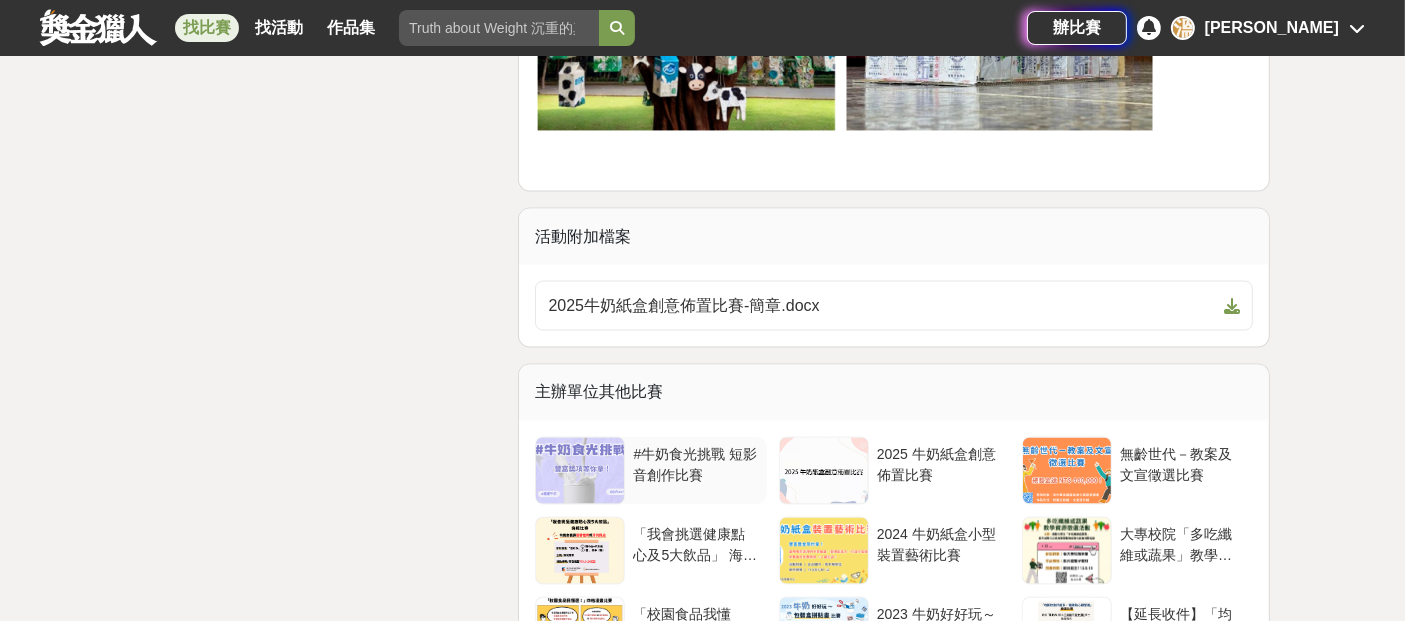 click on "#牛奶食光挑戰 短影音創作比賽" at bounding box center [695, 464] 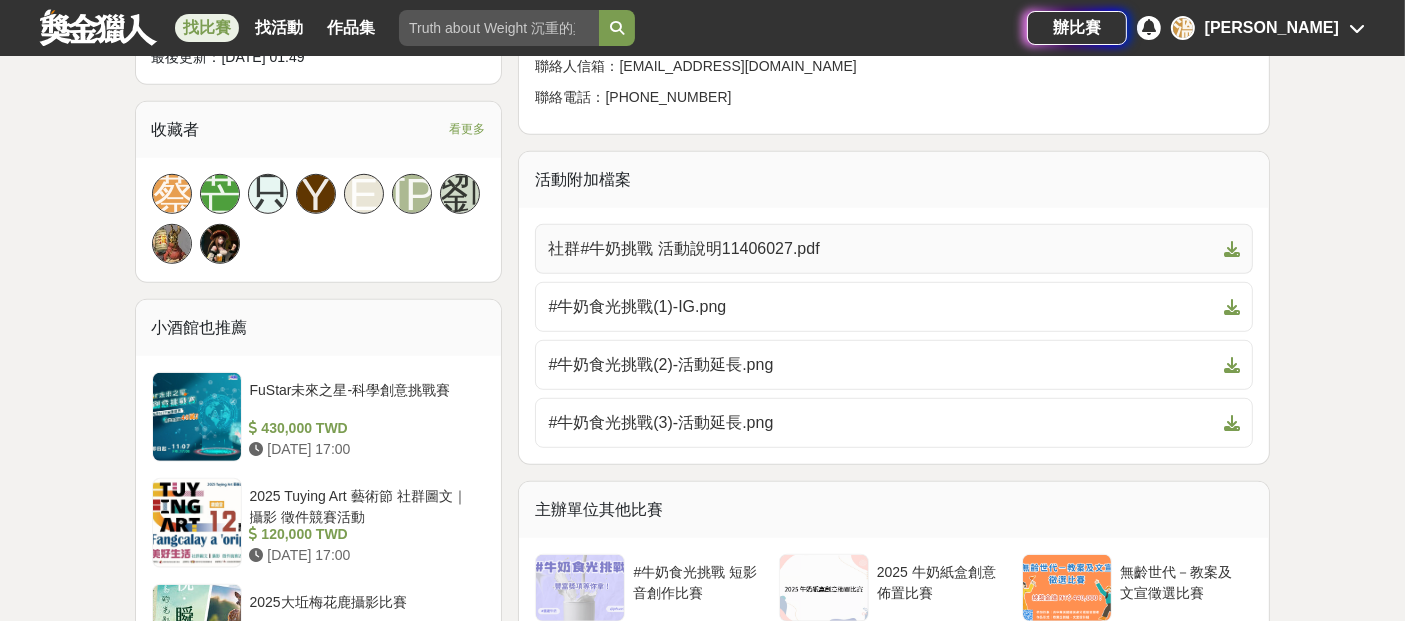 scroll, scrollTop: 1333, scrollLeft: 0, axis: vertical 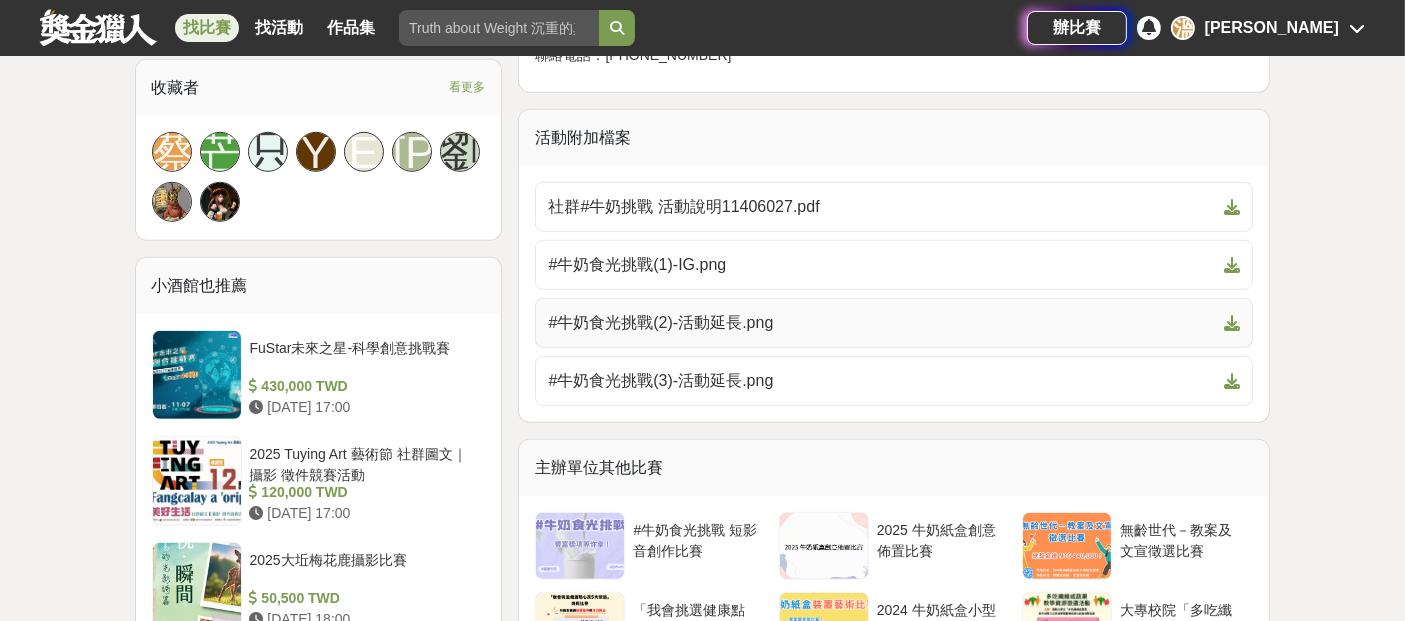 click on "#牛奶食光挑戰(2)-活動延長.png" at bounding box center [882, 323] 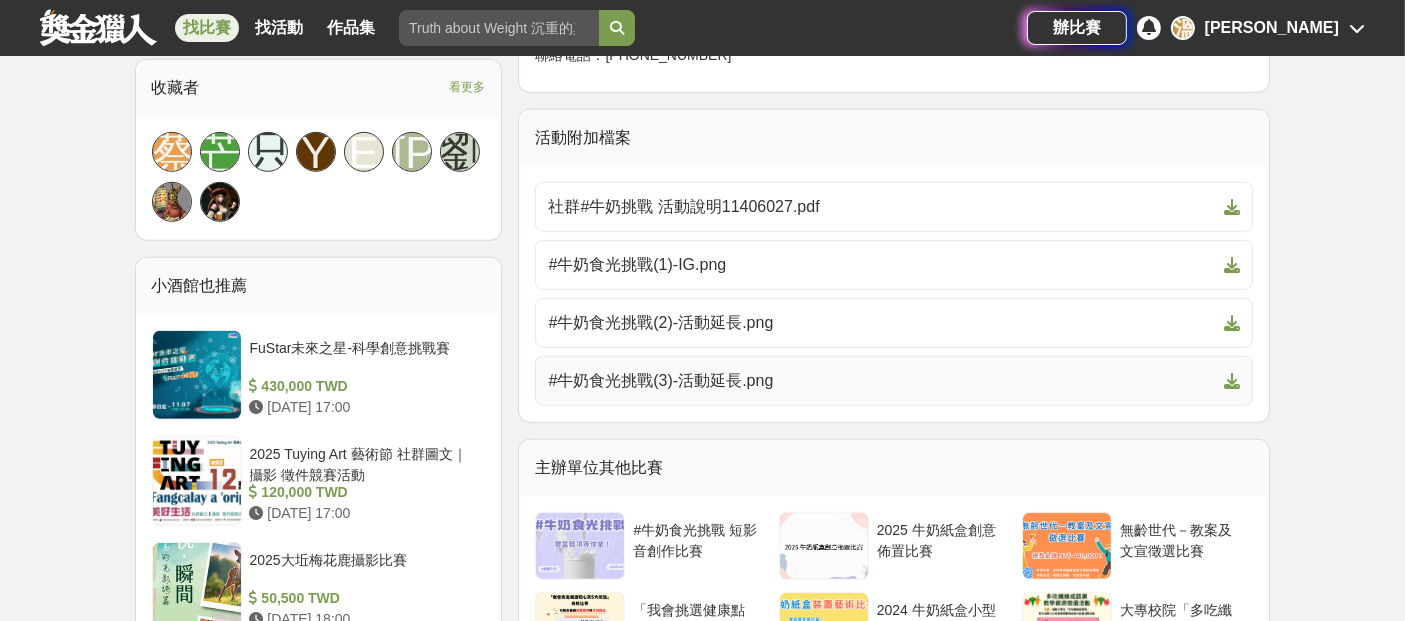click on "#牛奶食光挑戰(3)-活動延長.png" at bounding box center [882, 381] 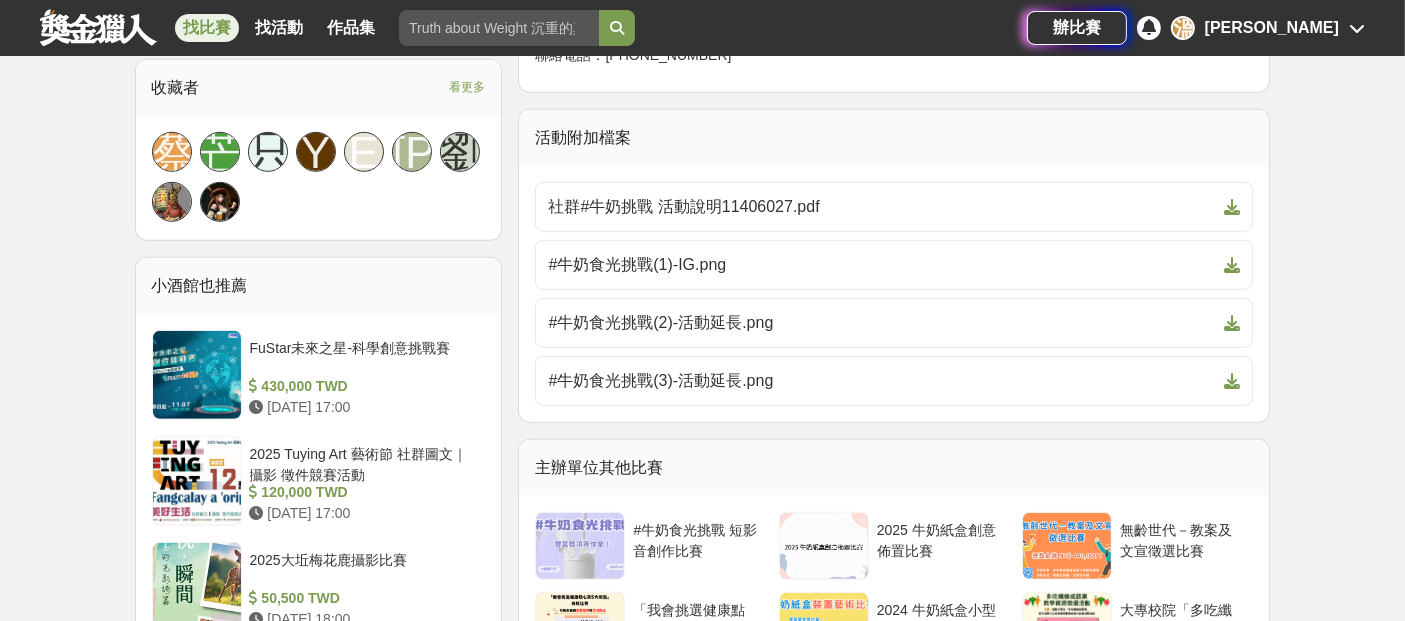 click on "#牛奶食光挑戰 短影音創作比賽 收藏 前往比賽網站 總獎金 (包含獎品) 10,000   TWD 最高獎金 1,500   TWD 身分限制 不限 國籍/地區限制 台灣 497 9 0 分享至 收藏 前往比賽網站 時間走期 投稿中 徵件期間 [DATE] 12:00  至  [DATE] 23:59 主辦單位 財團法人董氏基金會食品營養中心 協辦/執行： 財團法人董氏基金會食品營養中心 電話： [PHONE_NUMBER] Email： [EMAIL_ADDRESS][DOMAIN_NAME] 國家/地區： 台灣 相關分類與標籤 影片比賽 社群挑戰 牛奶挑戰 乳品相伴健康常在 國產牛奶 農業部 抽獎 短影音 創意搭配 短影片 社群平台 冷熱料理 特優獎 優等獎 台灣 徵件時間 比賽網站 活動刊登資訊 刊登者： 財團法人董氏基金會食品營養中心 刊登時間： [DATE] 12:00 最後更新： [DATE] 01:49 收藏者 看更多 [PERSON_NAME] 只 Y E [PERSON_NAME]酒館也推薦 FuStar未來之星-科學創意挑戰賽   430,000 TWD   [DATE] 17:00   120,000 TWD" at bounding box center (703, 295) 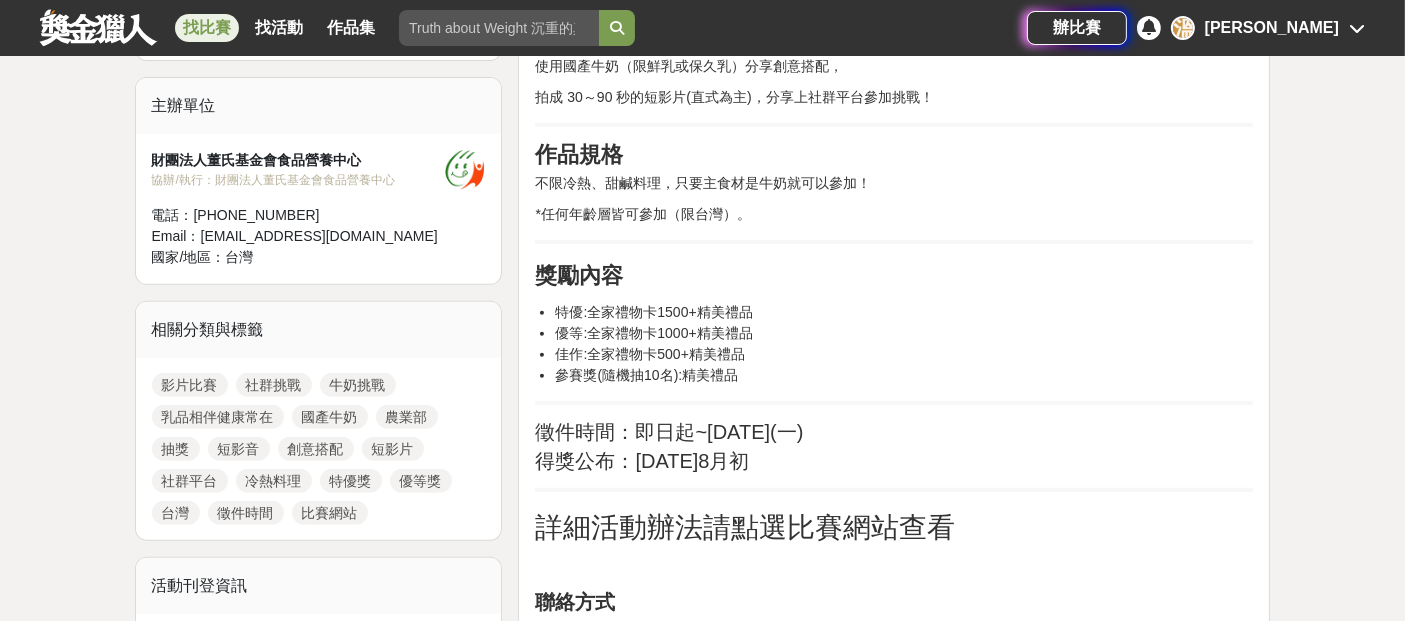 scroll, scrollTop: 555, scrollLeft: 0, axis: vertical 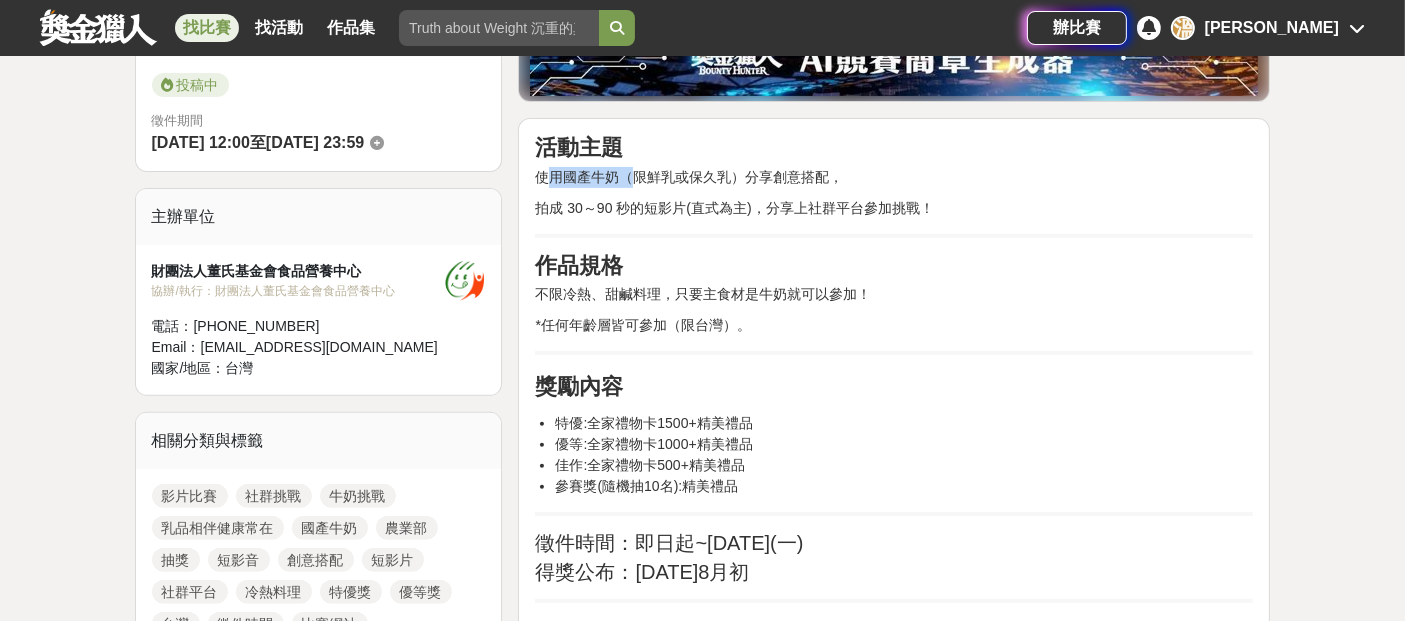 drag, startPoint x: 547, startPoint y: 178, endPoint x: 792, endPoint y: 166, distance: 245.2937 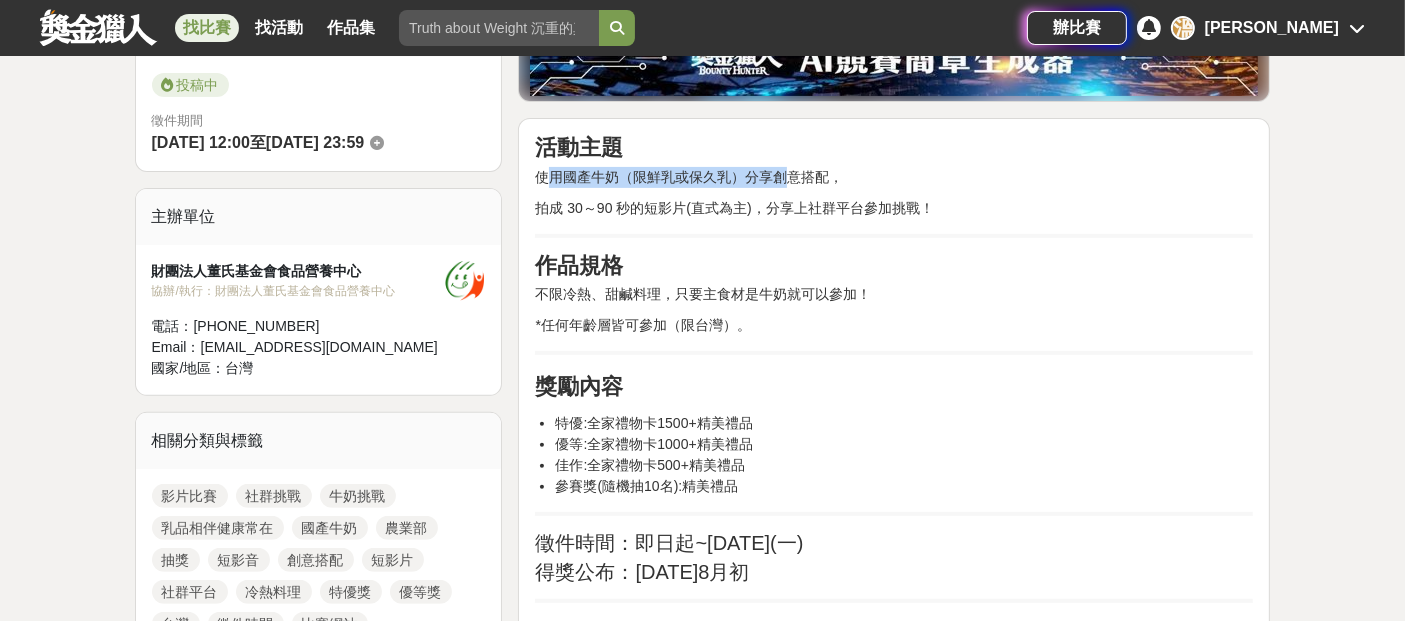 click on "使用國產牛奶（限鮮乳或保久乳）分享創意搭配，" at bounding box center (894, 177) 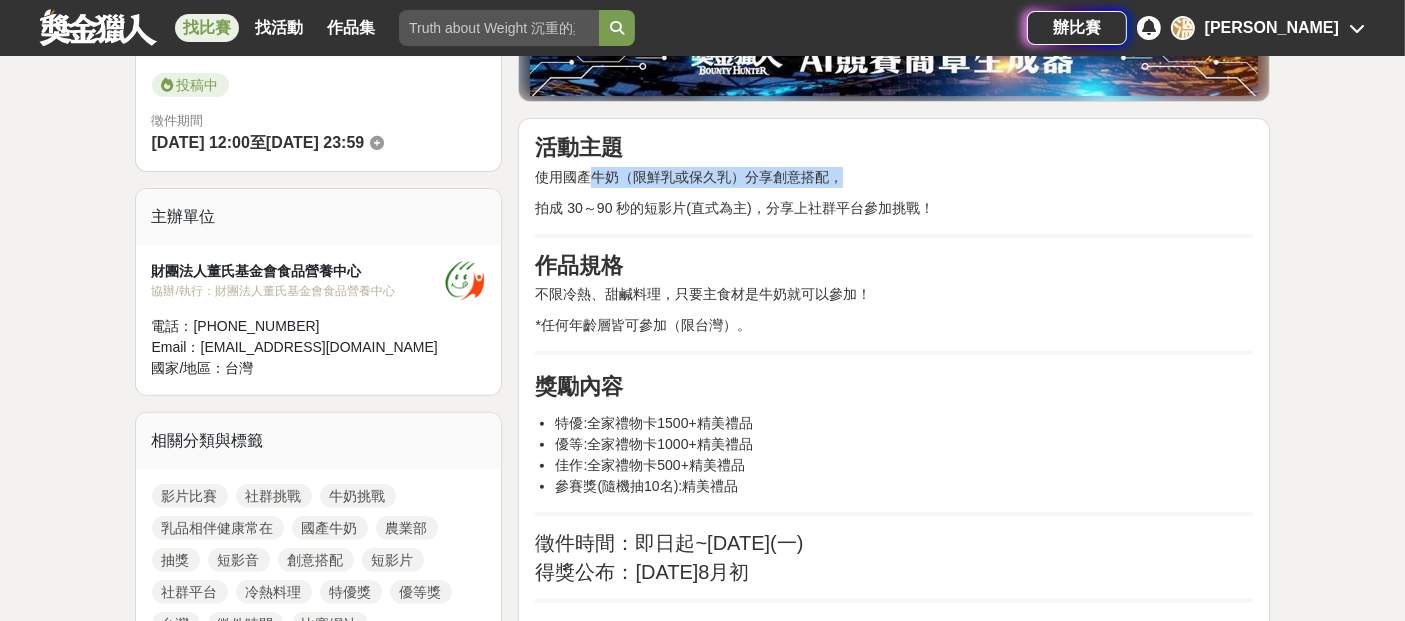 drag, startPoint x: 864, startPoint y: 164, endPoint x: 593, endPoint y: 181, distance: 271.53268 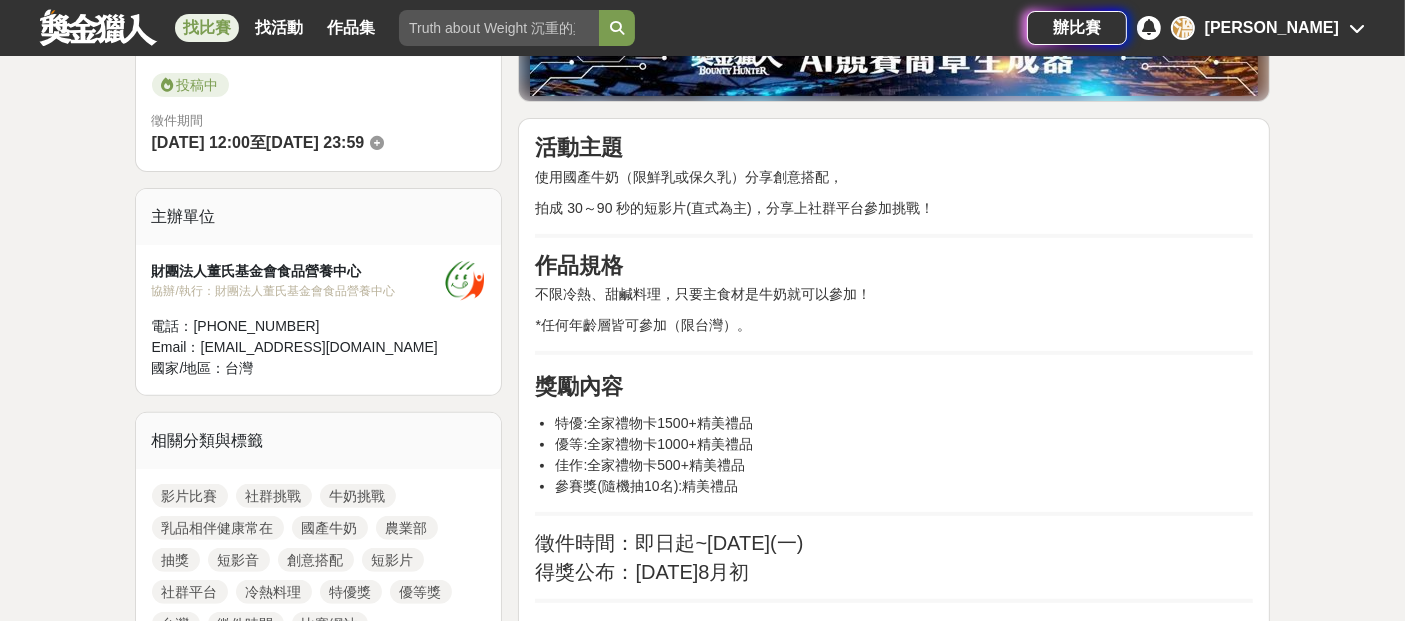 scroll, scrollTop: 333, scrollLeft: 0, axis: vertical 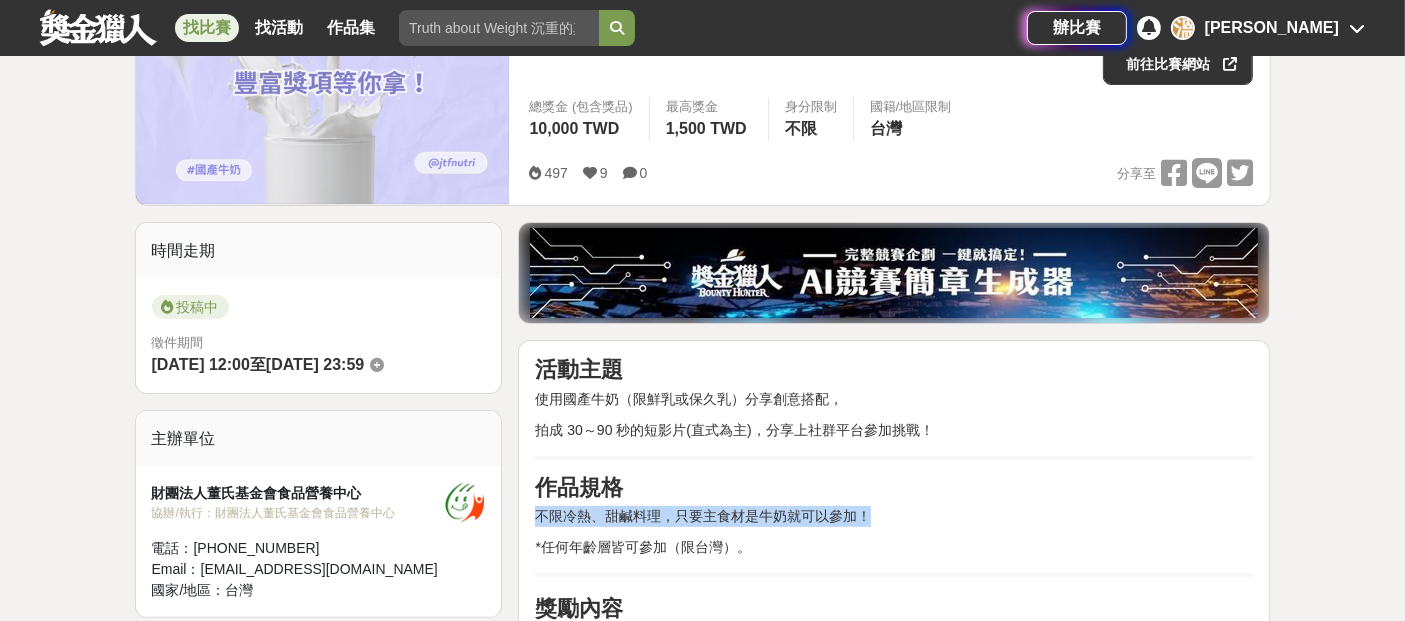 drag, startPoint x: 538, startPoint y: 521, endPoint x: 892, endPoint y: 501, distance: 354.5645 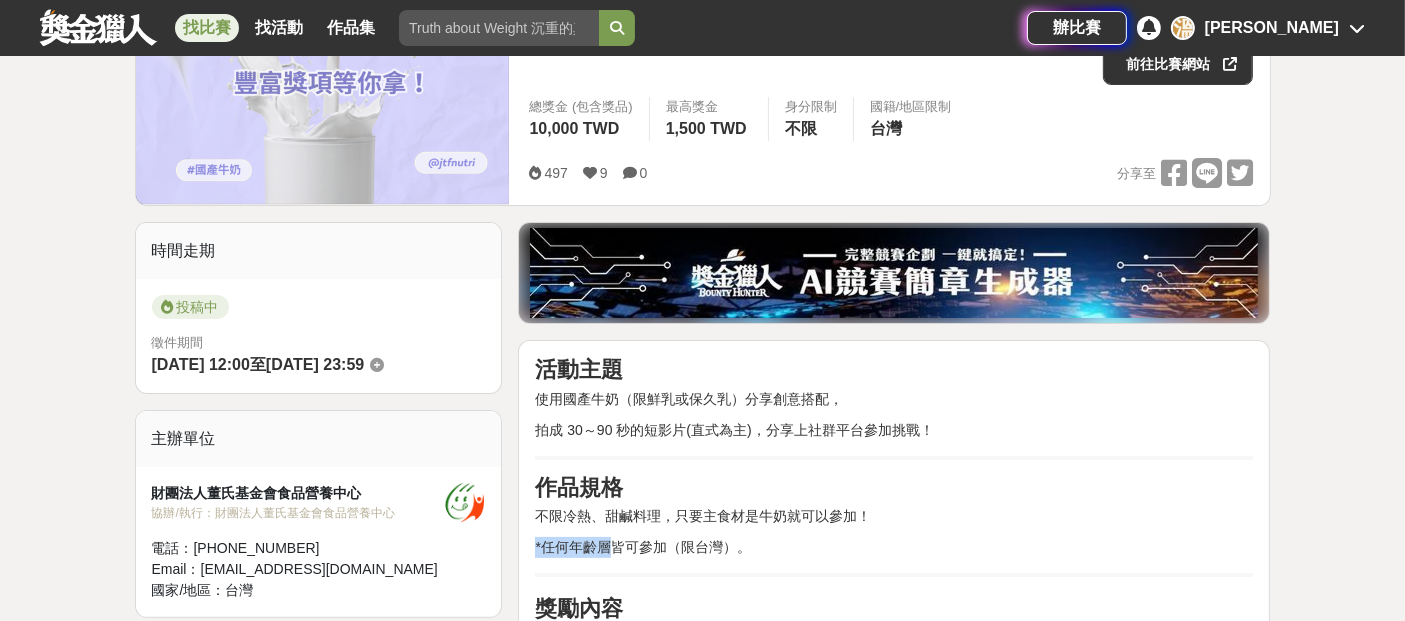 drag, startPoint x: 926, startPoint y: 506, endPoint x: 608, endPoint y: 531, distance: 318.9812 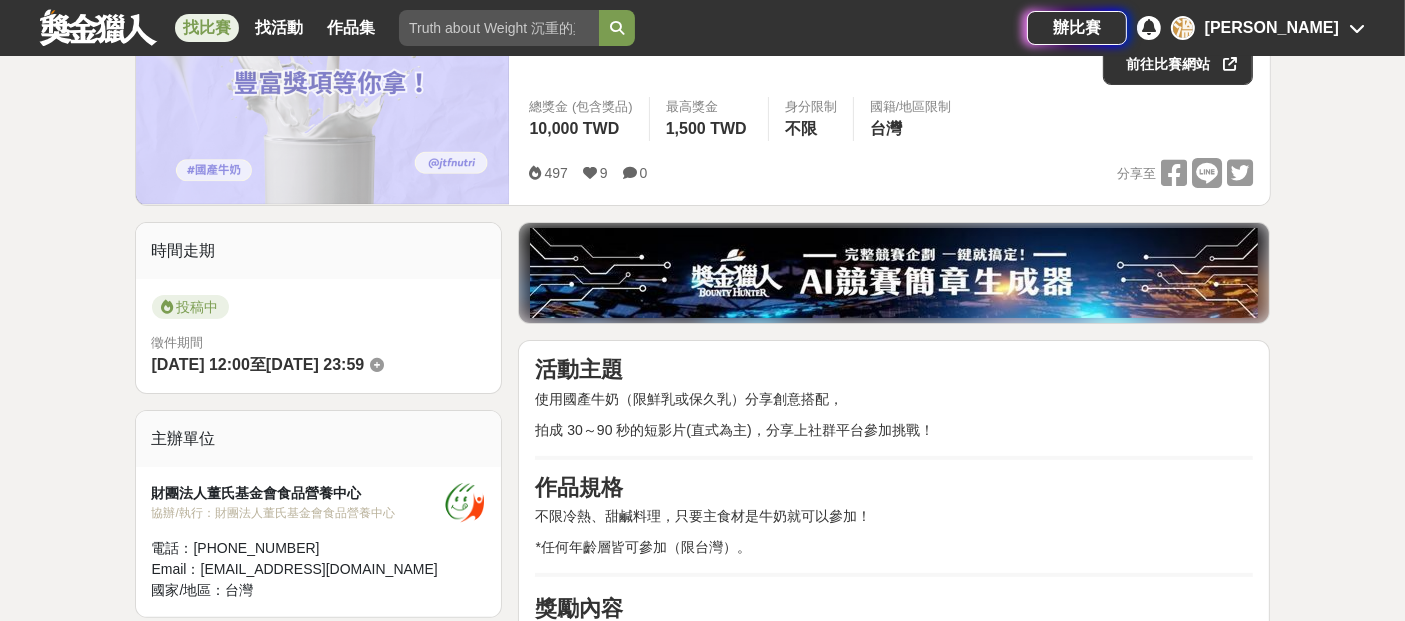 click on "不限冷熱、甜鹹料理，只要主食材是牛奶就可以參加！" at bounding box center [703, 516] 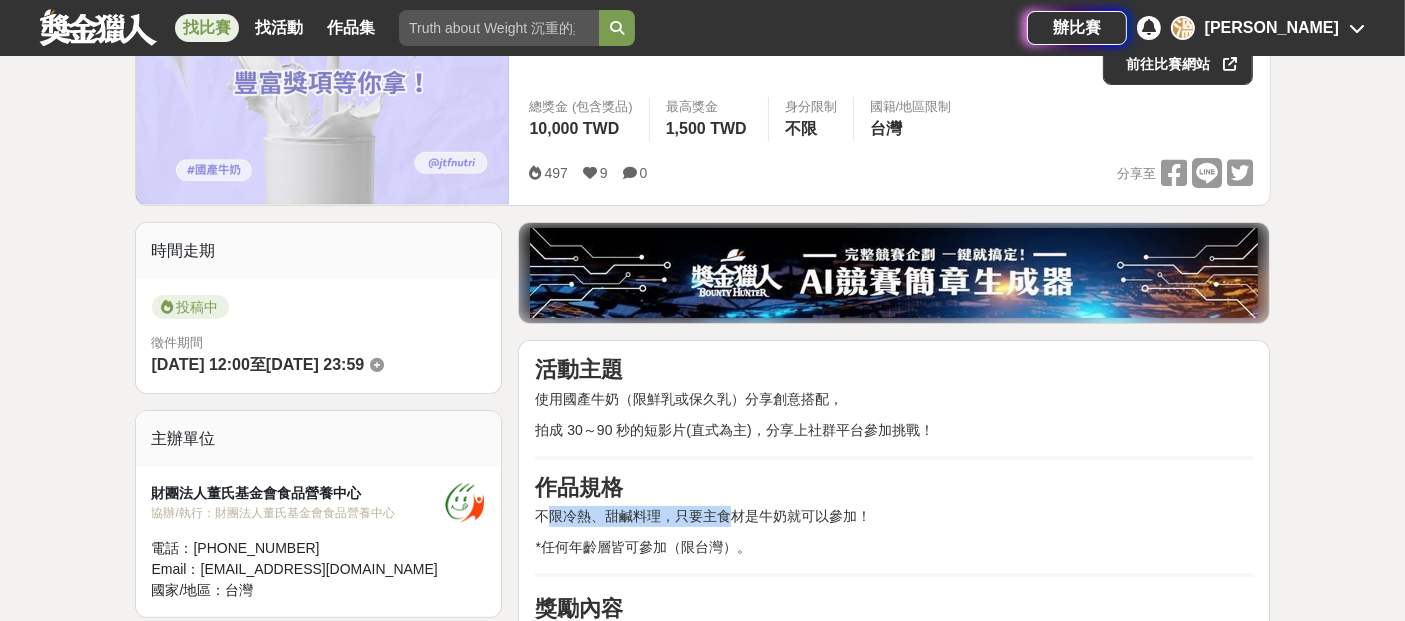 drag, startPoint x: 548, startPoint y: 524, endPoint x: 725, endPoint y: 518, distance: 177.10167 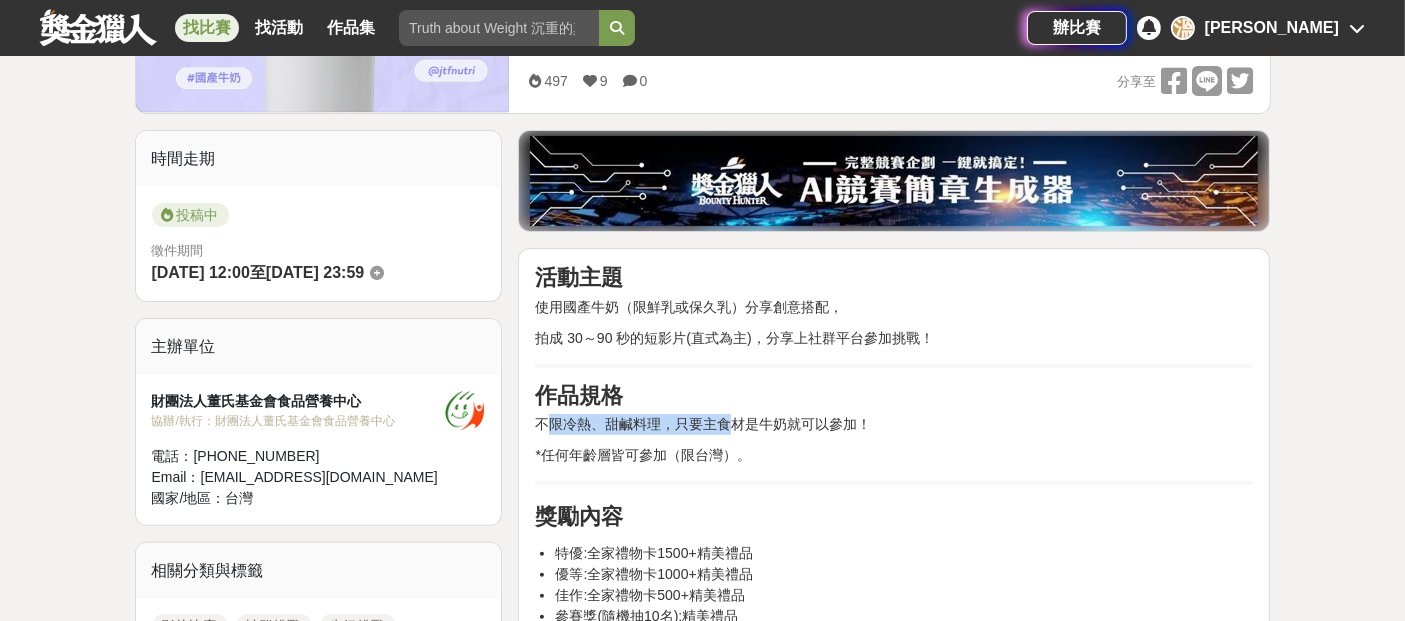 scroll, scrollTop: 555, scrollLeft: 0, axis: vertical 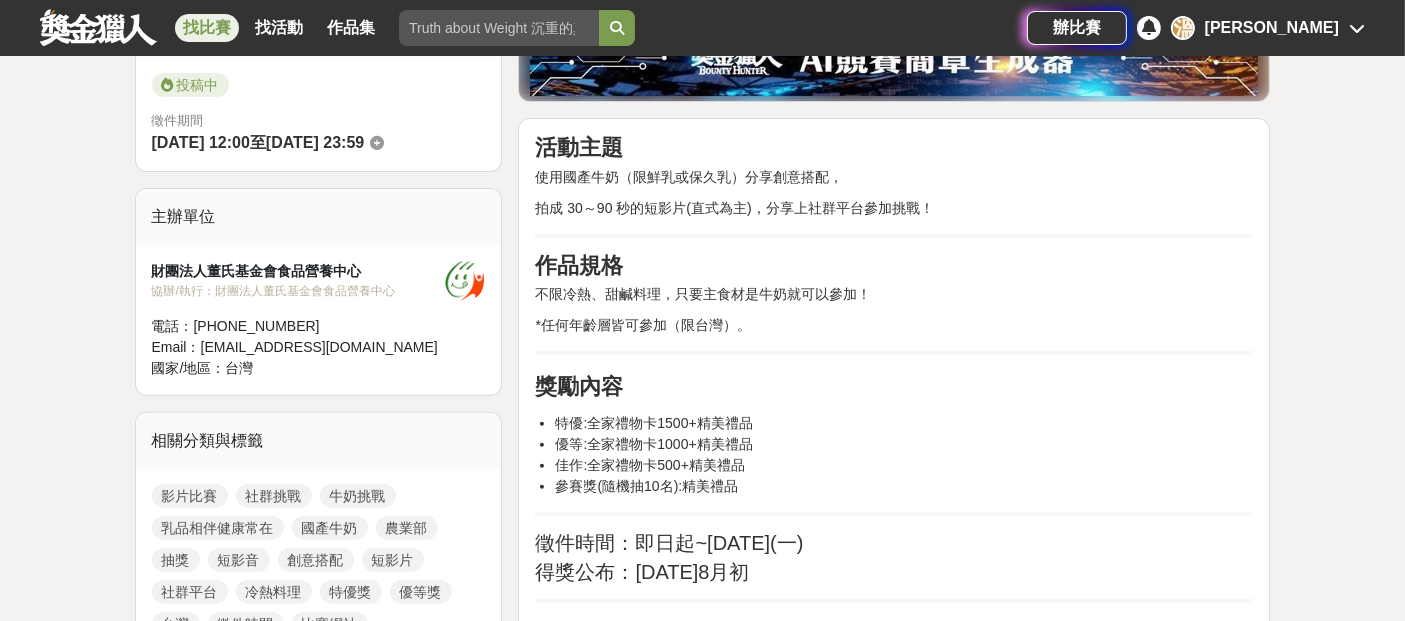 click on "活動主題 使用國產牛奶（限鮮乳或保久乳）分享創意搭配， 拍成 30～90 秒的短影片(直式為主)，分享上社群平台參加挑戰！ 作品規格 不限冷熱、甜鹹料理，只要主食材是牛奶就可以參加！ *任何年齡層皆可參加（限台灣）。 獎勵內容 特優:全家禮物卡1500+精美禮品  優等:全家禮物卡1000+精美禮品  佳作:全家禮物卡500+精美禮品  參賽獎(隨機抽10名):精美禮品 徵件時間：即日起~[DATE](一) 得獎公布：[DATE]8月初 詳細活動辦法請點選比賽網站查看   聯絡方式 主辦單位：財團法人董氏基金會 食品營養中心 聯絡人：[PERSON_NAME] 聯絡人信箱：[EMAIL_ADDRESS][DOMAIN_NAME] 聯絡電話：[PHONE_NUMBER]" at bounding box center (894, 489) 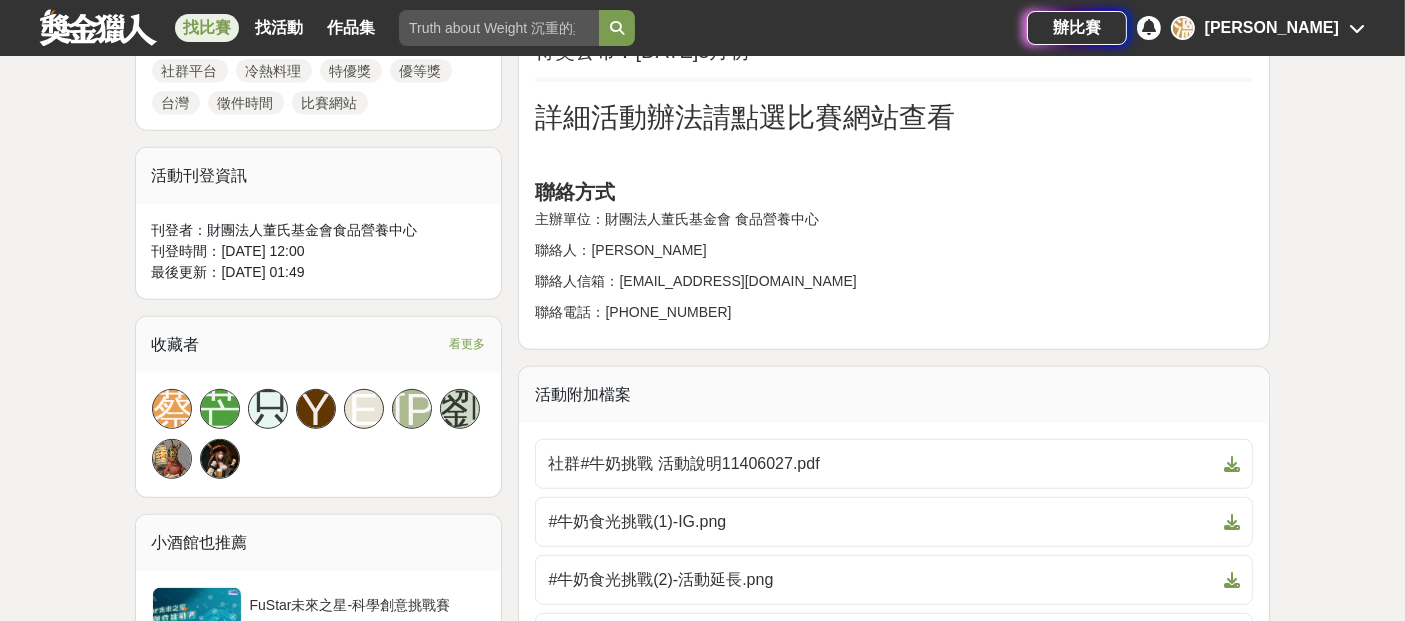 scroll, scrollTop: 1111, scrollLeft: 0, axis: vertical 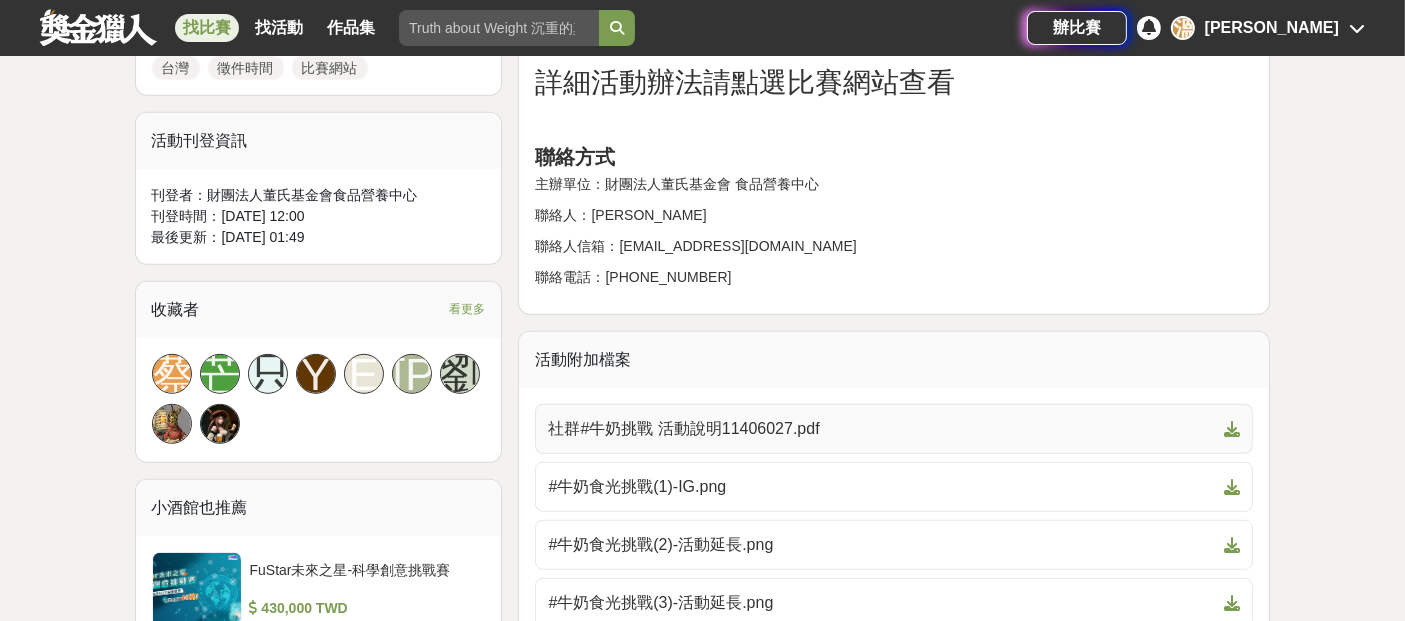 click on "社群#牛奶挑戰 活動說明11406027.pdf" at bounding box center [882, 429] 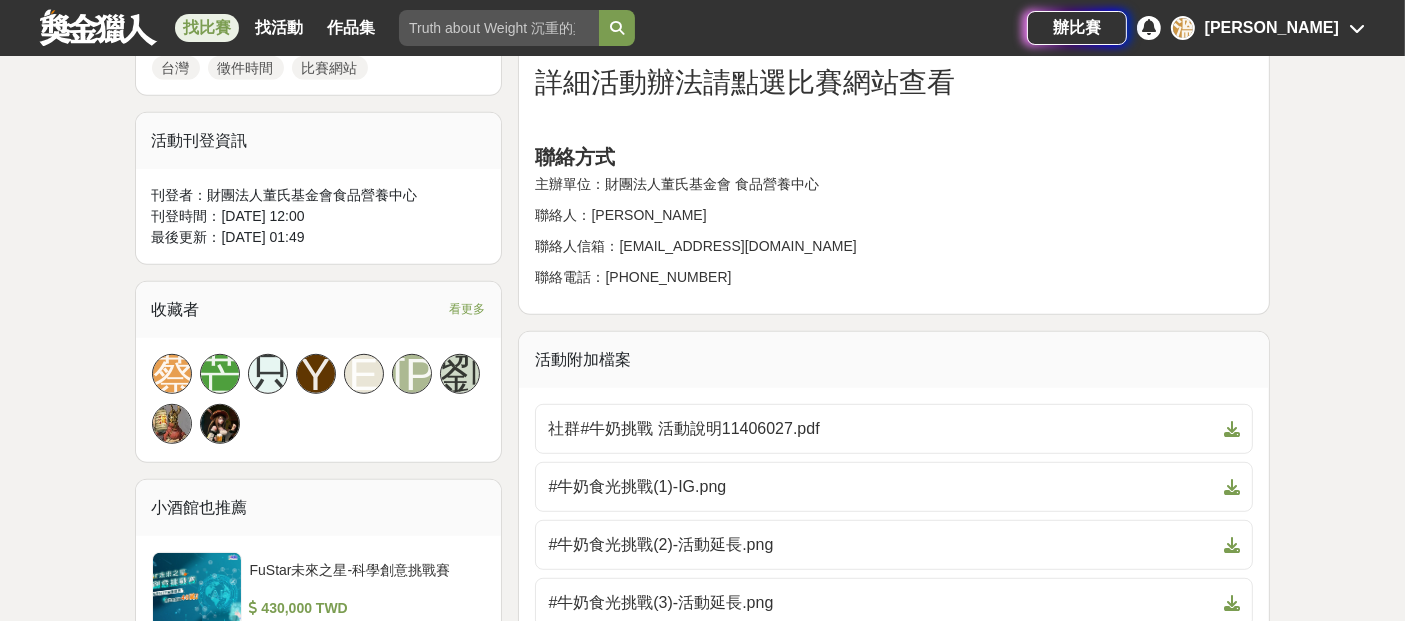 click on "聯絡電話：[PHONE_NUMBER]" at bounding box center [894, 277] 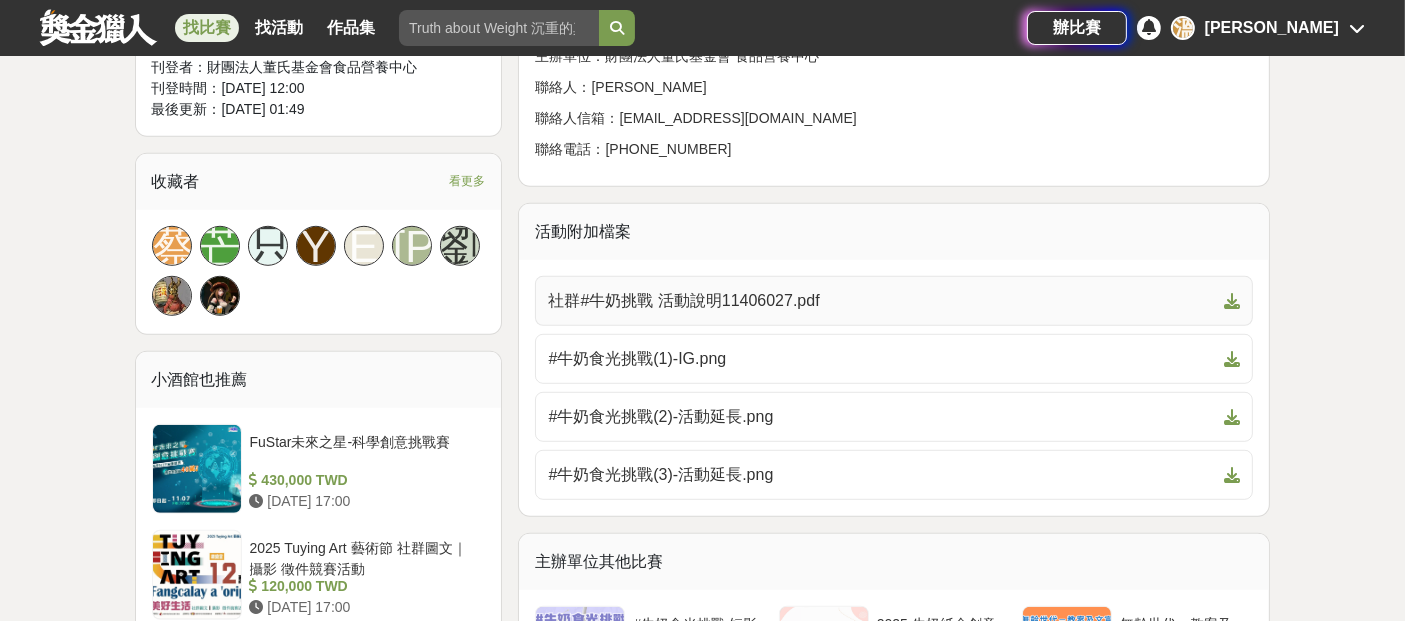scroll, scrollTop: 1333, scrollLeft: 0, axis: vertical 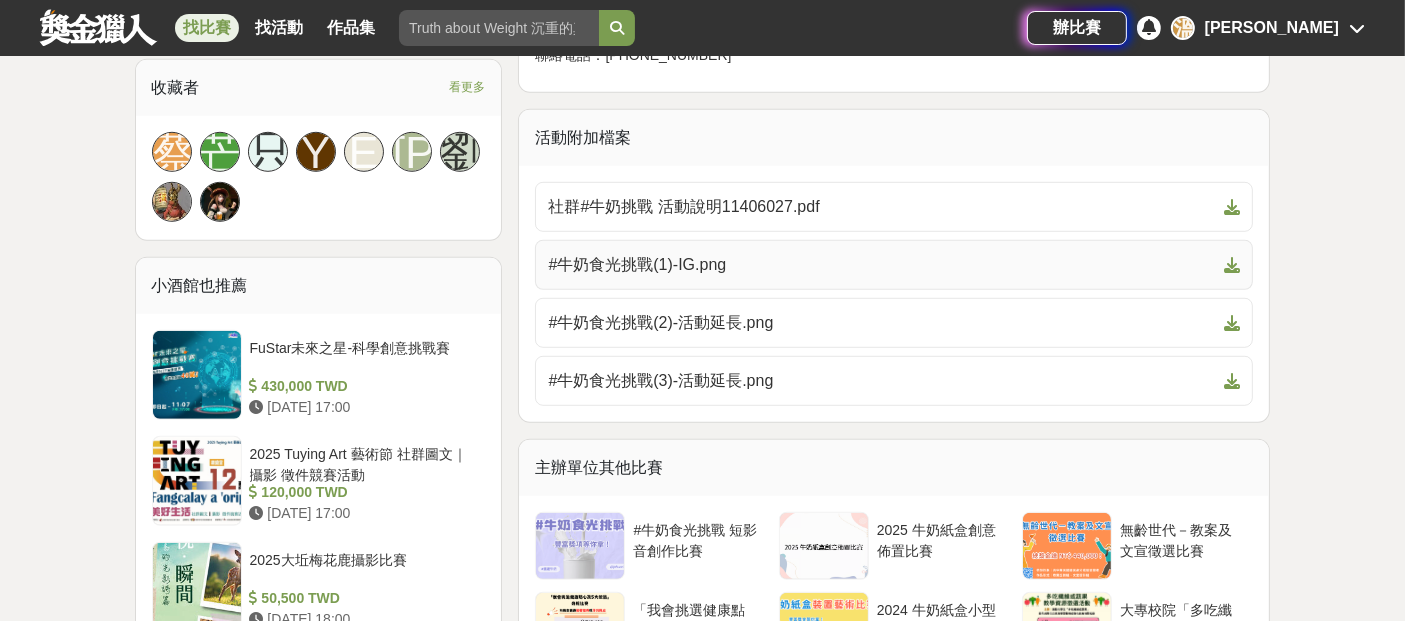 click on "#牛奶食光挑戰(1)-IG.png" at bounding box center [882, 265] 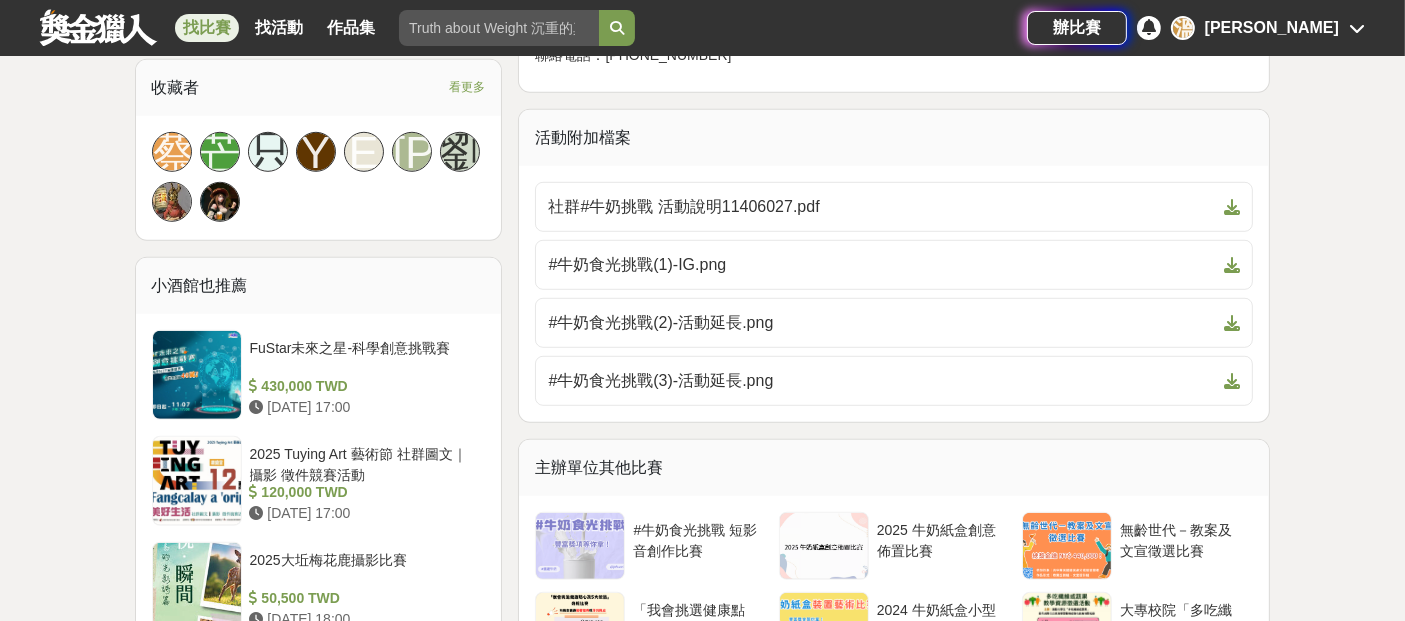 click on "大家都在看 來吧！Show出你的新『泰』度！國泰人壽全國創意行銷提案&圖文競賽 [DATE] 17:00 2025「Art on Climate」國際繪畫比賽 [DATE] 00:00 2025金匠獎-設計/程式/外語影片競賽 [DATE] 23:00 #牛奶食光挑戰 短影音創作比賽 收藏 前往比賽網站 總獎金 (包含獎品) 10,000   TWD 最高獎金 1,500   TWD 身分限制 不限 國籍/地區限制 台灣 497 9 0 分享至 收藏 前往比賽網站 時間走期 投稿中 徵件期間 [DATE] 12:00  至  [DATE] 23:59 主辦單位 財團法人董氏基金會食品營養中心 協辦/執行： 財團法人董氏基金會食品營養中心 電話： [PHONE_NUMBER] Email： [EMAIL_ADDRESS][DOMAIN_NAME] 國家/地區： 台灣 相關分類與標籤 影片比賽 社群挑戰 牛奶挑戰 乳品相伴健康常在 國產牛奶 農業部 抽獎 短影音 創意搭配 短影片 社群平台 冷熱料理 特優獎 優等獎 台灣 徵件時間 比賽網站 活動刊登資訊 刊登者： 刊登時間： [PERSON_NAME]" at bounding box center (702, 229) 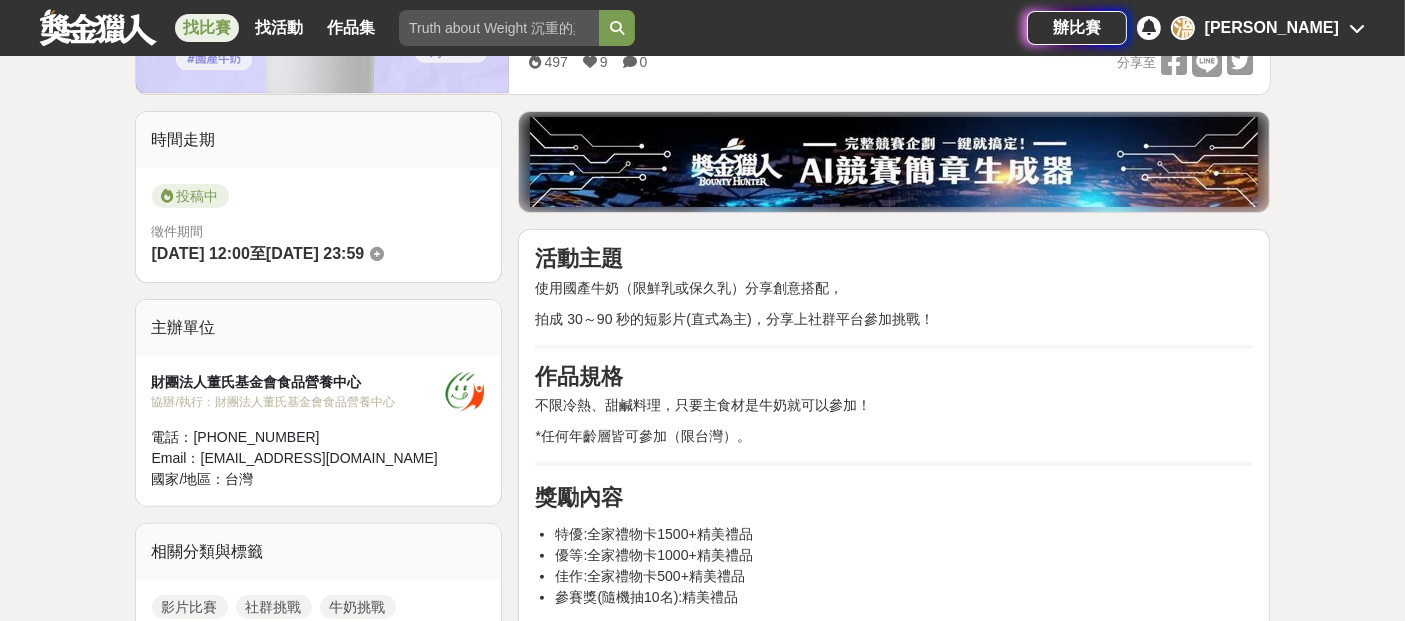 scroll, scrollTop: 555, scrollLeft: 0, axis: vertical 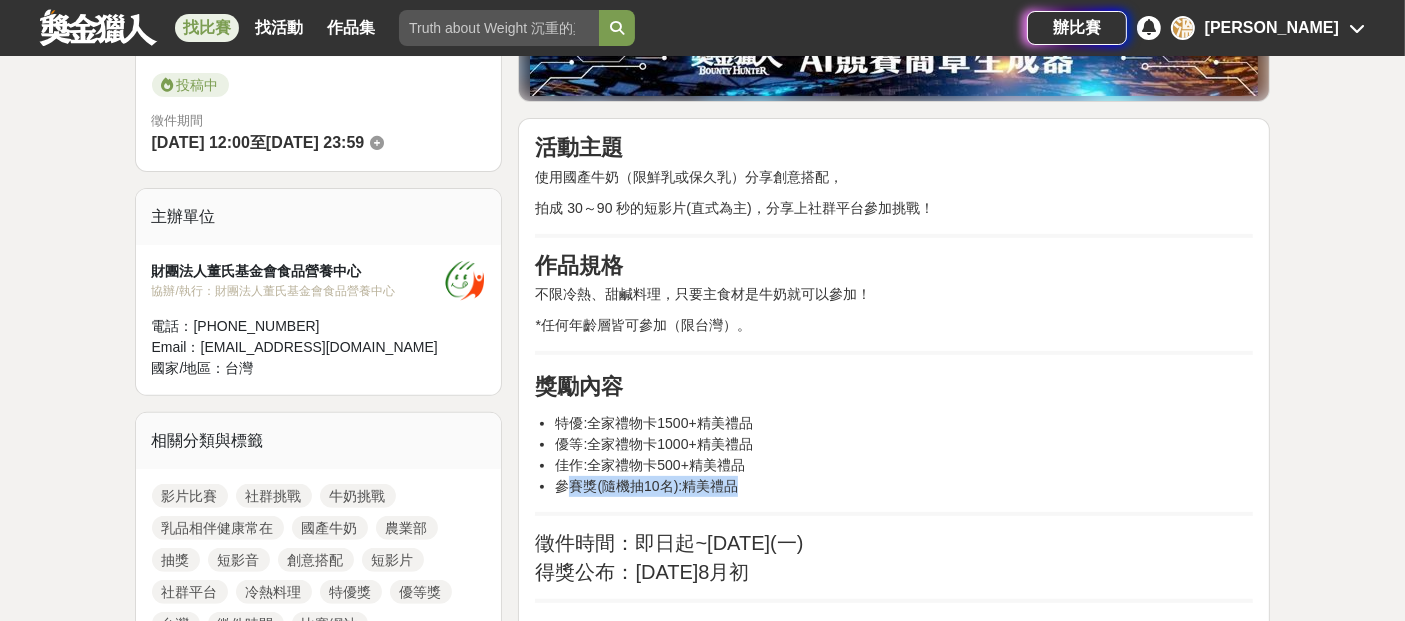 drag, startPoint x: 562, startPoint y: 494, endPoint x: 825, endPoint y: 482, distance: 263.27362 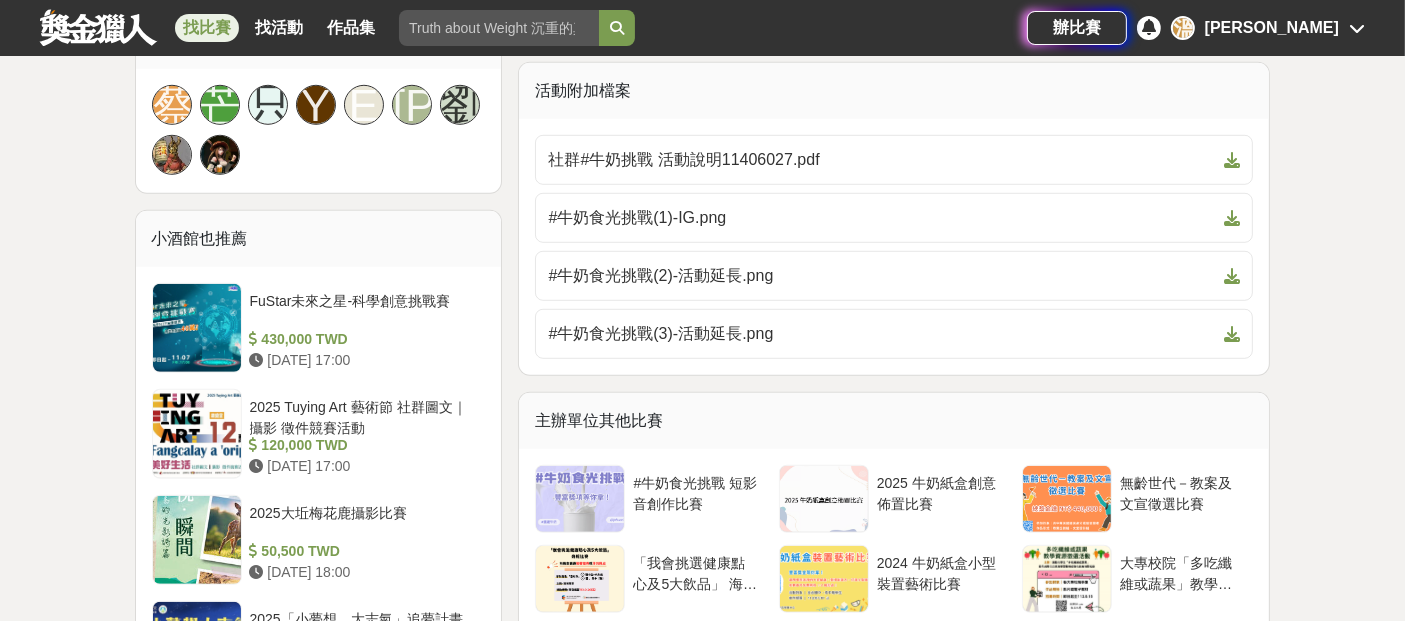 scroll, scrollTop: 1333, scrollLeft: 0, axis: vertical 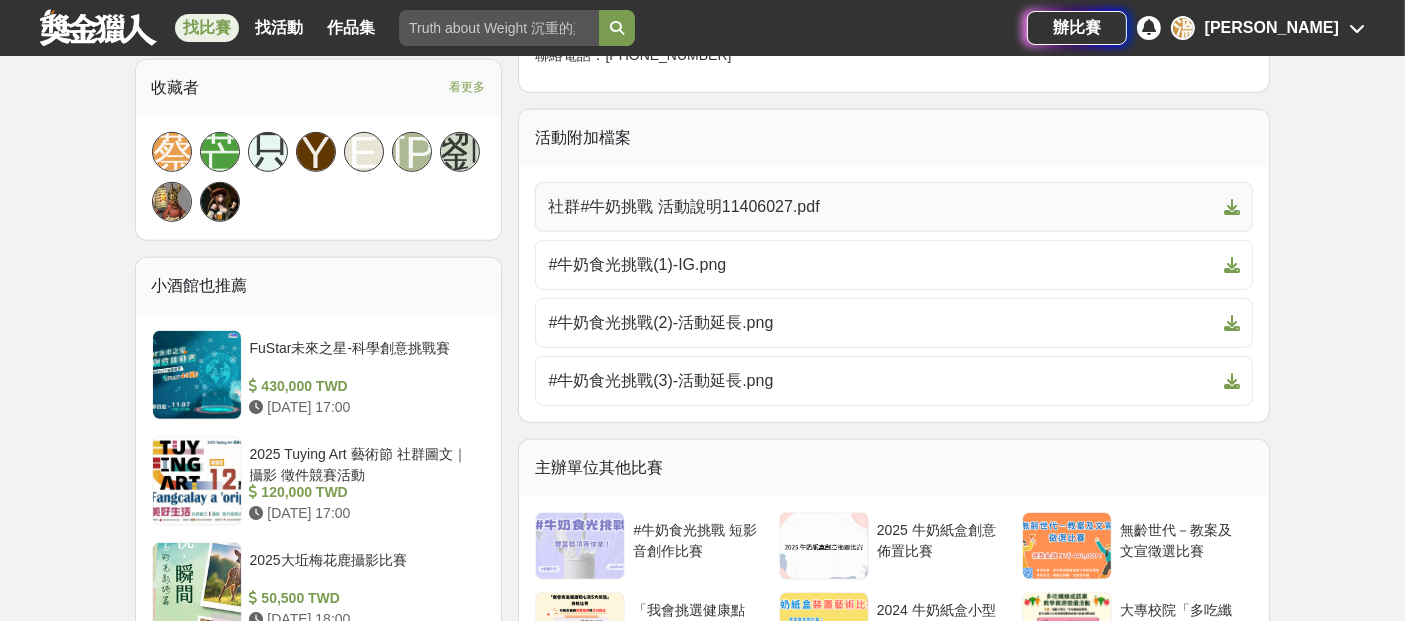 click on "社群#牛奶挑戰 活動說明11406027.pdf" at bounding box center [882, 207] 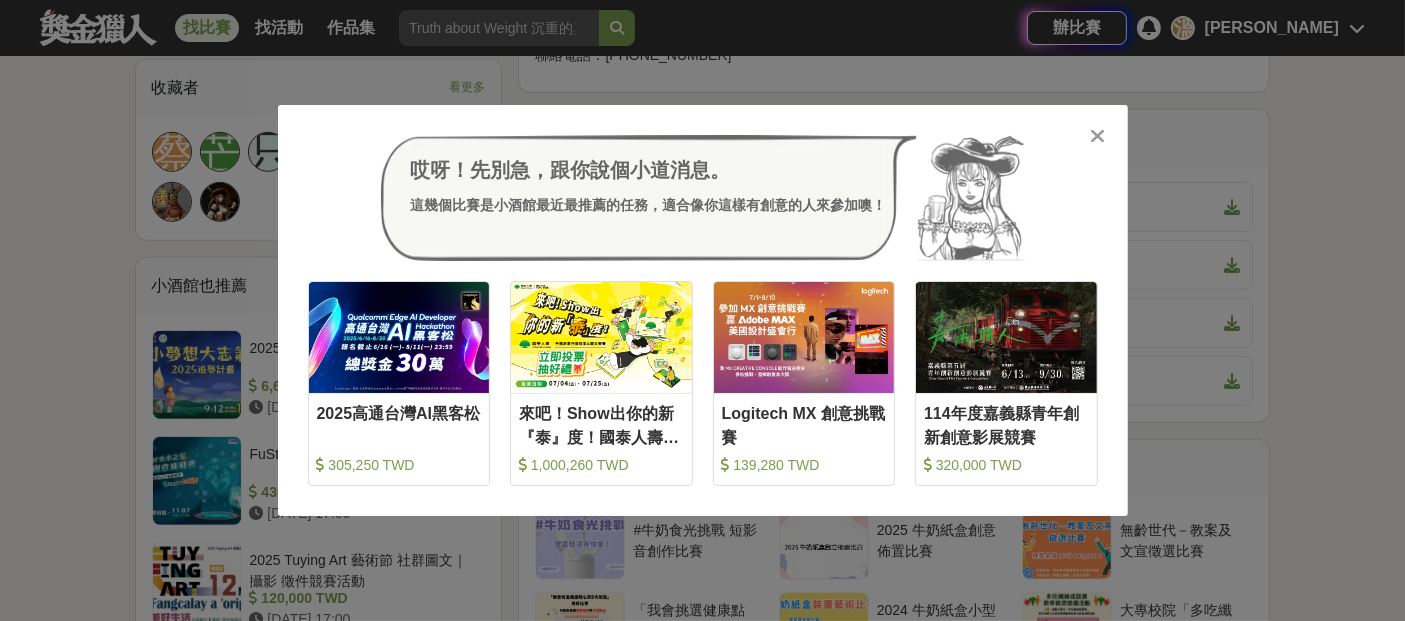 click on "哎呀！先別急，跟你說個小道消息。 這幾個比賽是小酒館最近最推薦的任務，適合像你這樣有創意的人來參加噢！   收藏 2025高通台灣AI黑客松   305,250 TWD   收藏 來吧！Show出你的新『泰』度！國泰人壽全國創意行銷提案&圖文競賽   1,000,260 TWD   收藏 Logitech MX 創意挑戰賽   139,280 TWD   收藏 114年度嘉義縣青年創新創意影展競賽   320,000 TWD" at bounding box center (702, 310) 